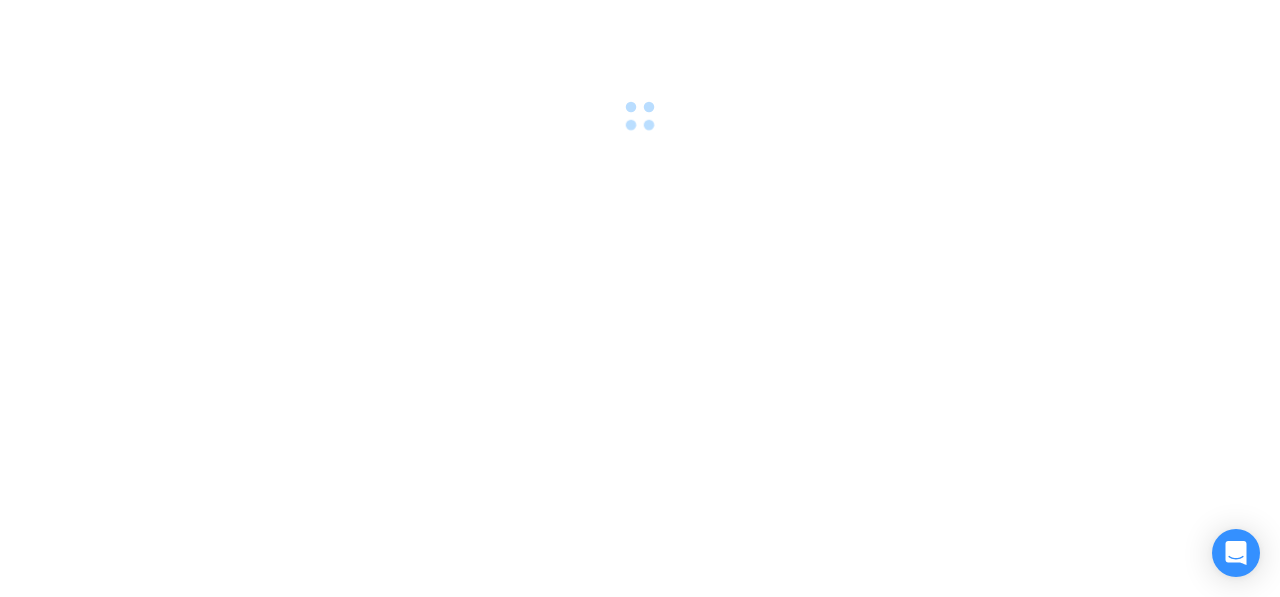 scroll, scrollTop: 0, scrollLeft: 0, axis: both 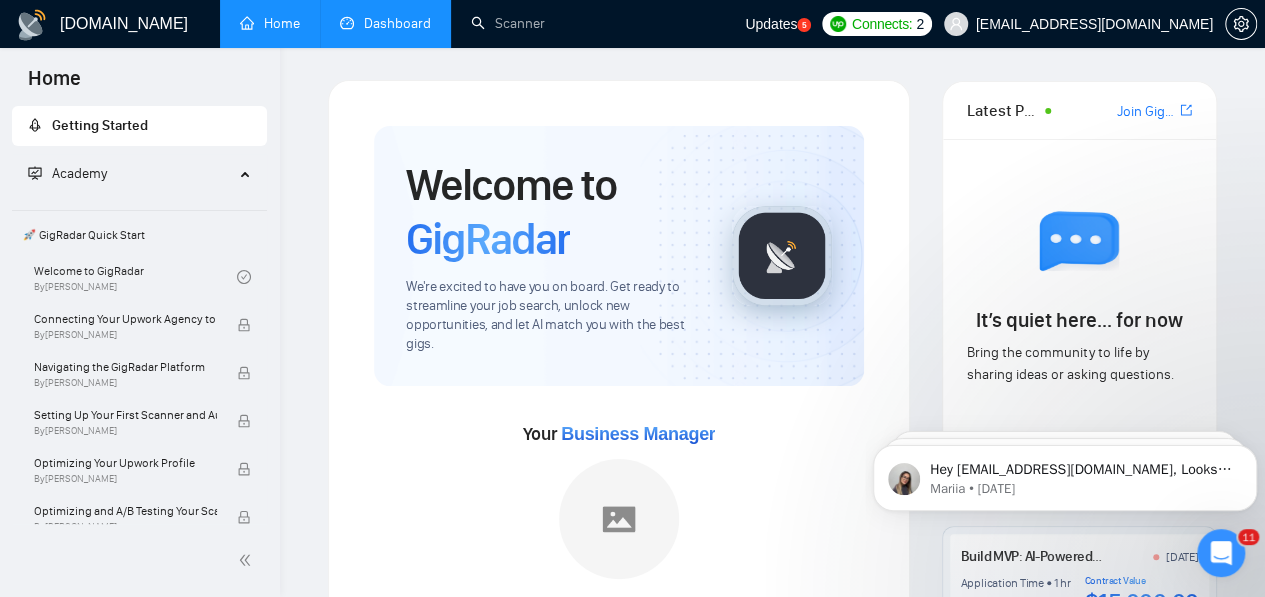 click on "Dashboard" at bounding box center (385, 23) 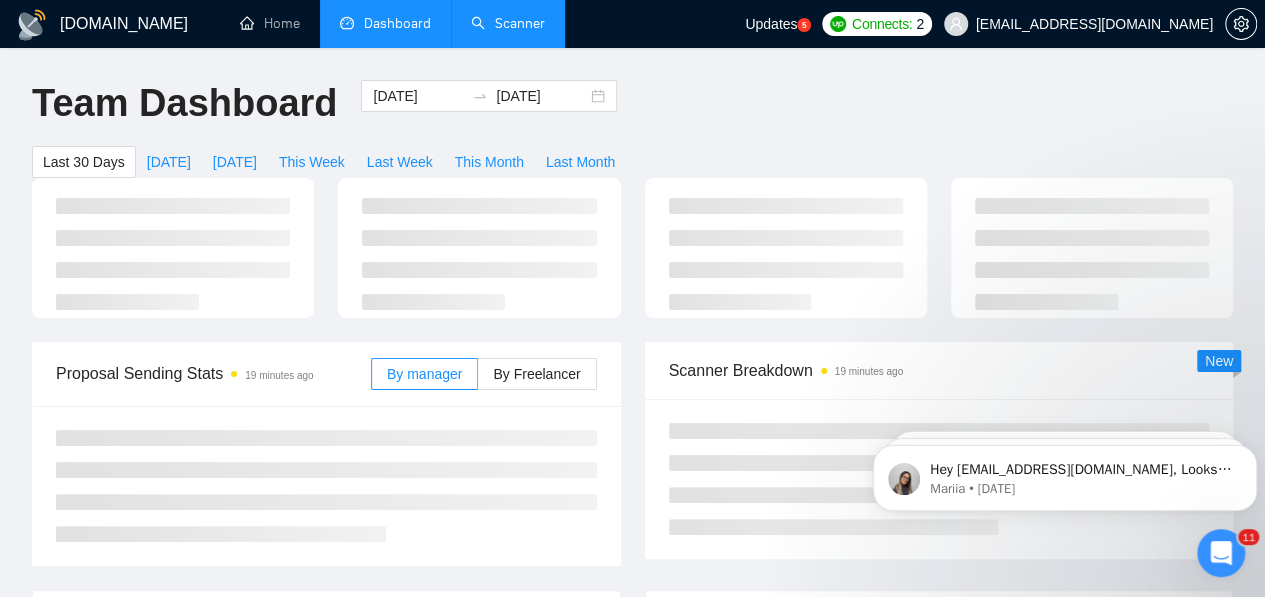 click on "Scanner" at bounding box center [508, 23] 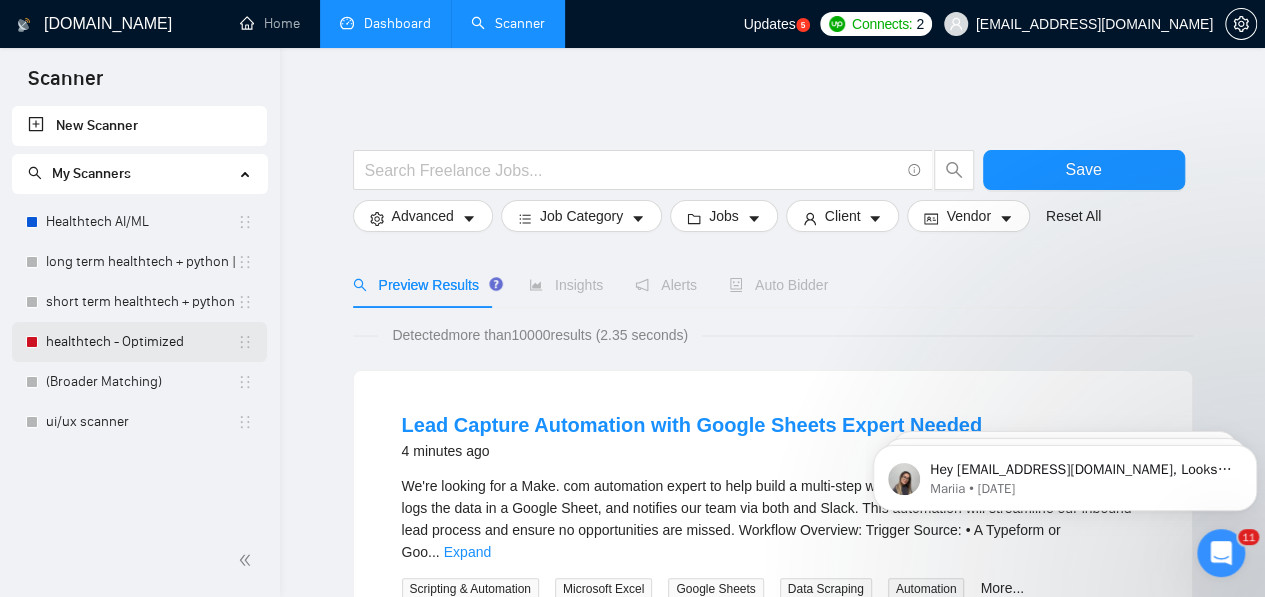 click on "healthtech - Optimized" at bounding box center [141, 342] 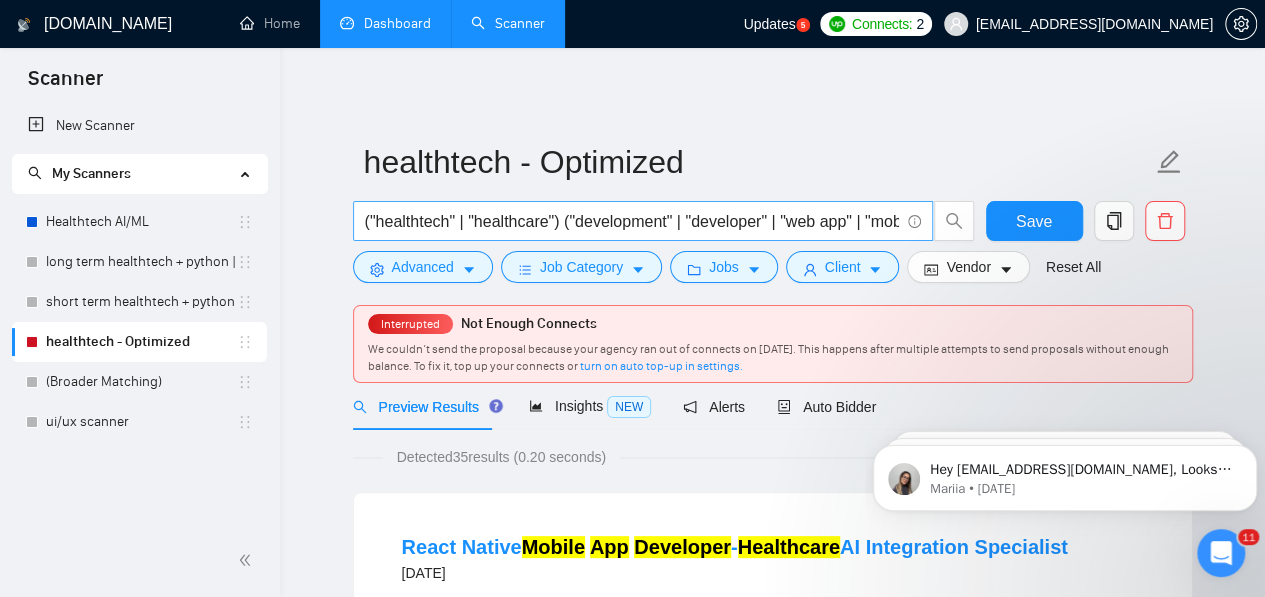 click on "("healthtech" | "healthcare") ("development" | "developer" | "web app" | "mobile app" | "SaaS" | "platform" | "custom software") ("EHR" | "EMR" | "FHIR" | "HL7" | "HIPAA" | "telemedicine" "UI UX" | "AI in Healthcare" | "MERN" | "Python" | "machine learning" | "medical imaging" | "RPM" | "chatbot" | "clinical decision support" | "LIMS" | "pharmacy system" | "workflow automation" | "agentic AI" | "patient portal")" at bounding box center (632, 221) 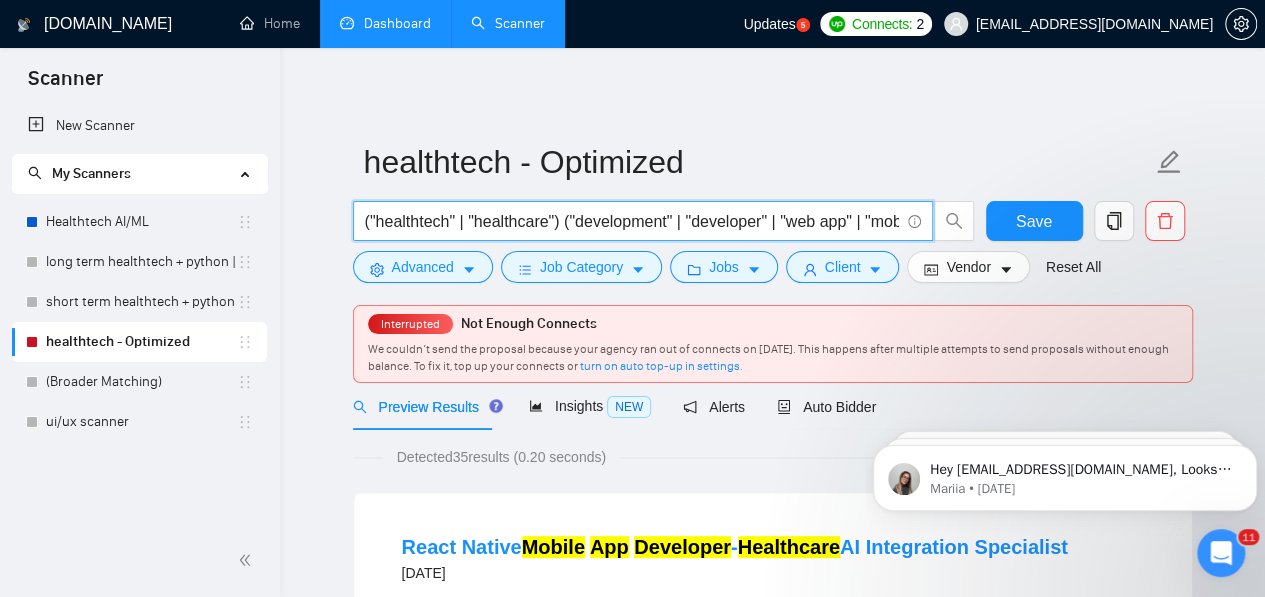 click on "("healthtech" | "healthcare") ("development" | "developer" | "web app" | "mobile app" | "SaaS" | "platform" | "custom software") ("EHR" | "EMR" | "FHIR" | "HL7" | "HIPAA" | "telemedicine" "UI UX" | "AI in Healthcare" | "MERN" | "Python" | "machine learning" | "medical imaging" | "RPM" | "chatbot" | "clinical decision support" | "LIMS" | "pharmacy system" | "workflow automation" | "agentic AI" | "patient portal")" at bounding box center (632, 221) 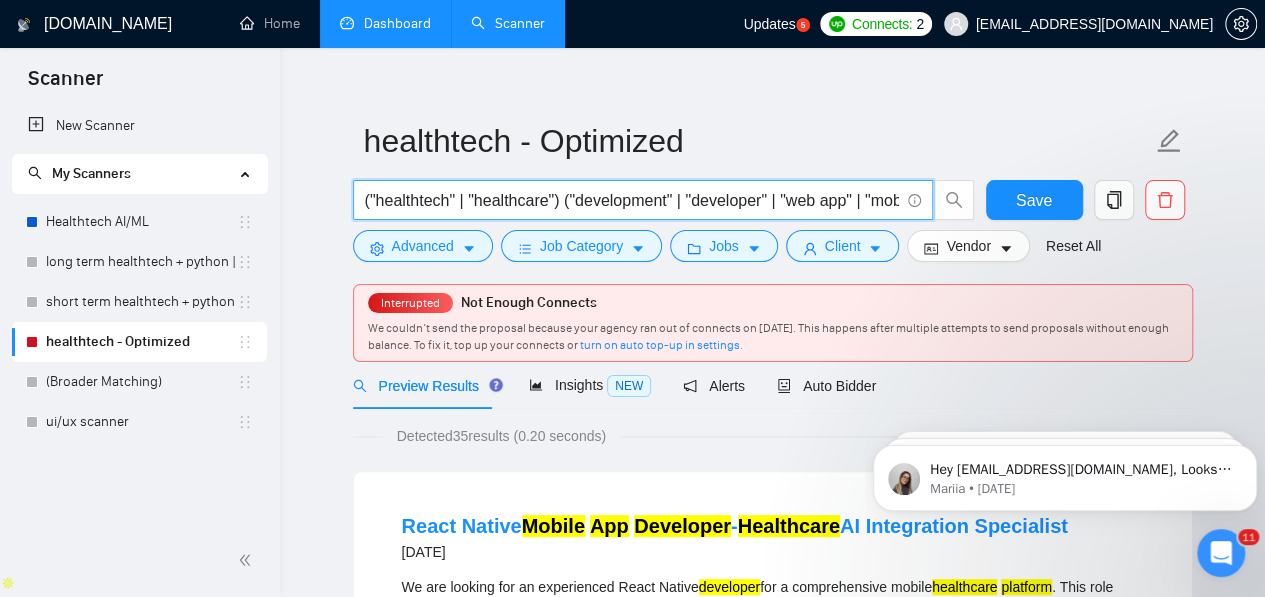 scroll, scrollTop: 0, scrollLeft: 0, axis: both 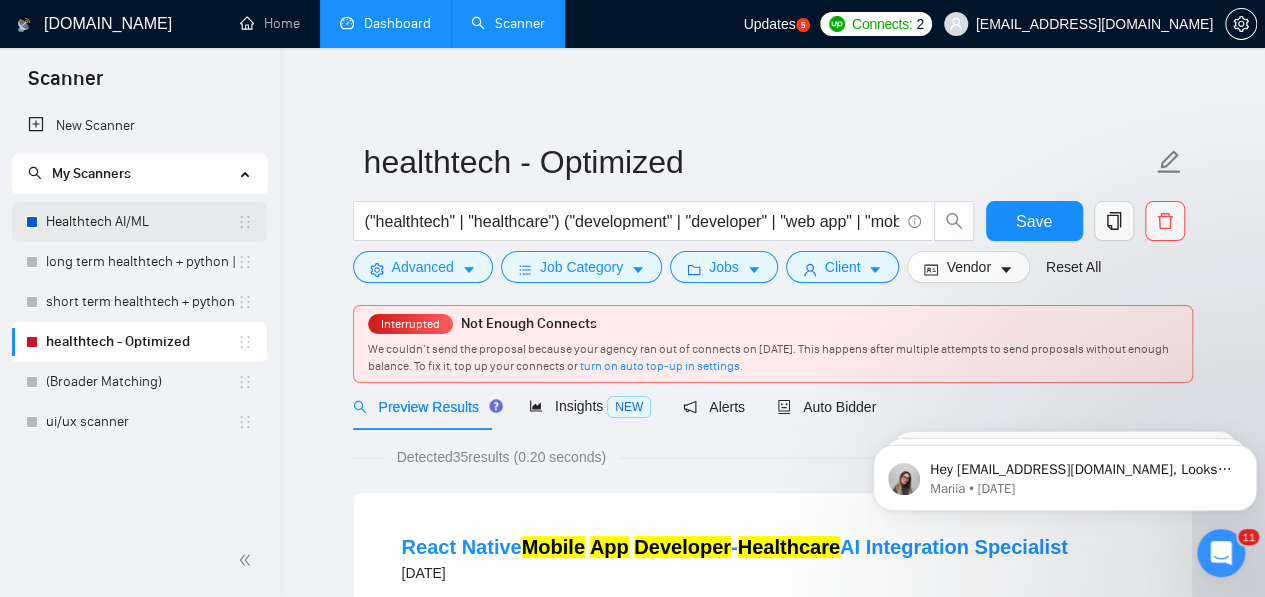 click on "Healthtech AI/ML" at bounding box center (141, 222) 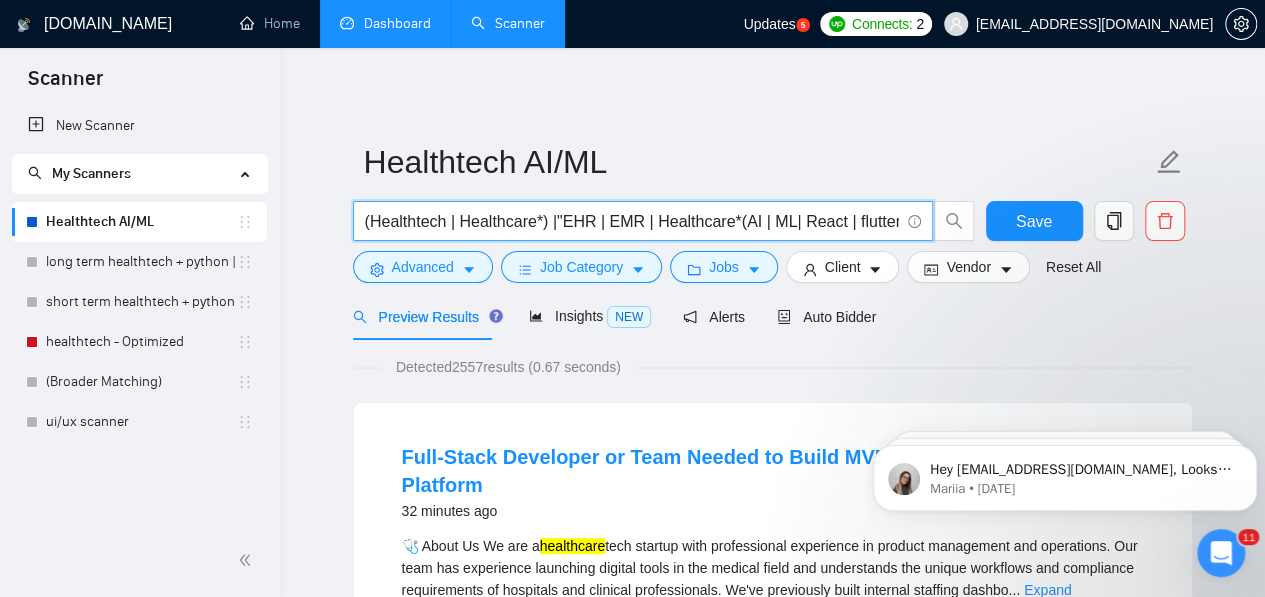 click on "(Healthtech | Healthcare*) |"EHR | EMR | Healthcare*(AI | ML| React | flutter | UI | UX)" at bounding box center [632, 221] 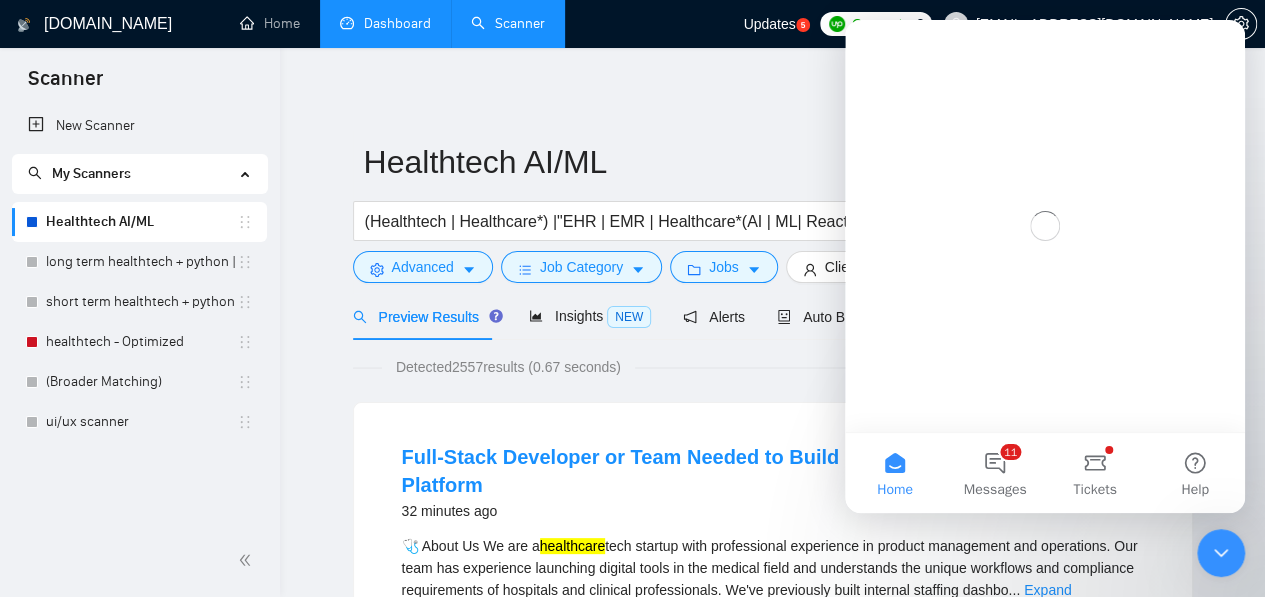 scroll, scrollTop: 0, scrollLeft: 0, axis: both 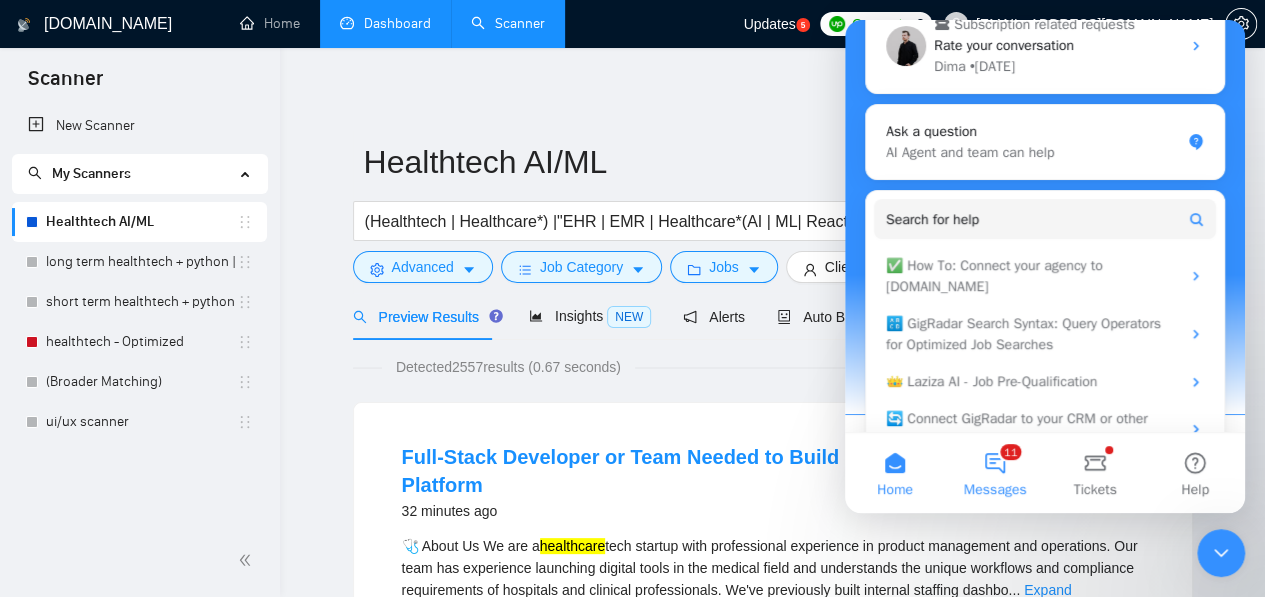 click on "Messages" at bounding box center (995, 490) 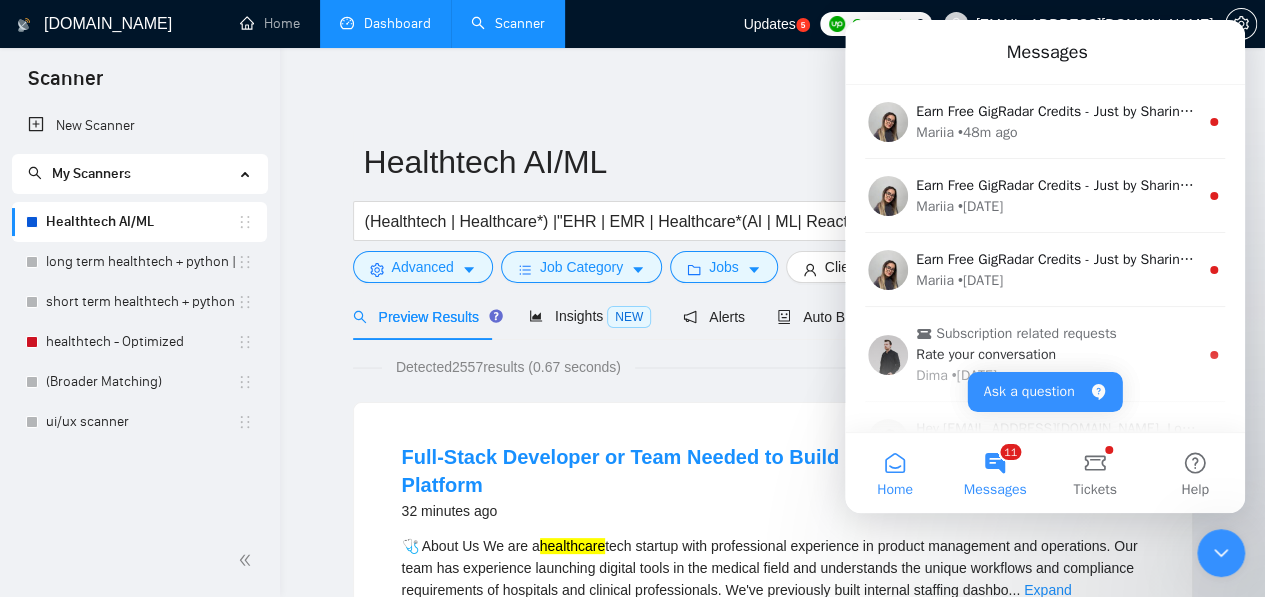 click on "Home" at bounding box center (895, 473) 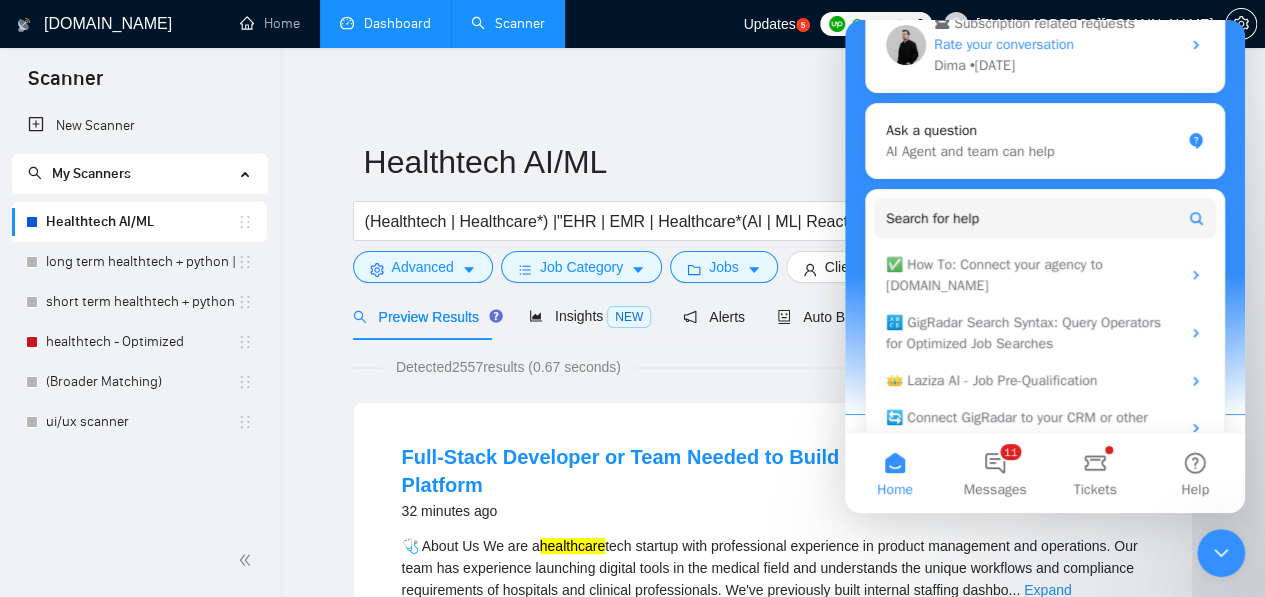 scroll, scrollTop: 363, scrollLeft: 0, axis: vertical 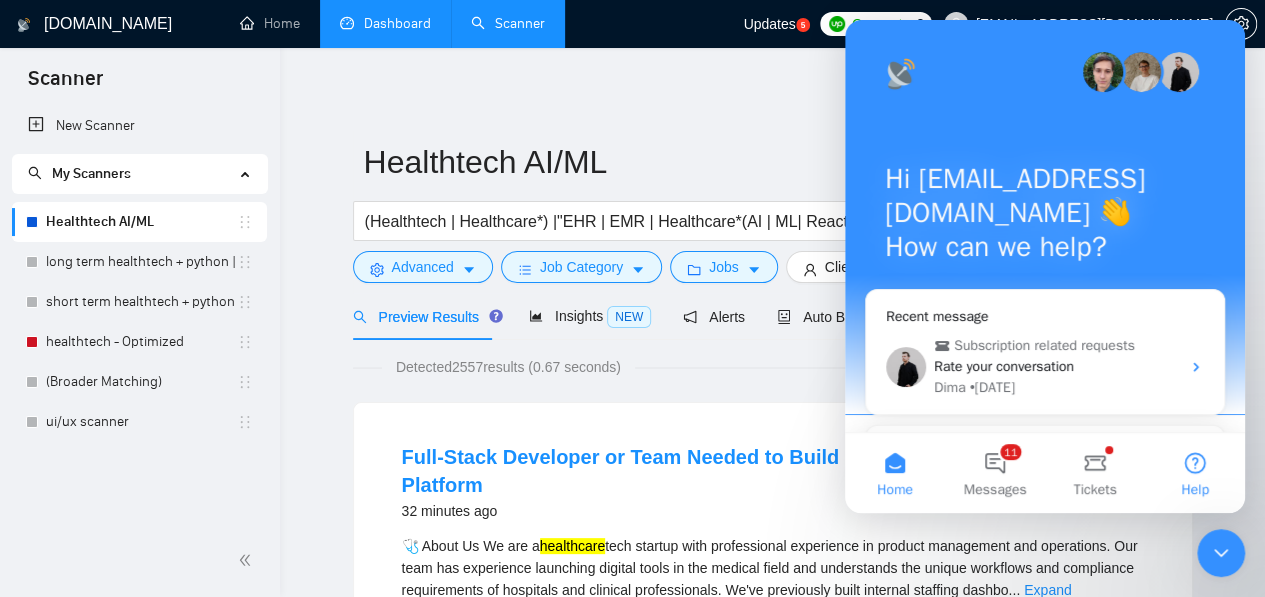 click on "Help" at bounding box center [1195, 473] 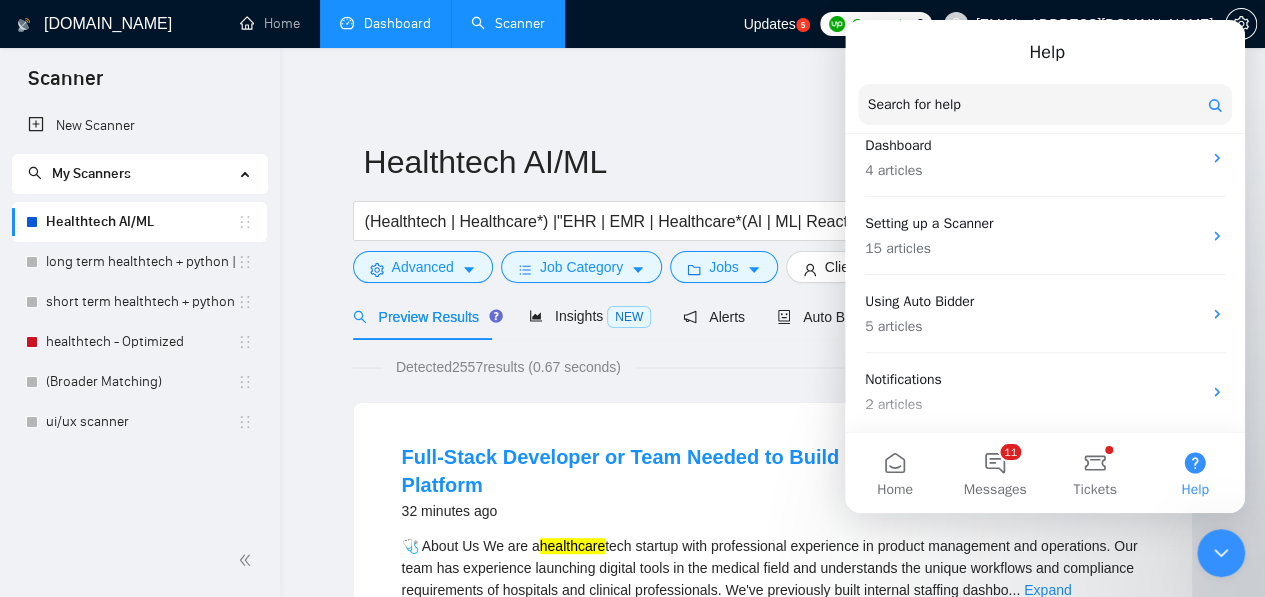 scroll, scrollTop: 241, scrollLeft: 0, axis: vertical 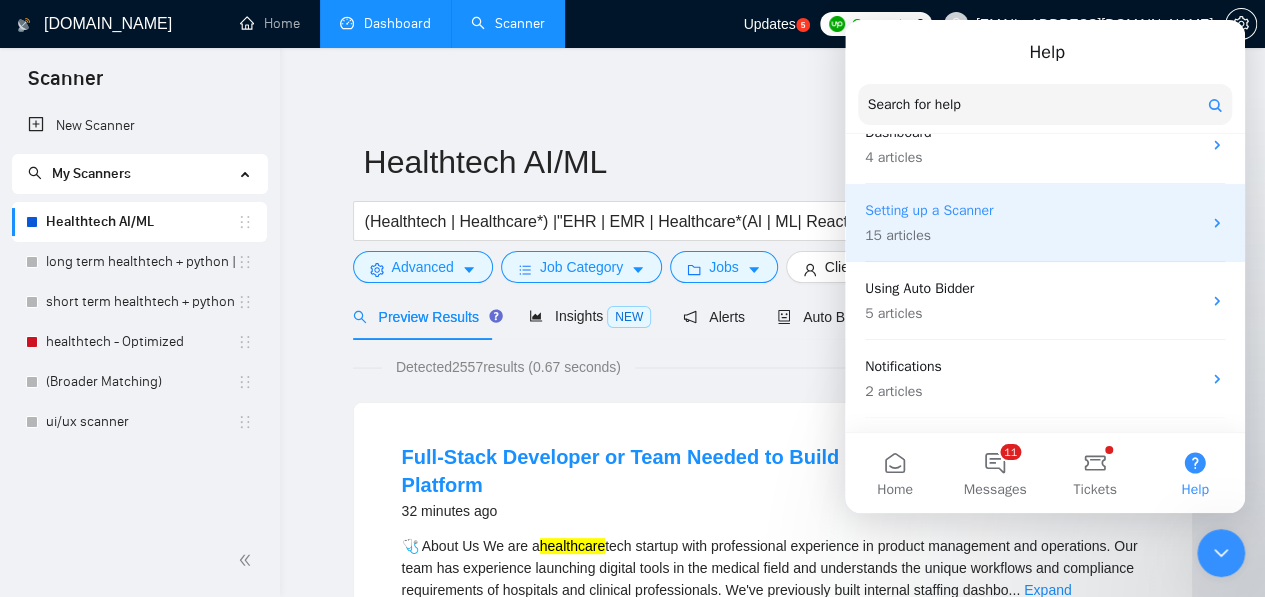 click on "15 articles" at bounding box center [1033, 235] 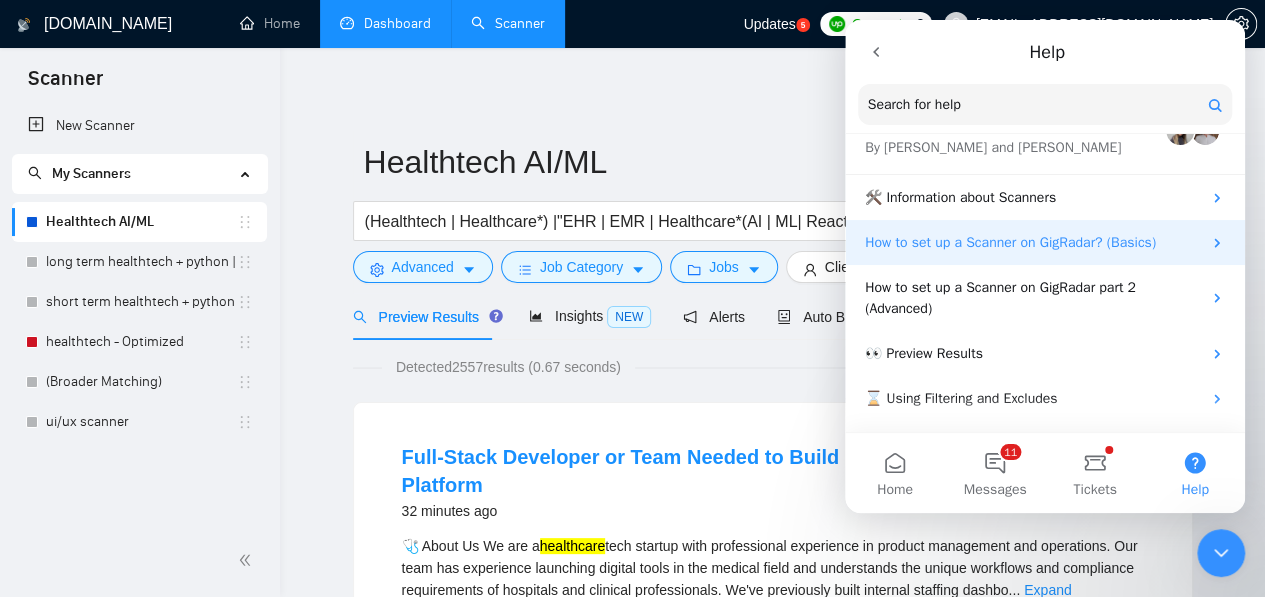 scroll, scrollTop: 73, scrollLeft: 0, axis: vertical 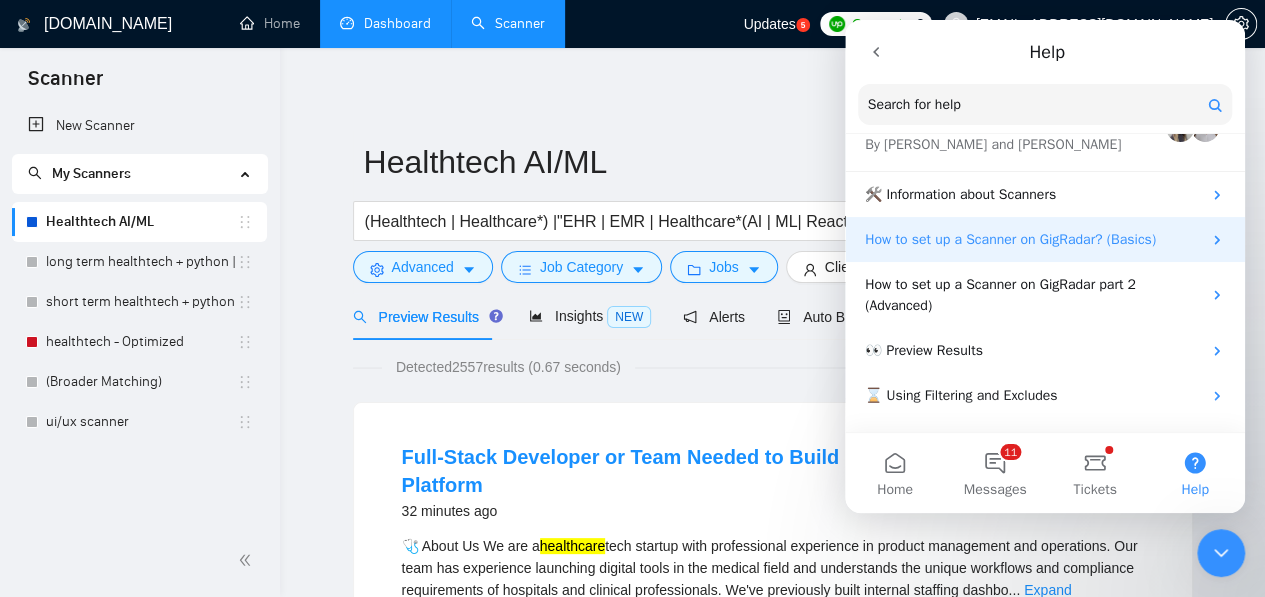 click on "How to set up a Scanner on GigRadar? (Basics)" at bounding box center [1033, 239] 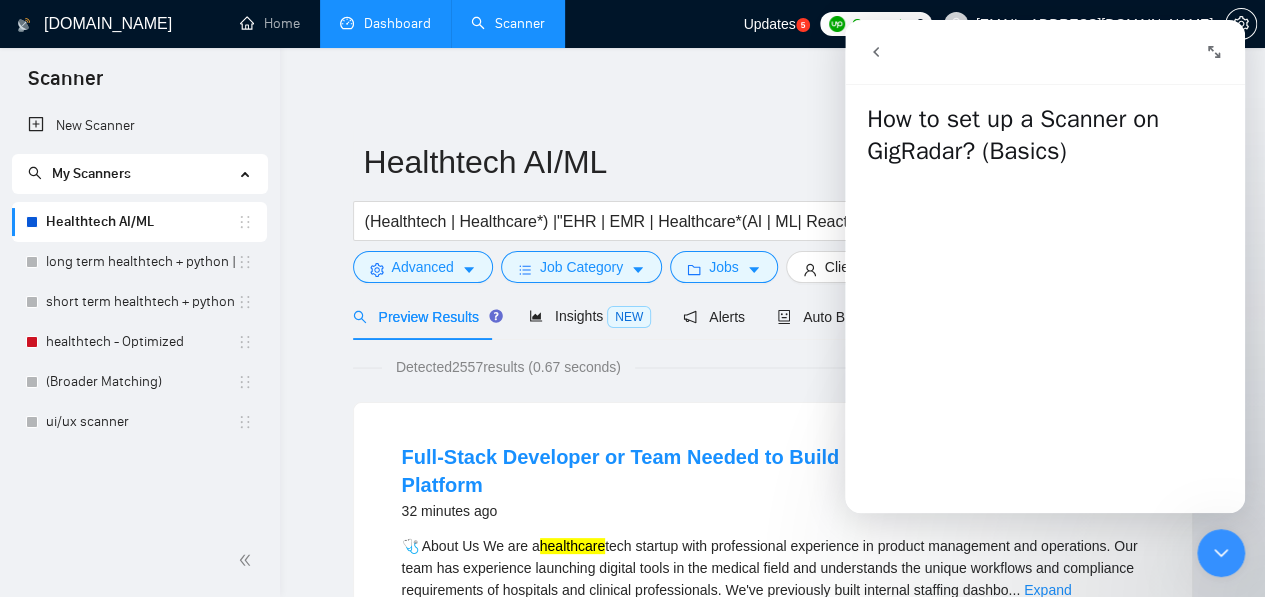 click 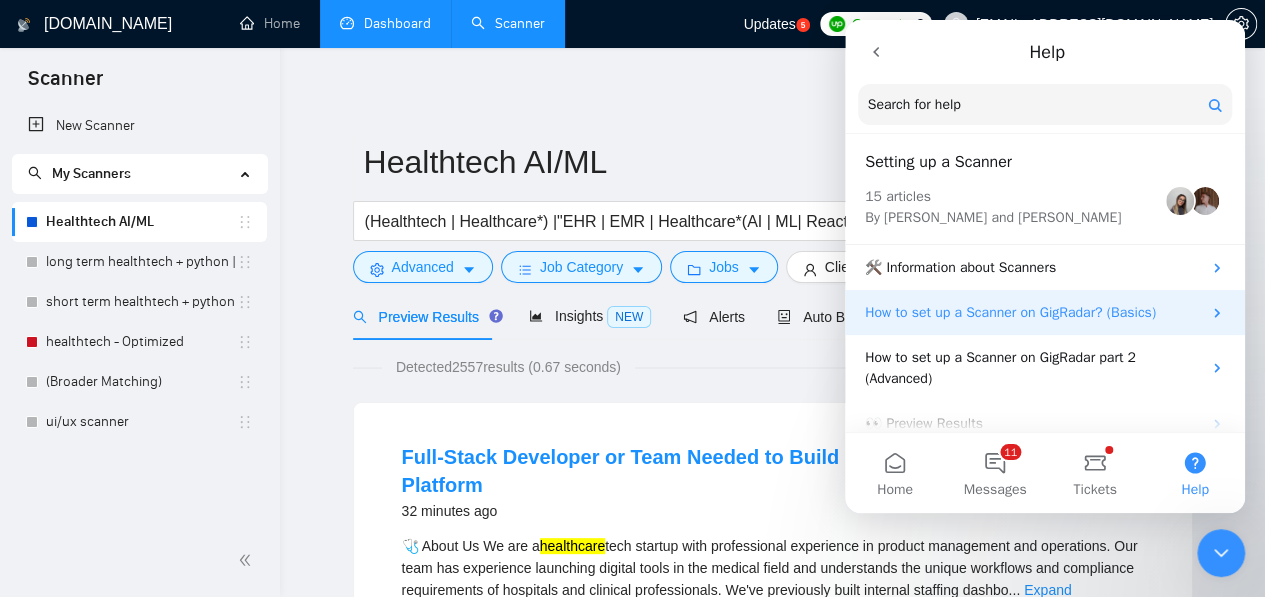 click on "How to set up a Scanner on GigRadar? (Basics)" at bounding box center (1045, 312) 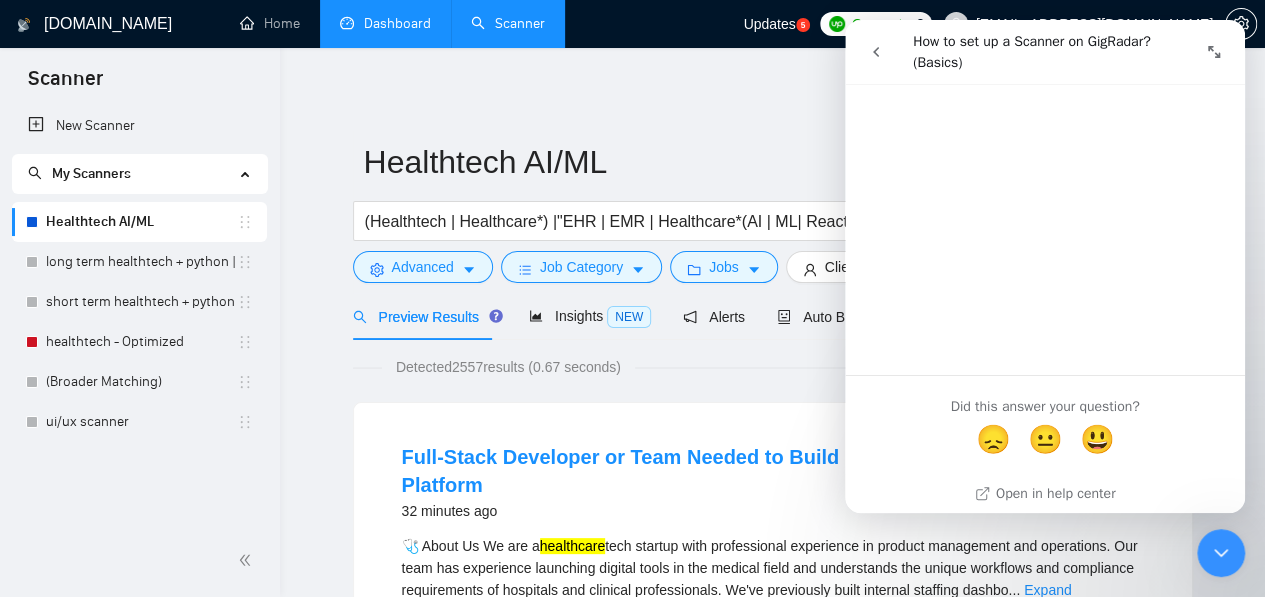 scroll, scrollTop: 2089, scrollLeft: 0, axis: vertical 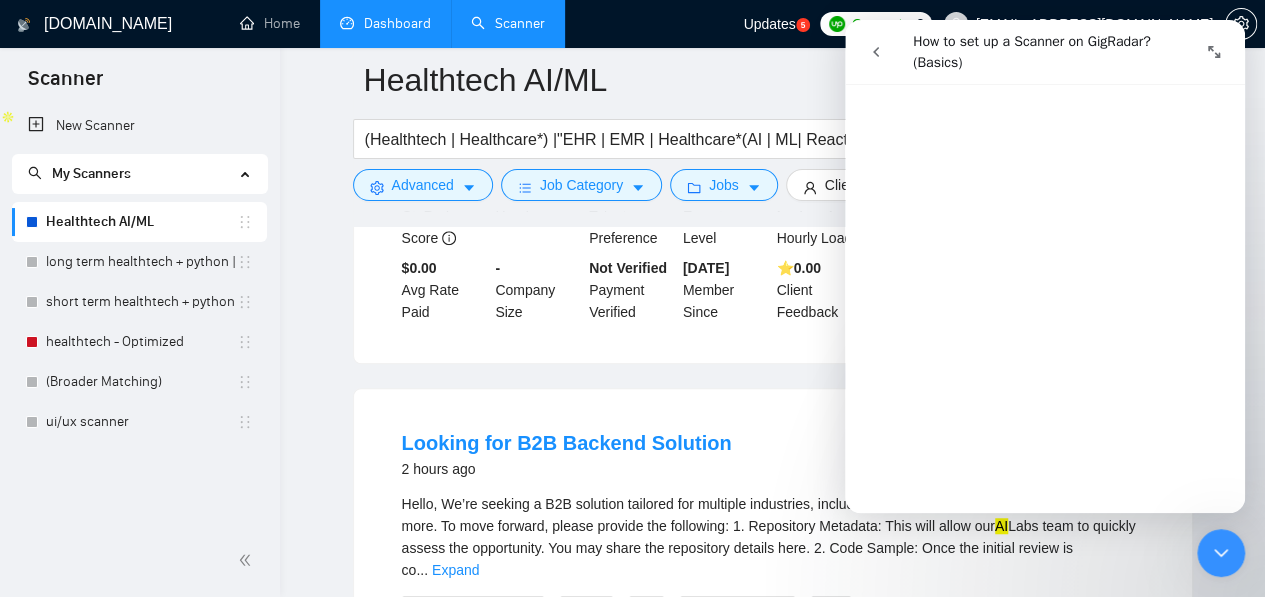 click 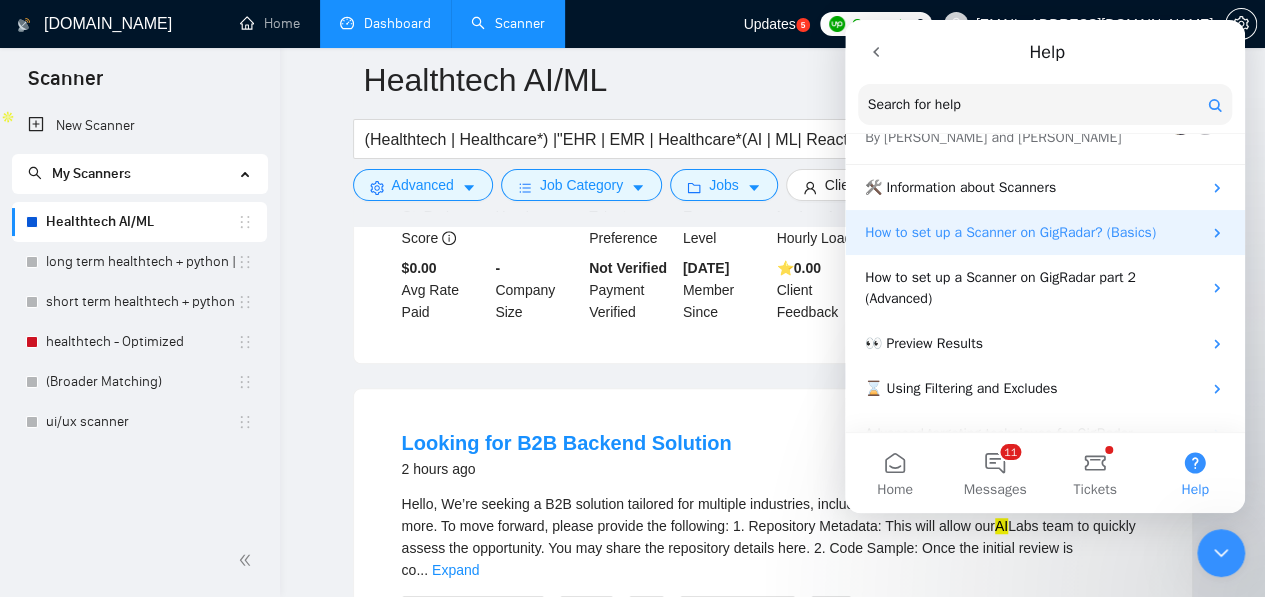 scroll, scrollTop: 106, scrollLeft: 0, axis: vertical 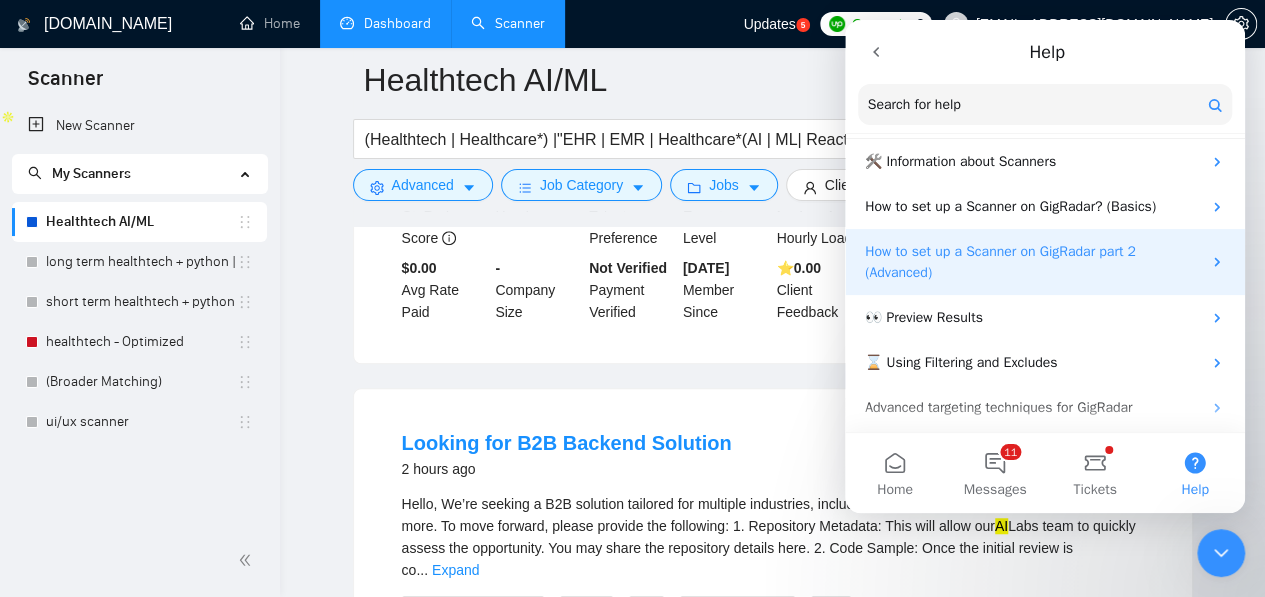 click on "How to set up a Scanner on GigRadar part 2 (Advanced)" at bounding box center [1033, 262] 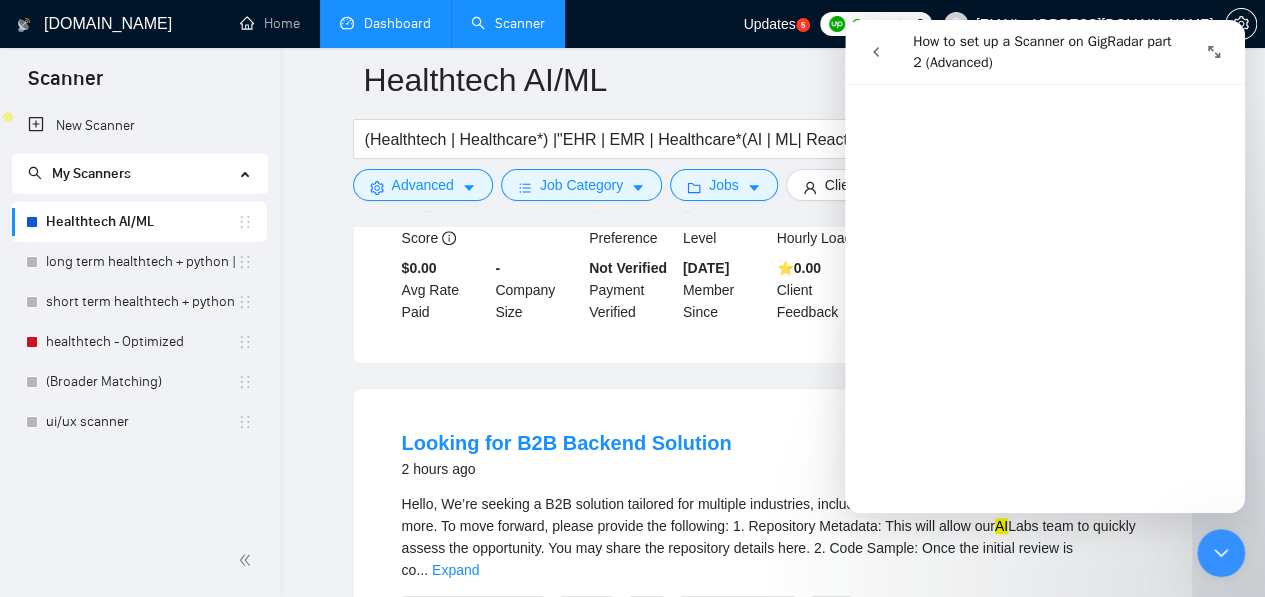scroll, scrollTop: 0, scrollLeft: 0, axis: both 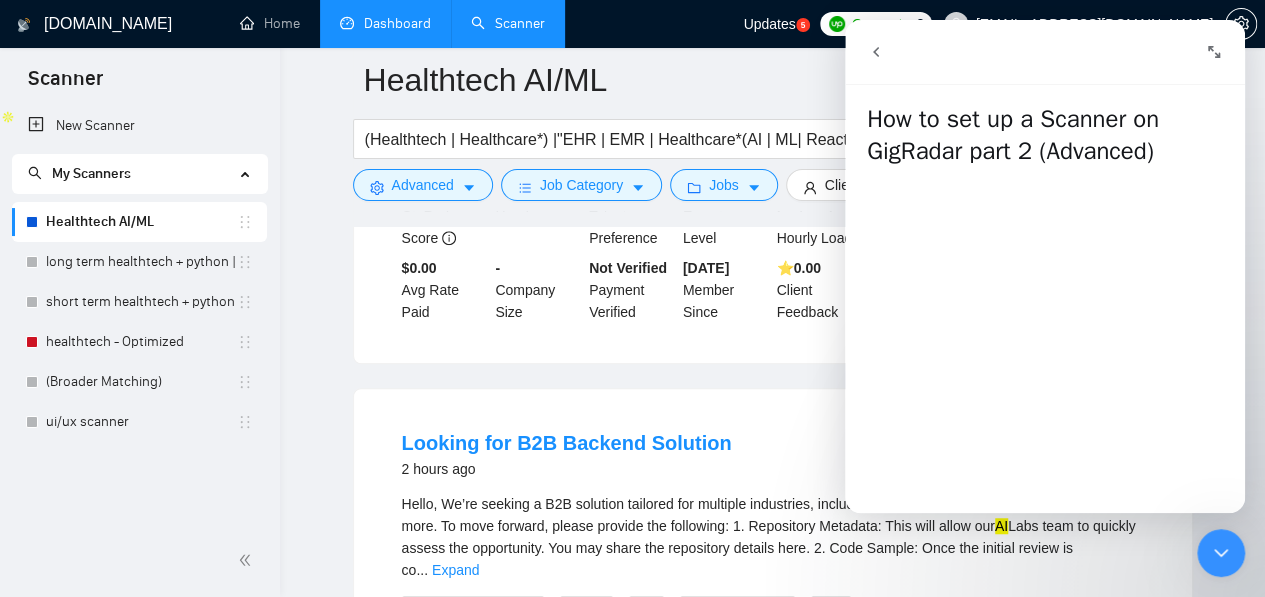 click 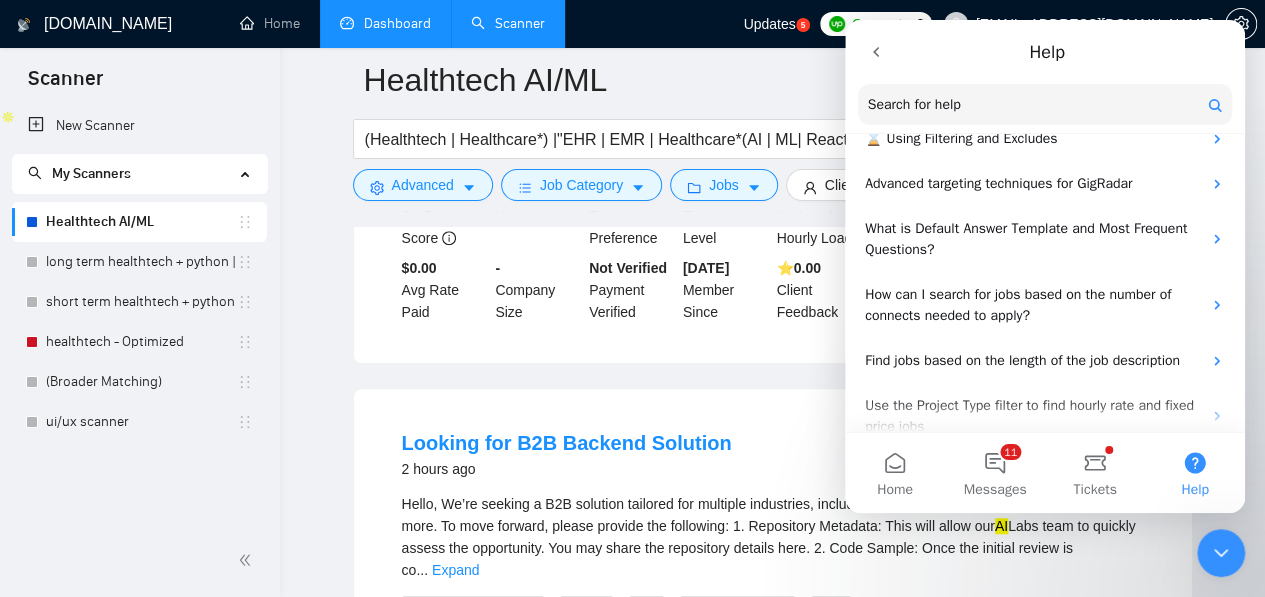 scroll, scrollTop: 543, scrollLeft: 0, axis: vertical 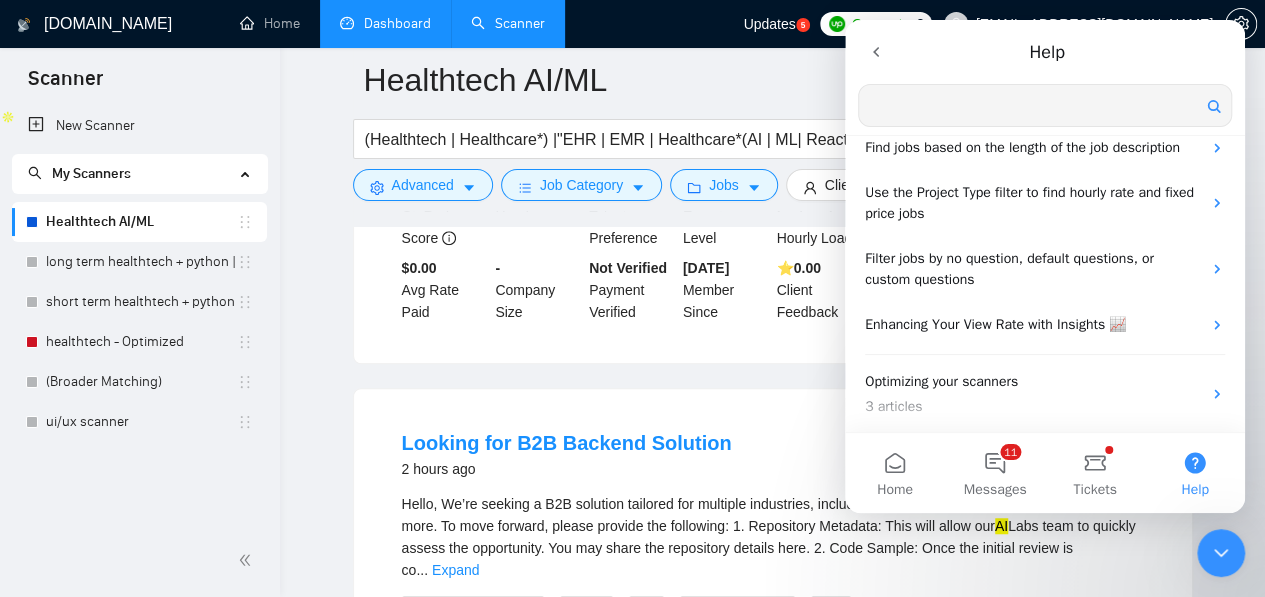 click at bounding box center [1045, 105] 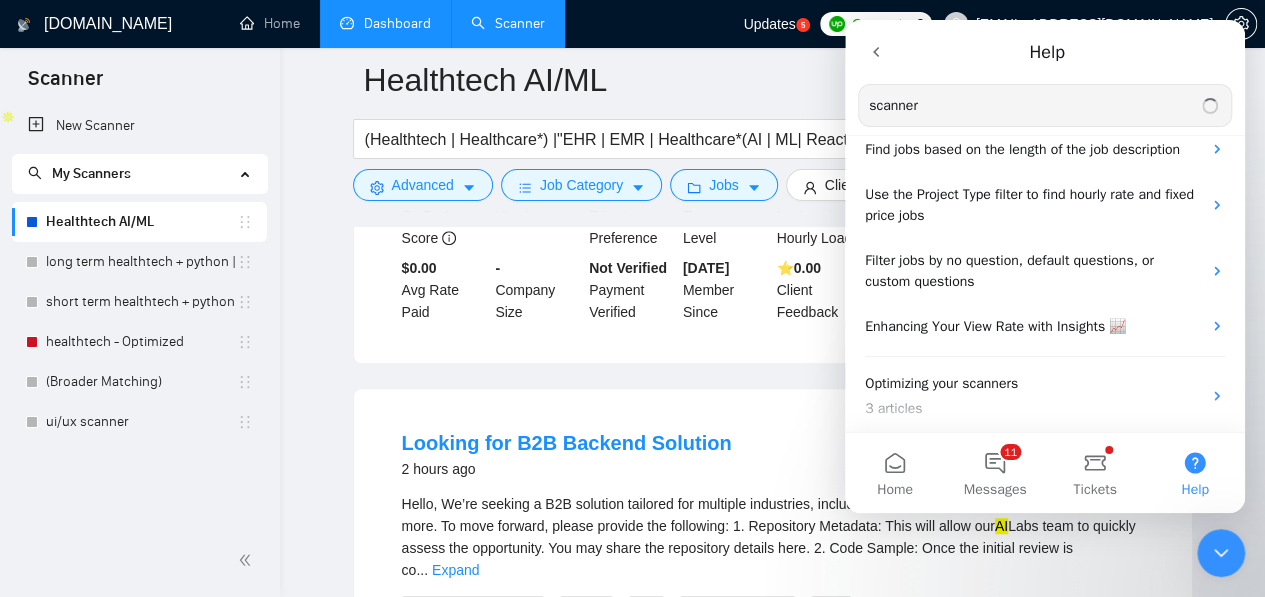 type on "scanner" 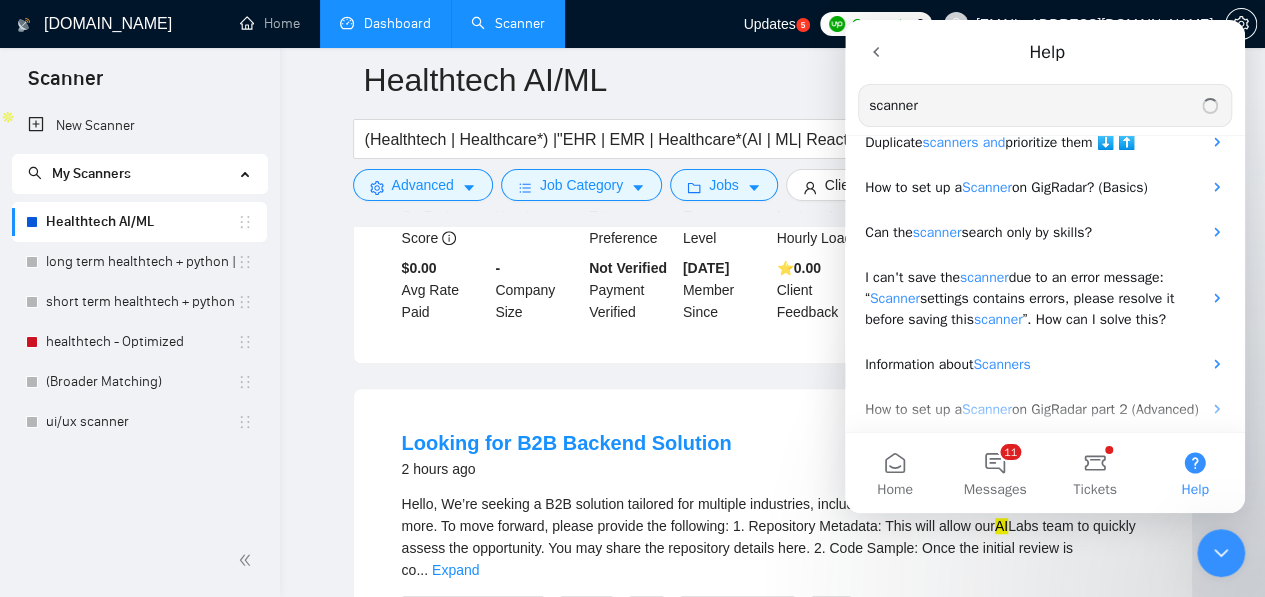 scroll, scrollTop: 248, scrollLeft: 0, axis: vertical 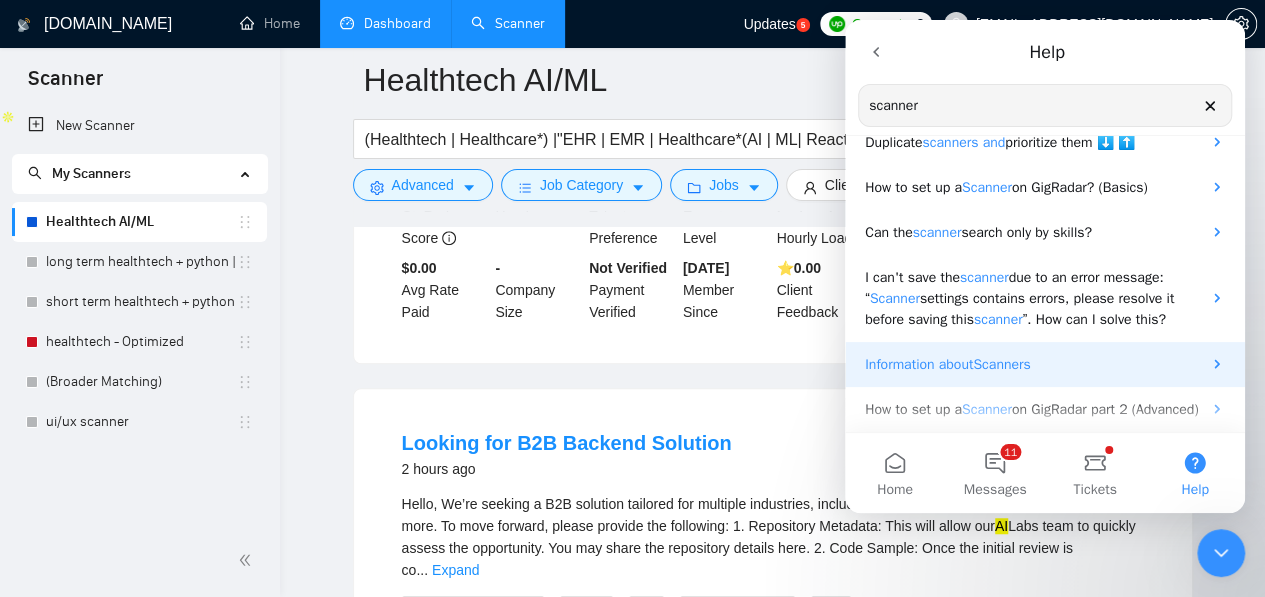 click on "Information about  Scanners" at bounding box center [1045, 364] 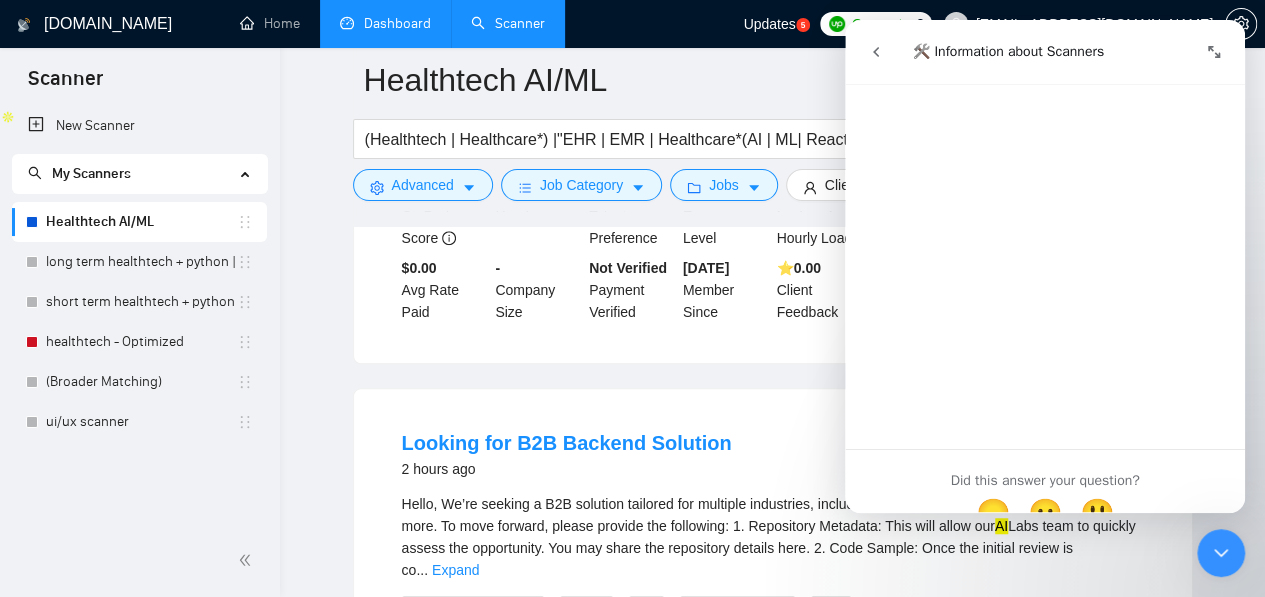 scroll, scrollTop: 4084, scrollLeft: 0, axis: vertical 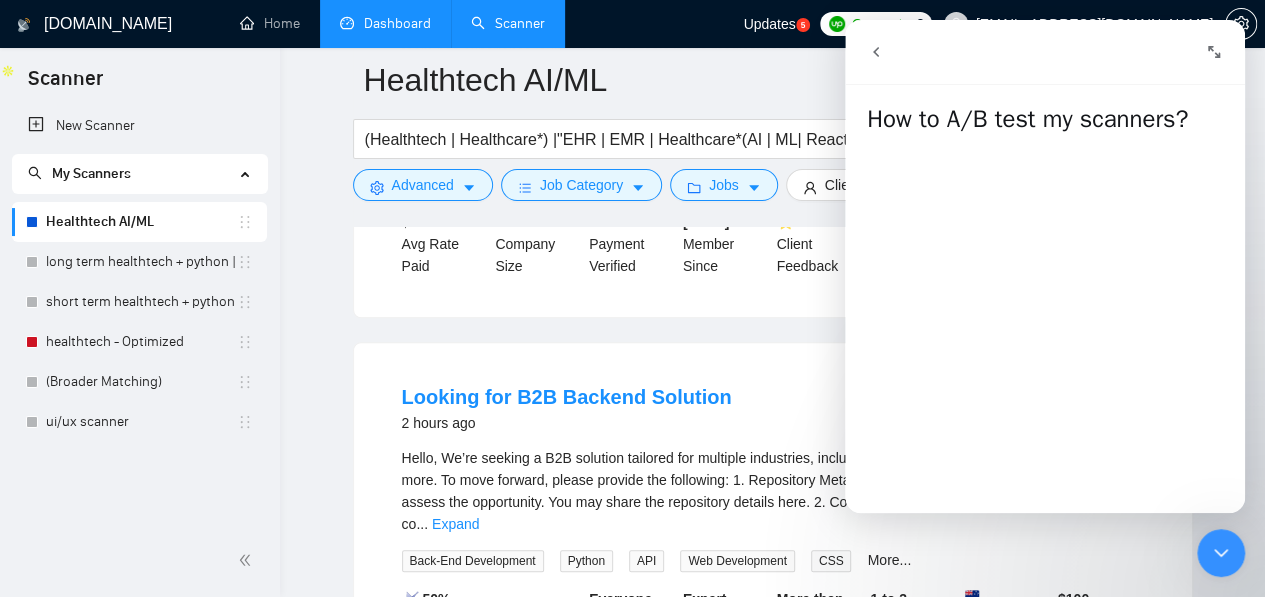 click 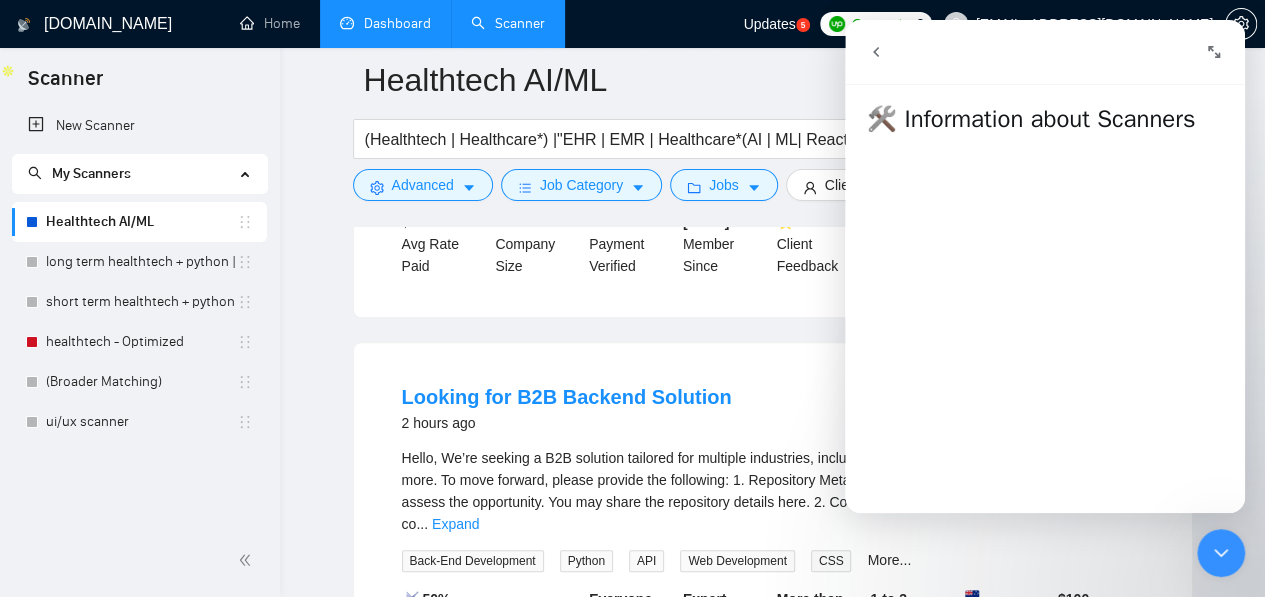 click 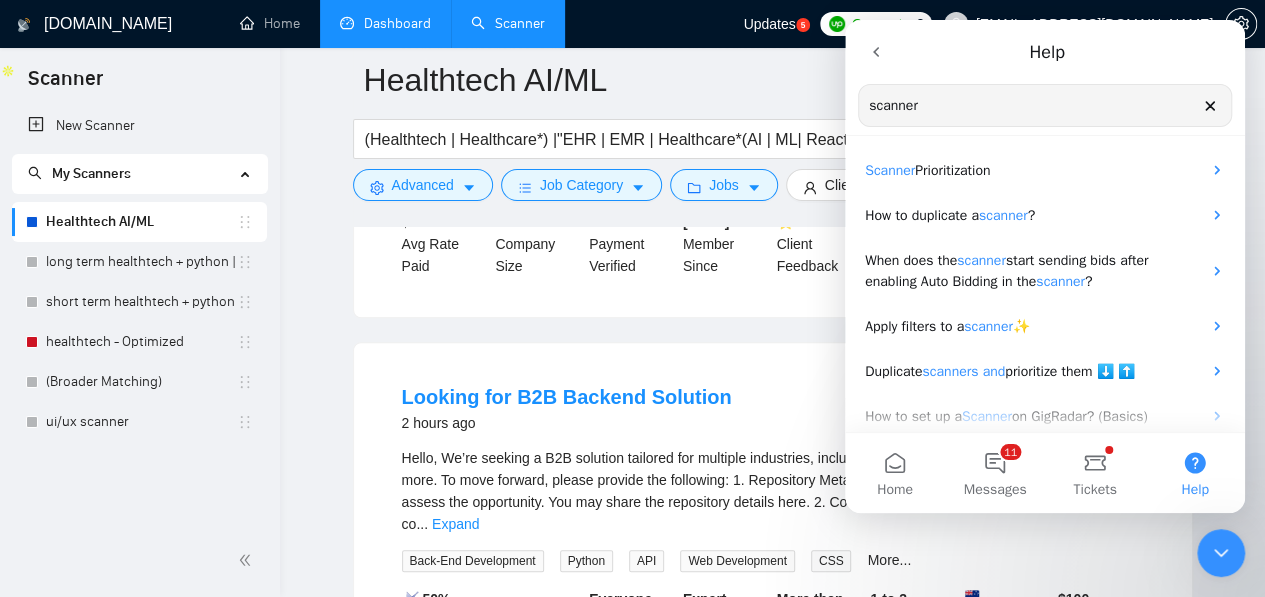click on "scanner" at bounding box center (1045, 105) 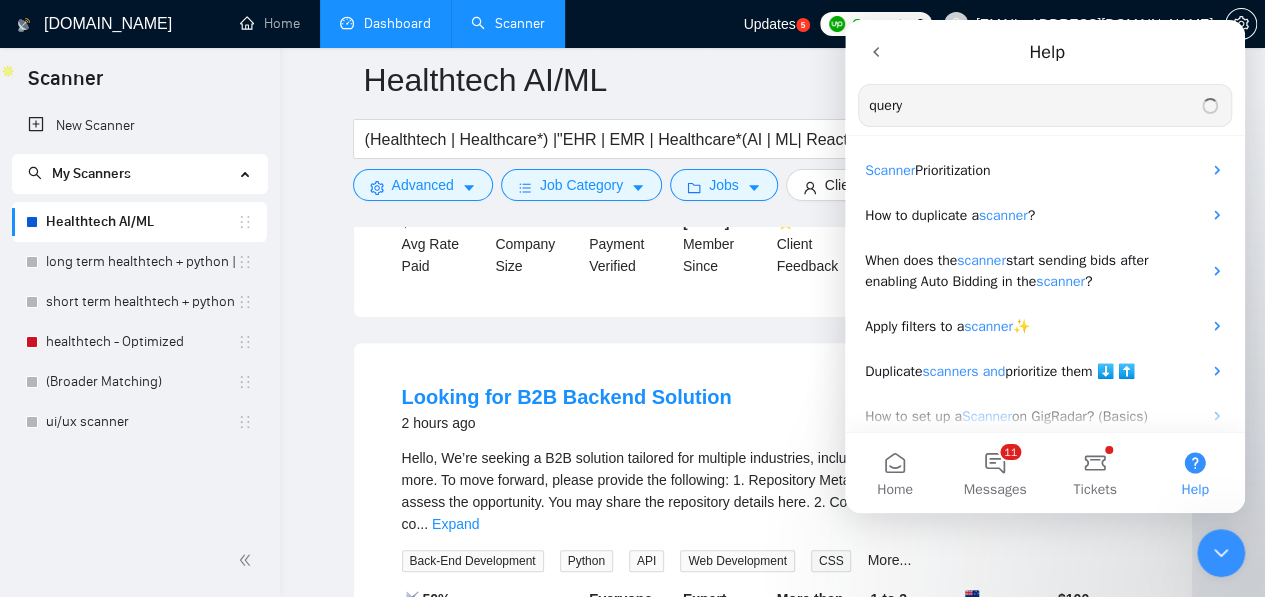 type on "query" 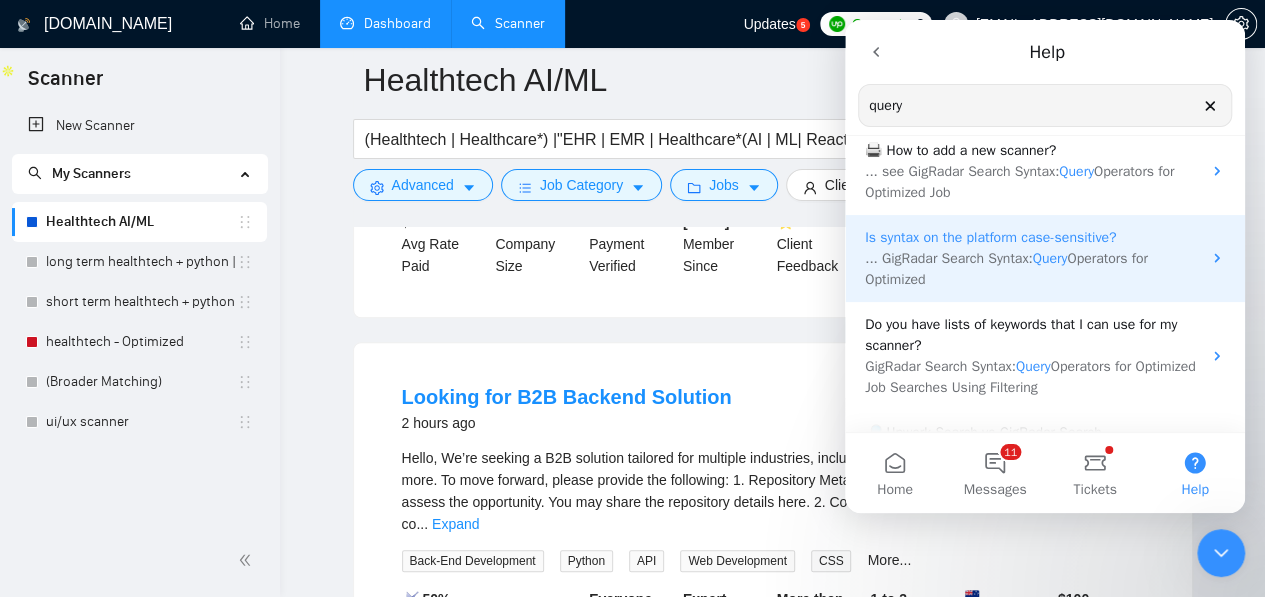 scroll, scrollTop: 324, scrollLeft: 0, axis: vertical 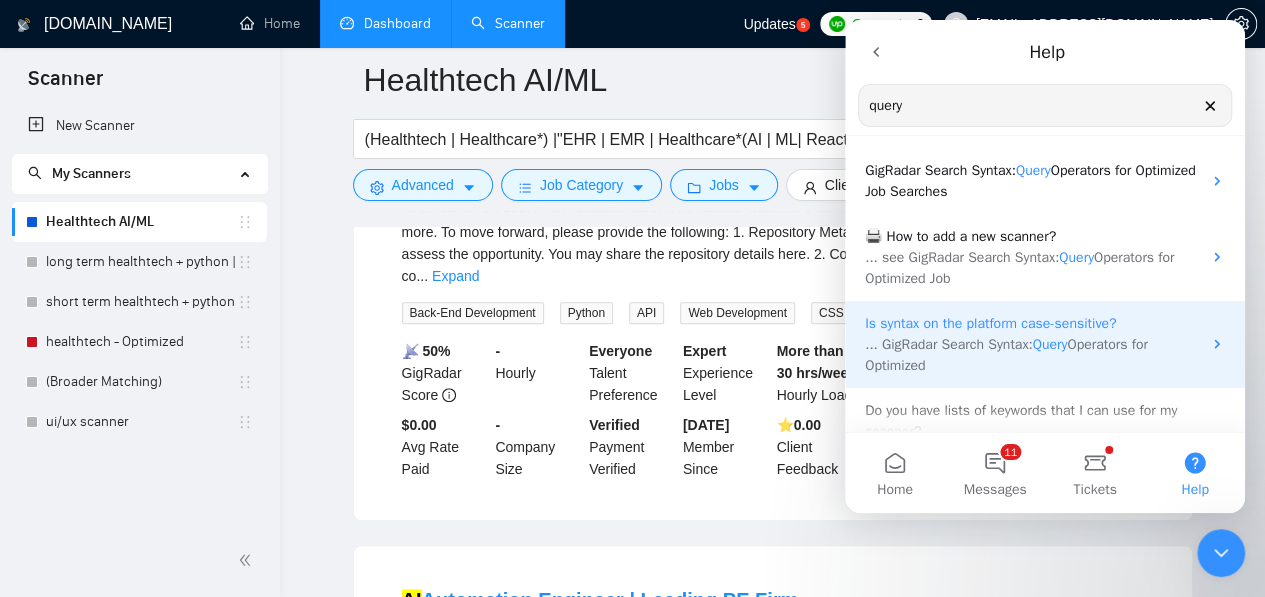click on "Query" at bounding box center [1050, 344] 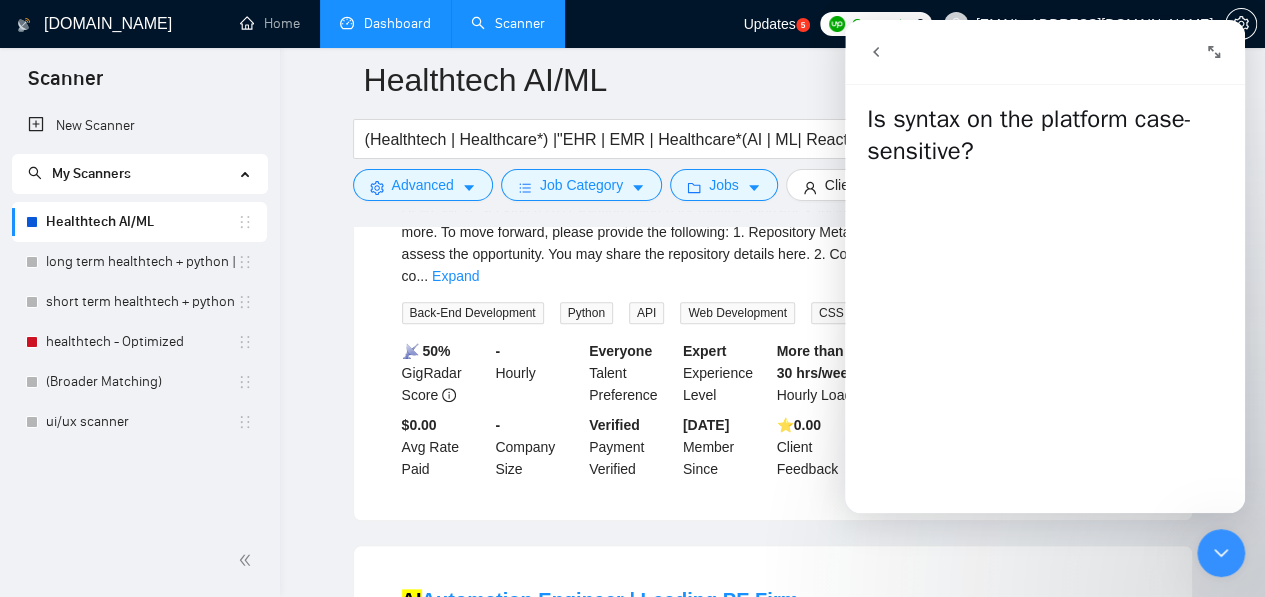 click at bounding box center [876, 52] 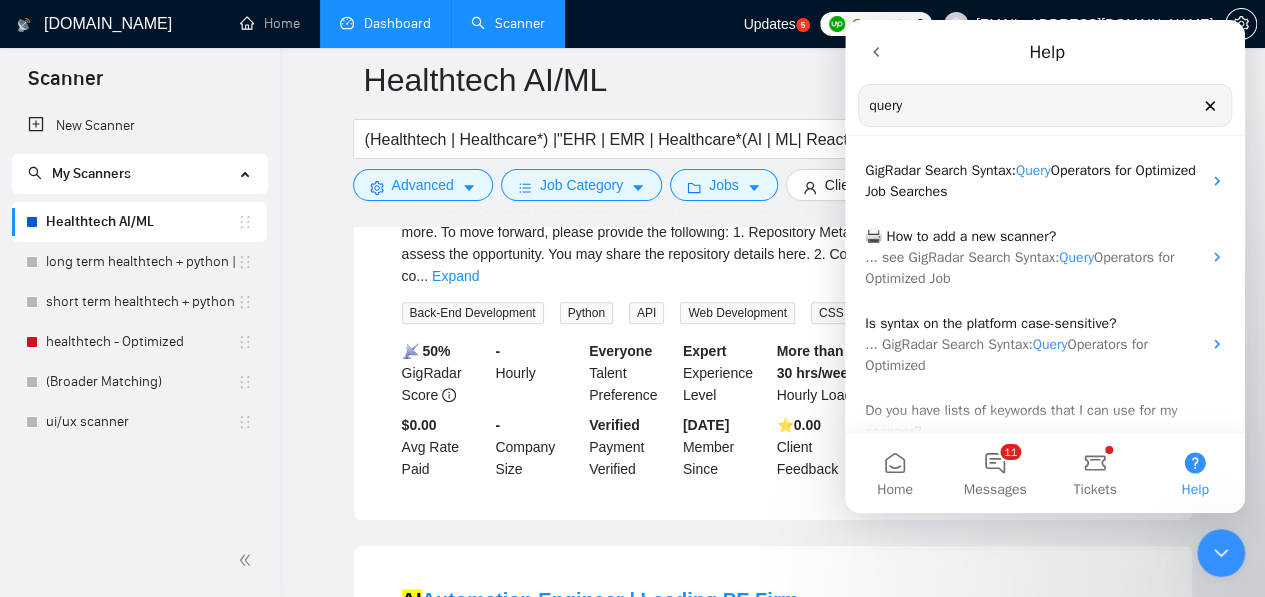 click on "query" at bounding box center (1045, 105) 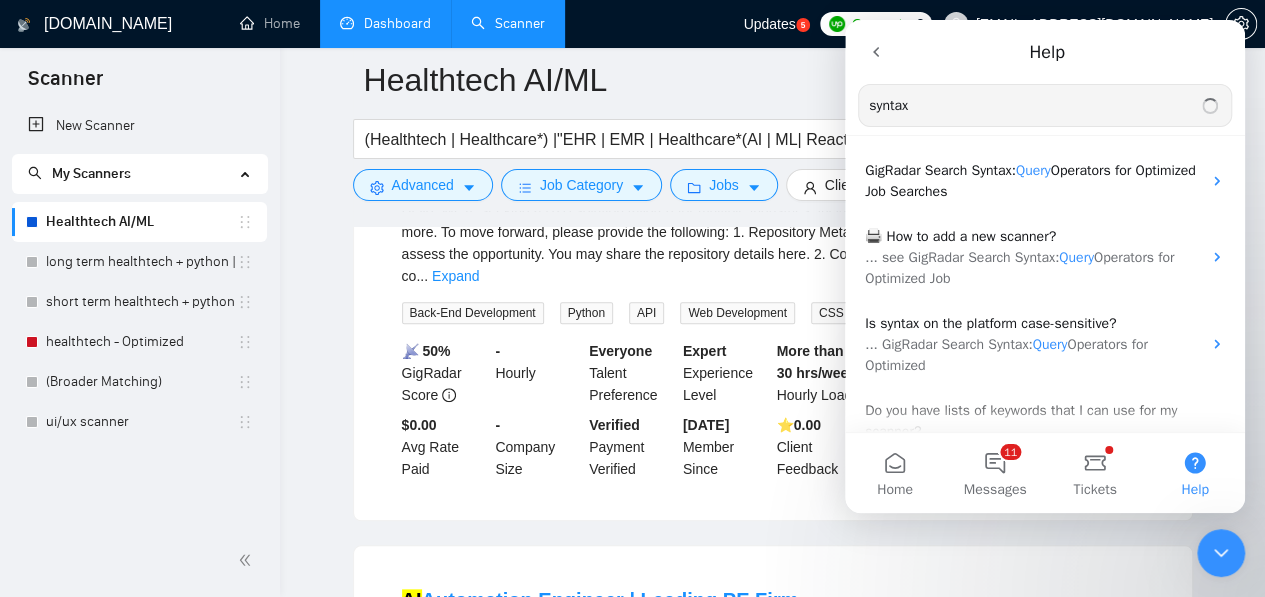 type on "syntax" 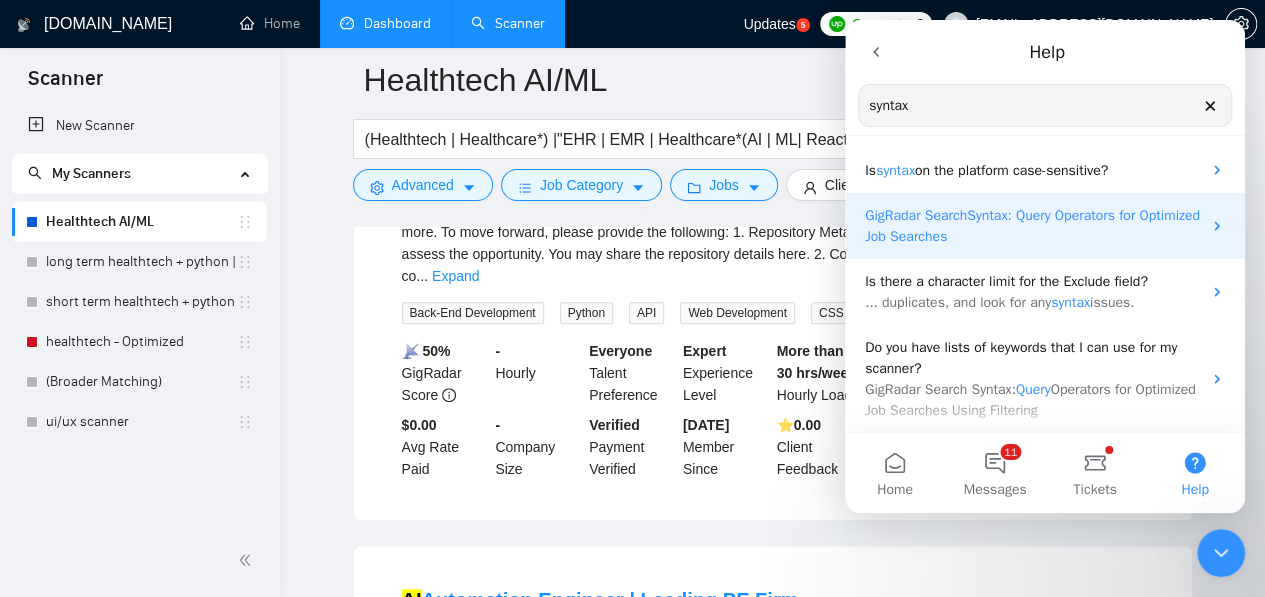 click on "GigRadar Search  Syntax : Query Operators for Optimized Job Searches" at bounding box center [1045, 226] 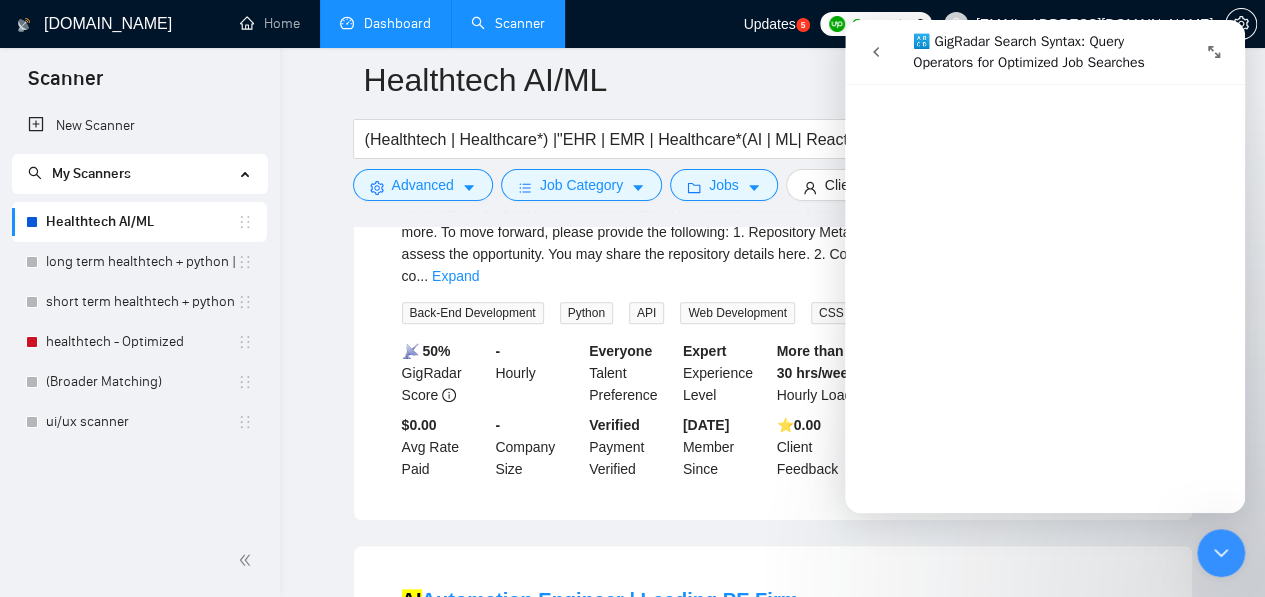 scroll, scrollTop: 527, scrollLeft: 0, axis: vertical 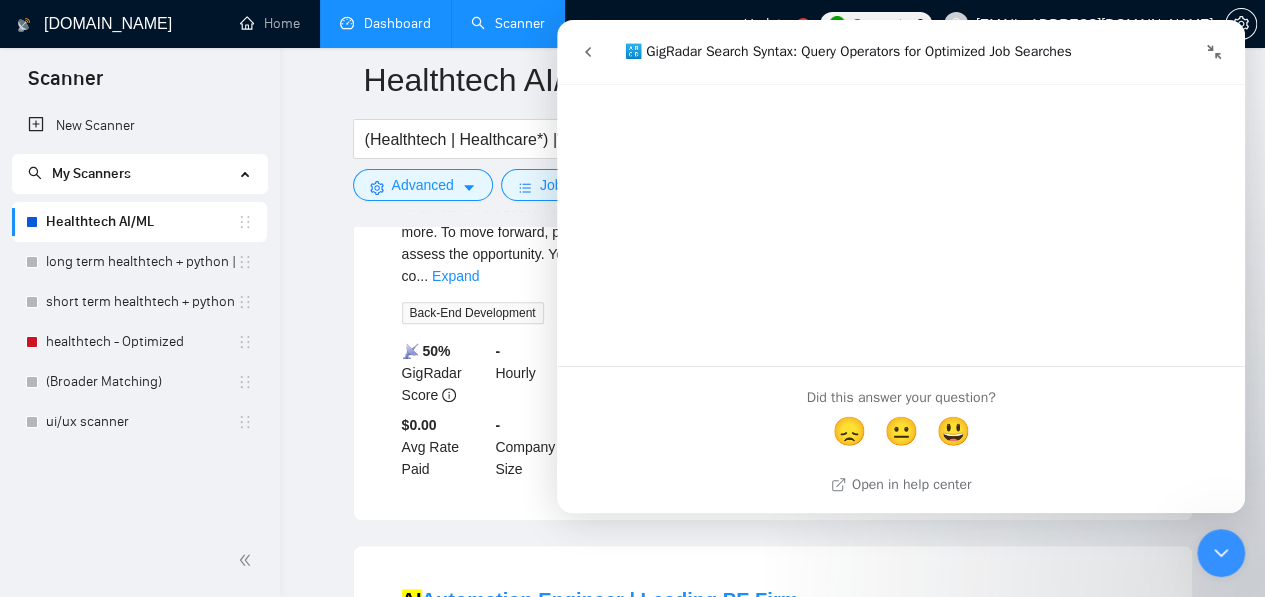 click on "[DOMAIN_NAME] Home Dashboard Scanner Updates
5
Connects: 2 [EMAIL_ADDRESS][DOMAIN_NAME] Healthtech AI/ML (Healthtech | Healthcare*) |"EHR | EMR | Healthcare*(AI | ML| React | flutter | UI | UX) Save Advanced   Job Category   Jobs   Client   Vendor   Reset All Preview Results Insights NEW Alerts Auto Bidder Detected   2557  results   (0.67 seconds) Full-Stack Developer or Team Needed to Build MVP –  Healthcare  Staffing Platform 33 minutes ago 🩺 About Us
We are a  healthcare  tech startup with professional experience in product management and operations. Our team has experience launching digital tools in the medical field and understands the unique workflows and compliance requirements of hospitals and clinical professionals.
We've previously built internal staffing dashbo ... Expand Full Stack Development React Node.js JavaScript API Integration More... 📡   65% GigRadar Score   $25 - $35 Hourly Everyone Talent Preference Intermediate Experience Level Duration" at bounding box center [772, 1759] 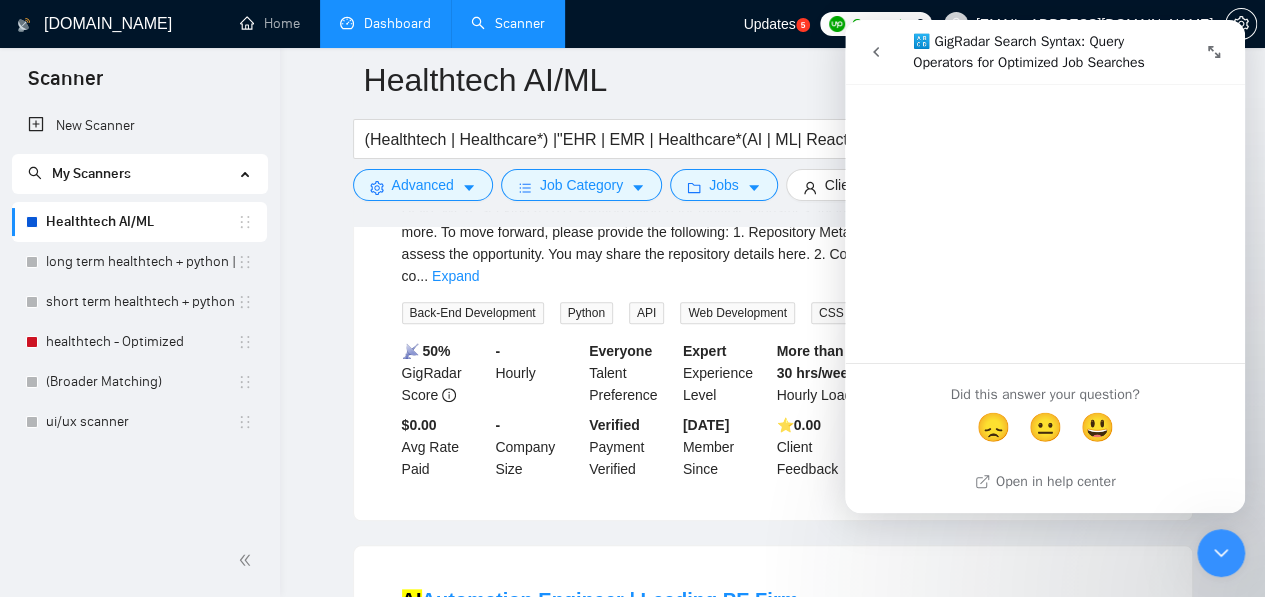 scroll, scrollTop: 6969, scrollLeft: 0, axis: vertical 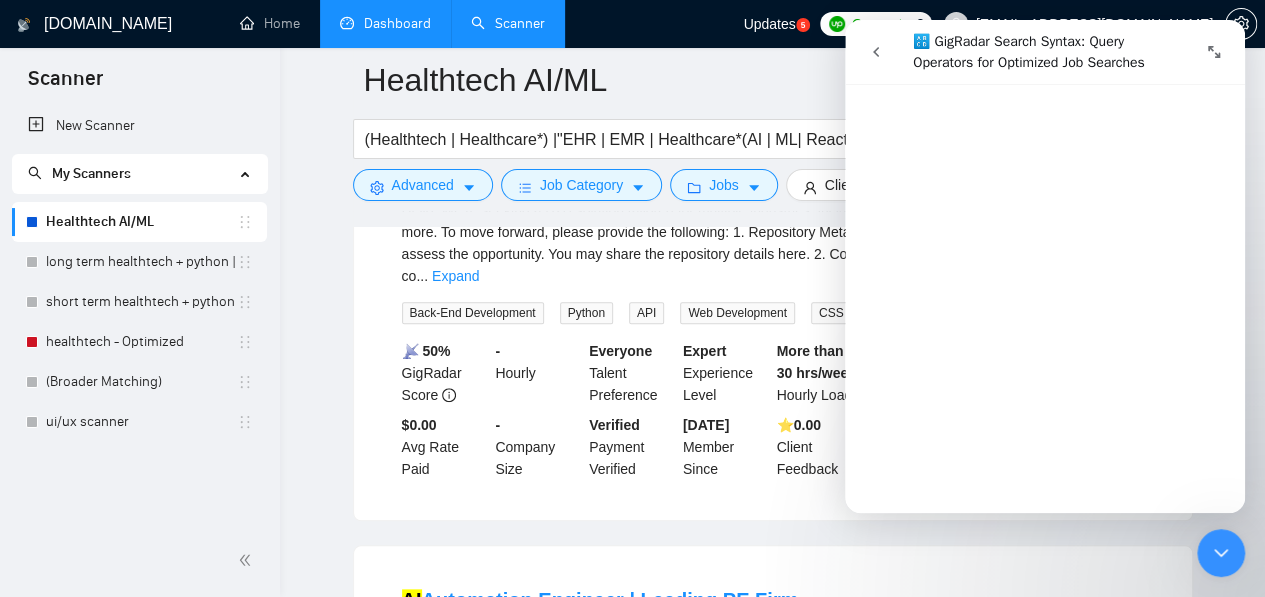 click at bounding box center (1221, 553) 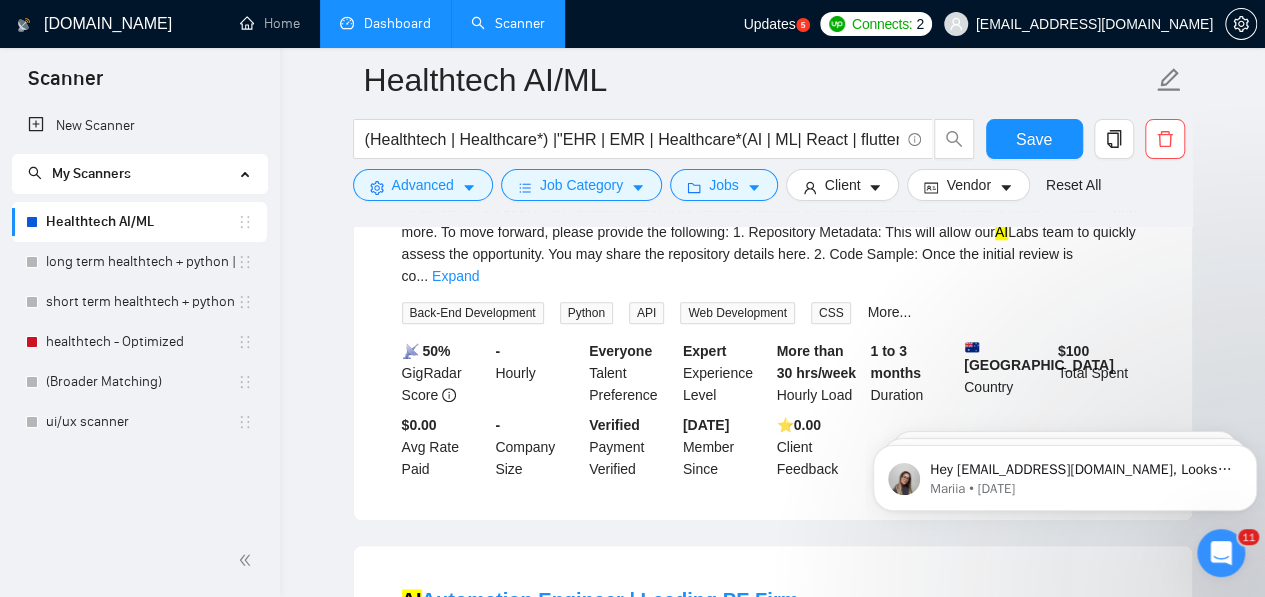 scroll, scrollTop: 0, scrollLeft: 0, axis: both 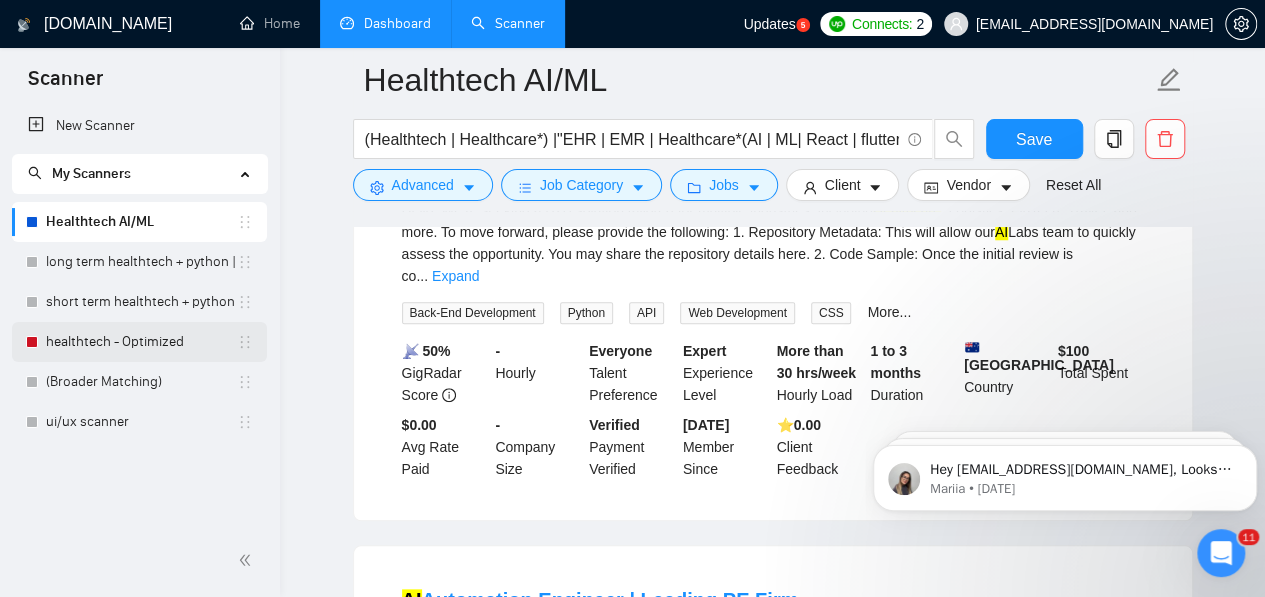 click on "healthtech - Optimized" at bounding box center [141, 342] 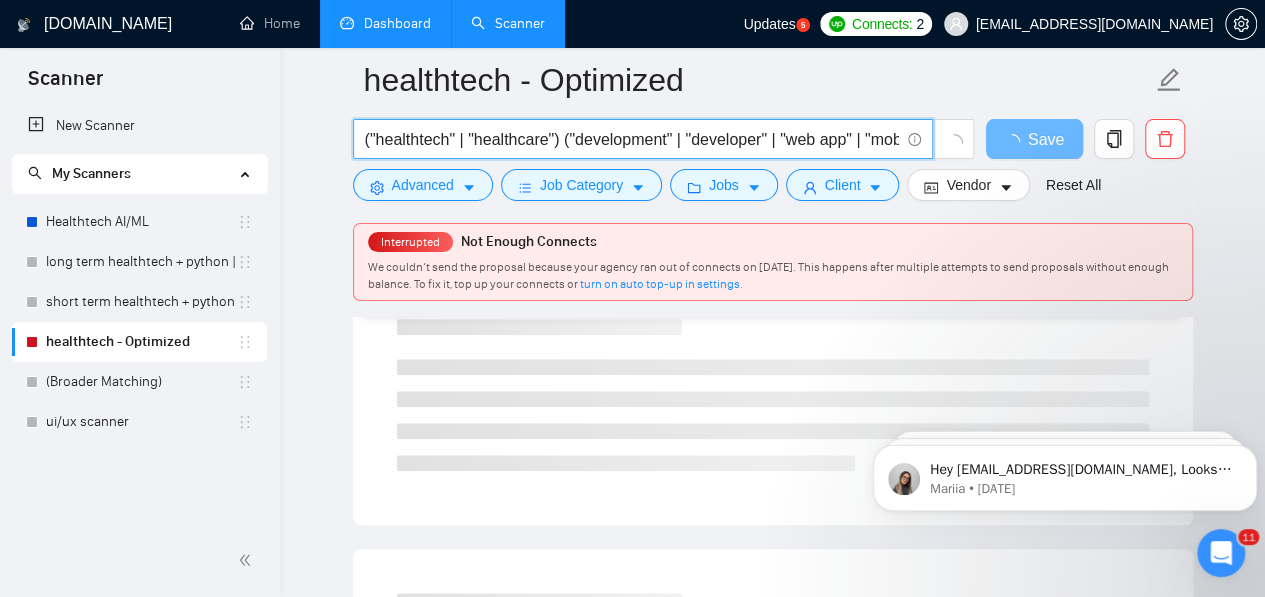 click on "("healthtech" | "healthcare") ("development" | "developer" | "web app" | "mobile app" | "SaaS" | "platform" | "custom software") ("EHR" | "EMR" | "FHIR" | "HL7" | "HIPAA" | "telemedicine" "UI UX" | "AI in Healthcare" | "MERN" | "Python" | "machine learning" | "medical imaging" | "RPM" | "chatbot" | "clinical decision support" | "LIMS" | "pharmacy system" | "workflow automation" | "agentic AI" | "patient portal")" at bounding box center (632, 139) 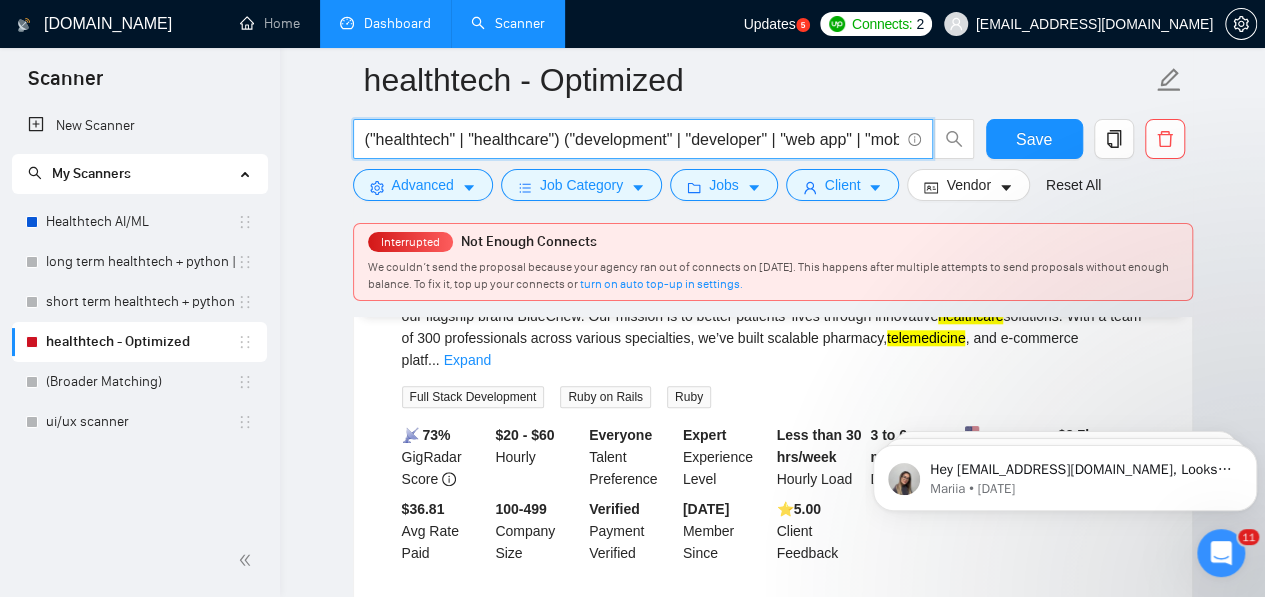 click on "("healthtech" | "healthcare") ("development" | "developer" | "web app" | "mobile app" | "SaaS" | "platform" | "custom software") ("EHR" | "EMR" | "FHIR" | "HL7" | "HIPAA" | "telemedicine" "UI UX" | "AI in Healthcare" | "MERN" | "Python" | "machine learning" | "medical imaging" | "RPM" | "chatbot" | "clinical decision support" | "LIMS" | "pharmacy system" | "workflow automation" | "agentic AI" | "patient portal")" at bounding box center (632, 139) 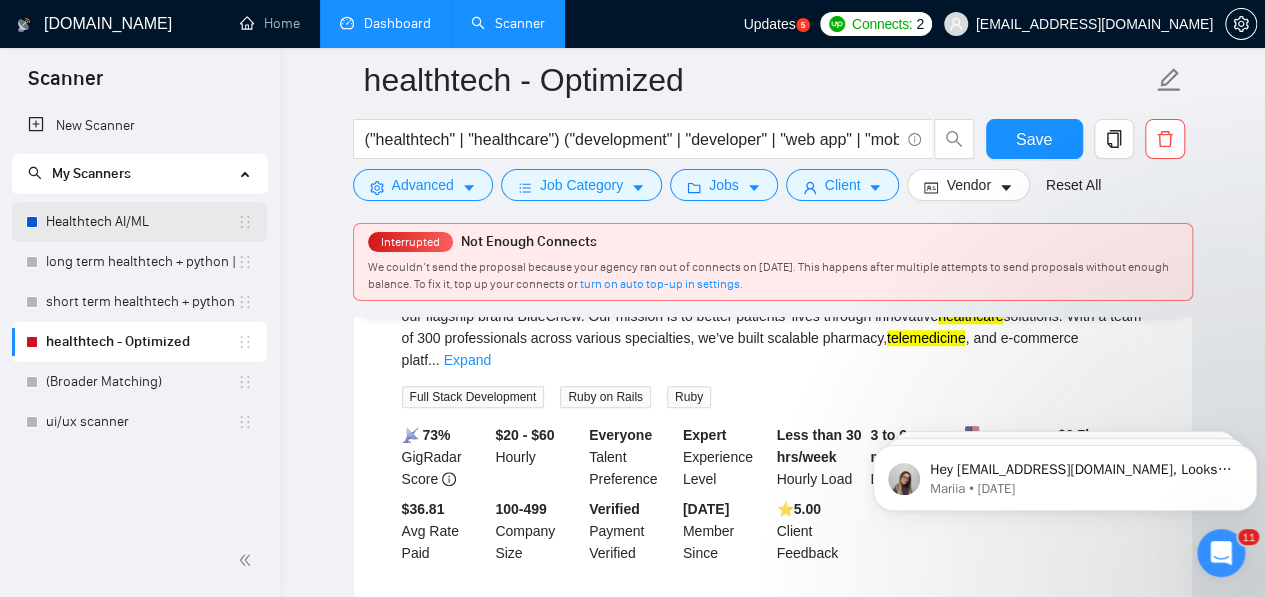 click on "Healthtech AI/ML" at bounding box center [141, 222] 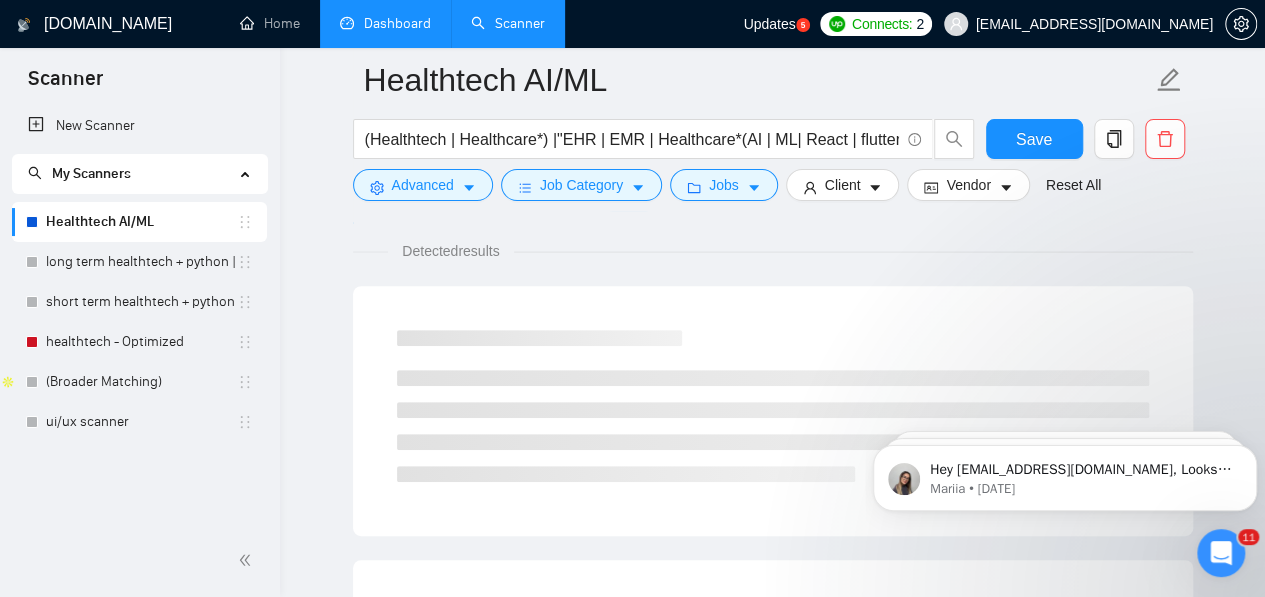 scroll, scrollTop: 781, scrollLeft: 0, axis: vertical 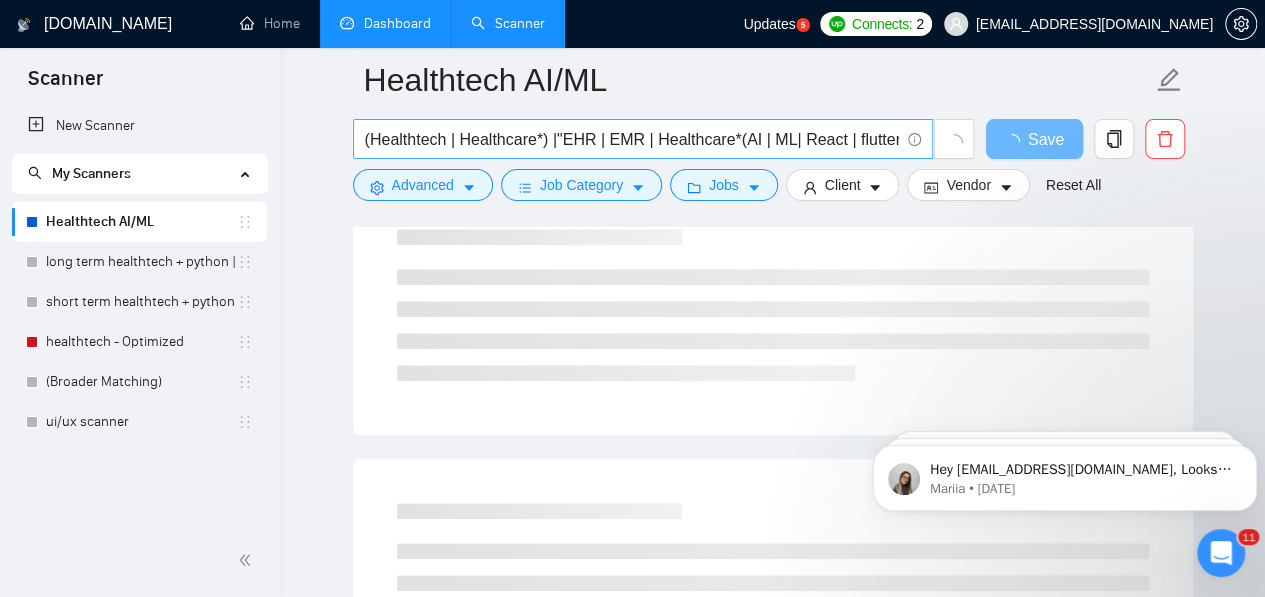 click on "(Healthtech | Healthcare*) |"EHR | EMR | Healthcare*(AI | ML| React | flutter | UI | UX)" at bounding box center [632, 139] 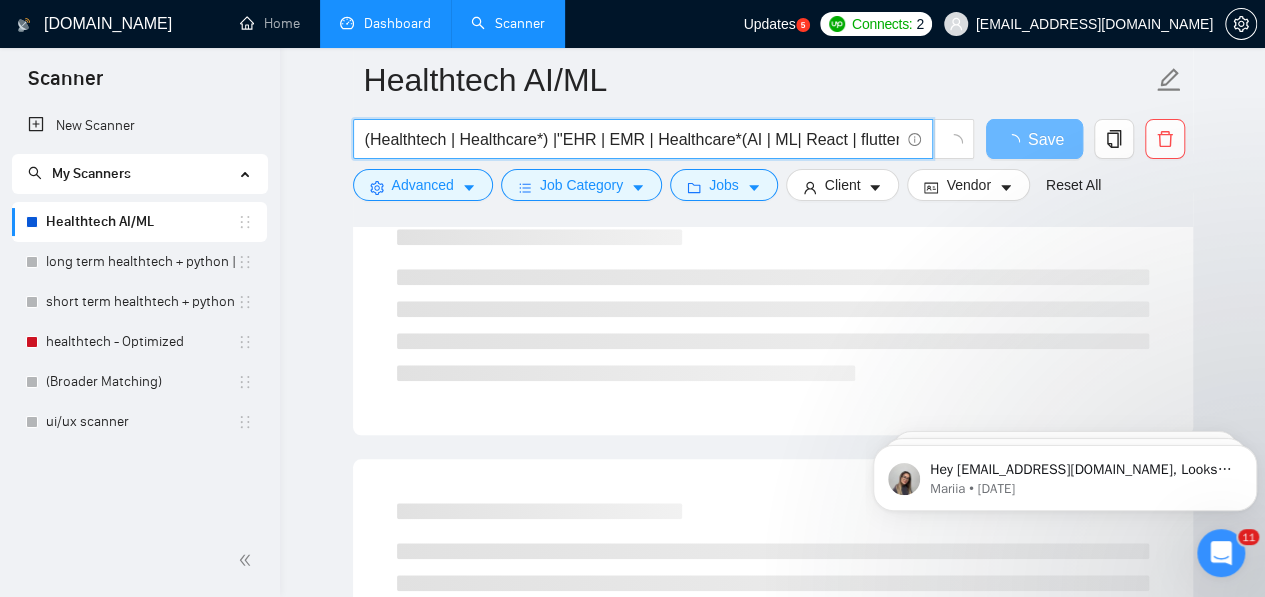 click on "(Healthtech | Healthcare*) |"EHR | EMR | Healthcare*(AI | ML| React | flutter | UI | UX)" at bounding box center [632, 139] 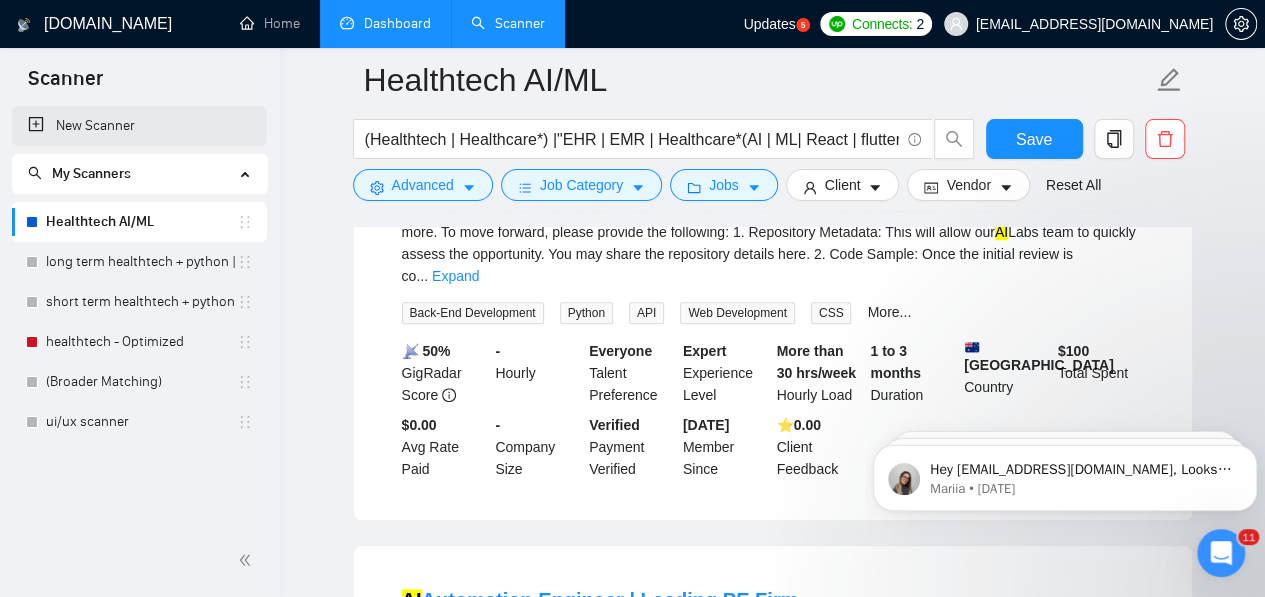 click on "New Scanner" at bounding box center [139, 126] 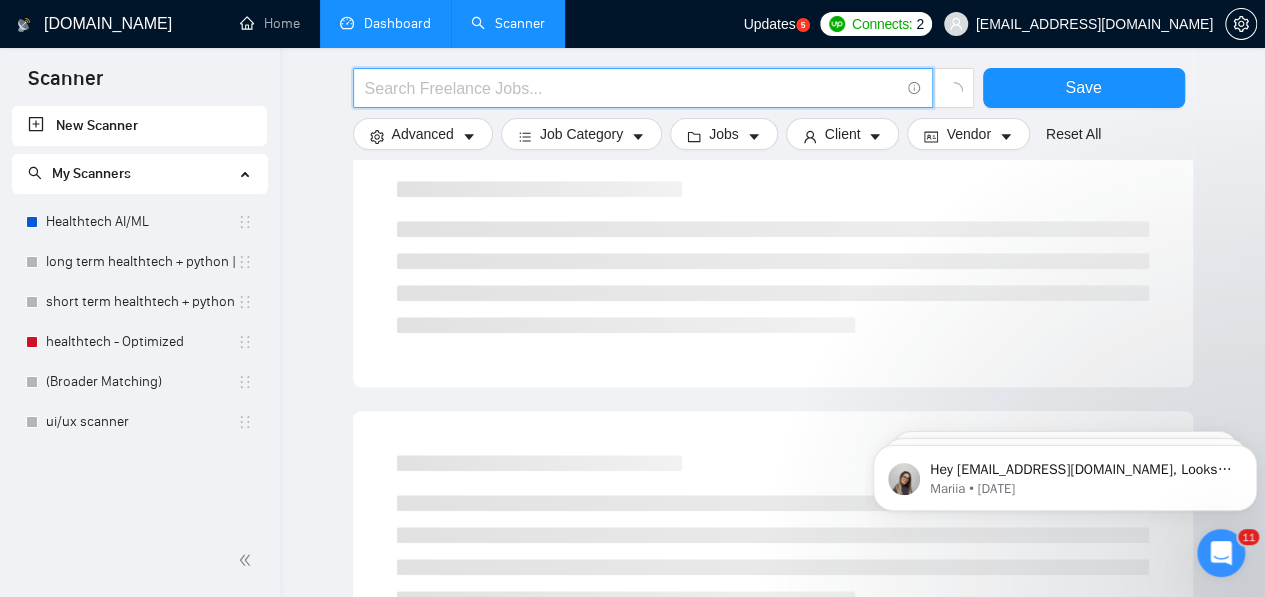 click at bounding box center [632, 88] 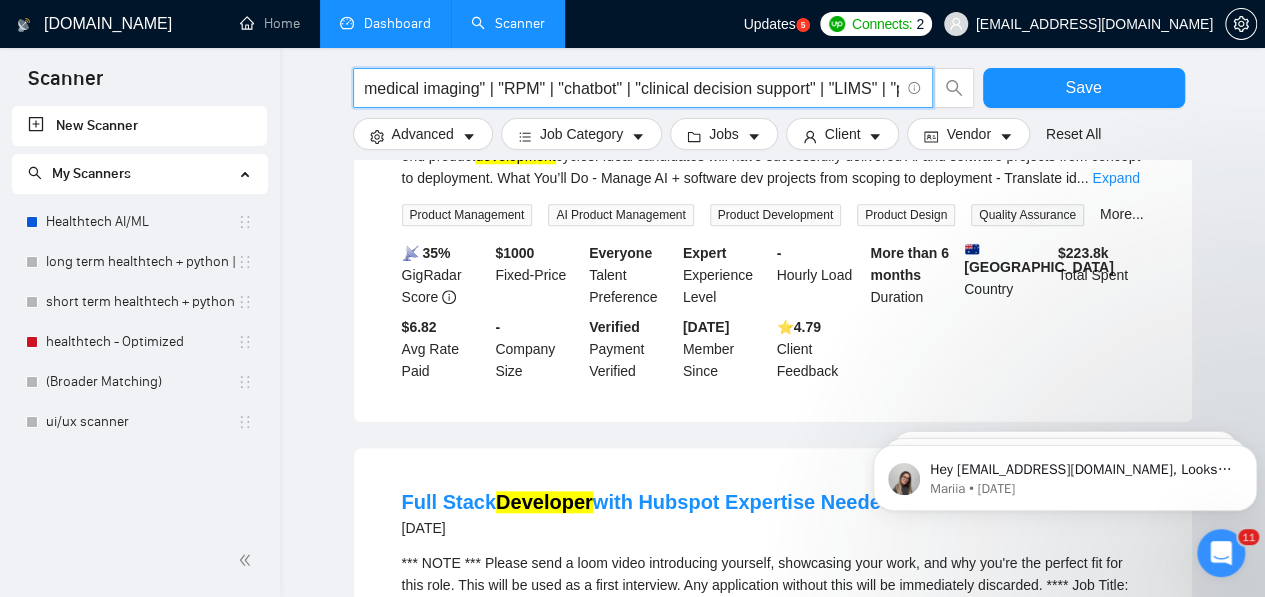 scroll, scrollTop: 0, scrollLeft: 1676, axis: horizontal 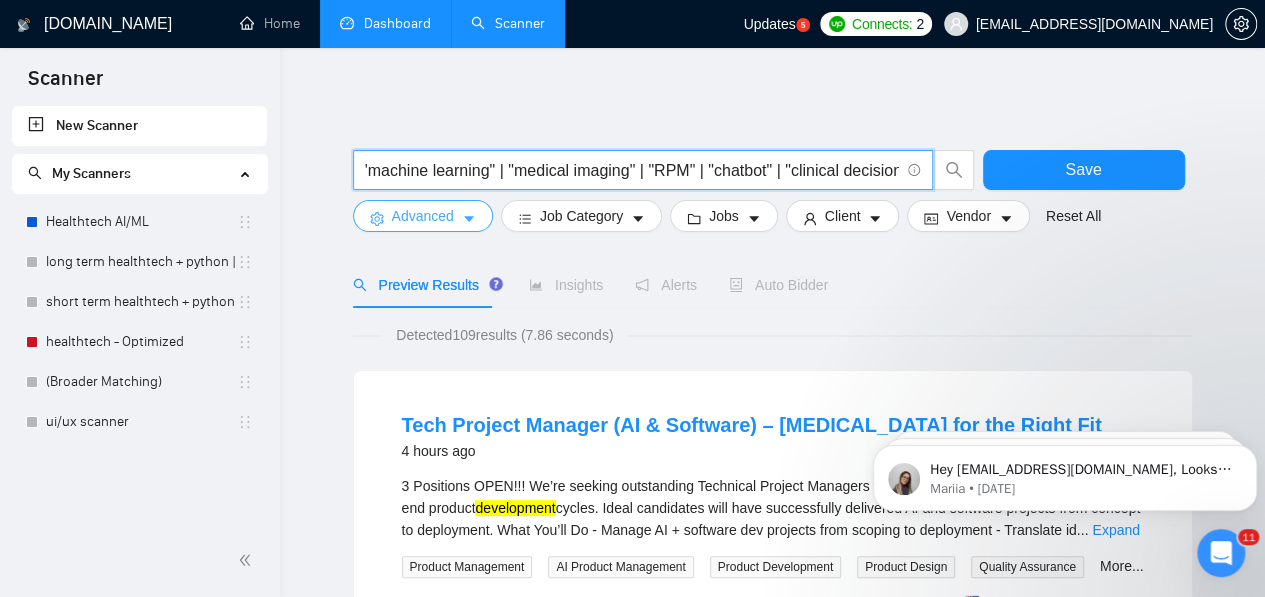 type on "(("healthtech" | "healthcare*") ("development" | "developer" | "web app" | "mobile app" | "SaaS" | "platform" | "custom software") ("EHR" | "EMR" | "FHIR" | "HL7" | "HIPAA" | "telemedicine" | "UI UX" | "AI in Healthcare" | "MERN" | "Python" | "machine learning" | "medical imaging" | "RPM" | "chatbot" | "clinical decision support" | "LIMS" | "pharmacy system" | "workflow automation" | "agentic AI" | "patient portal"))" 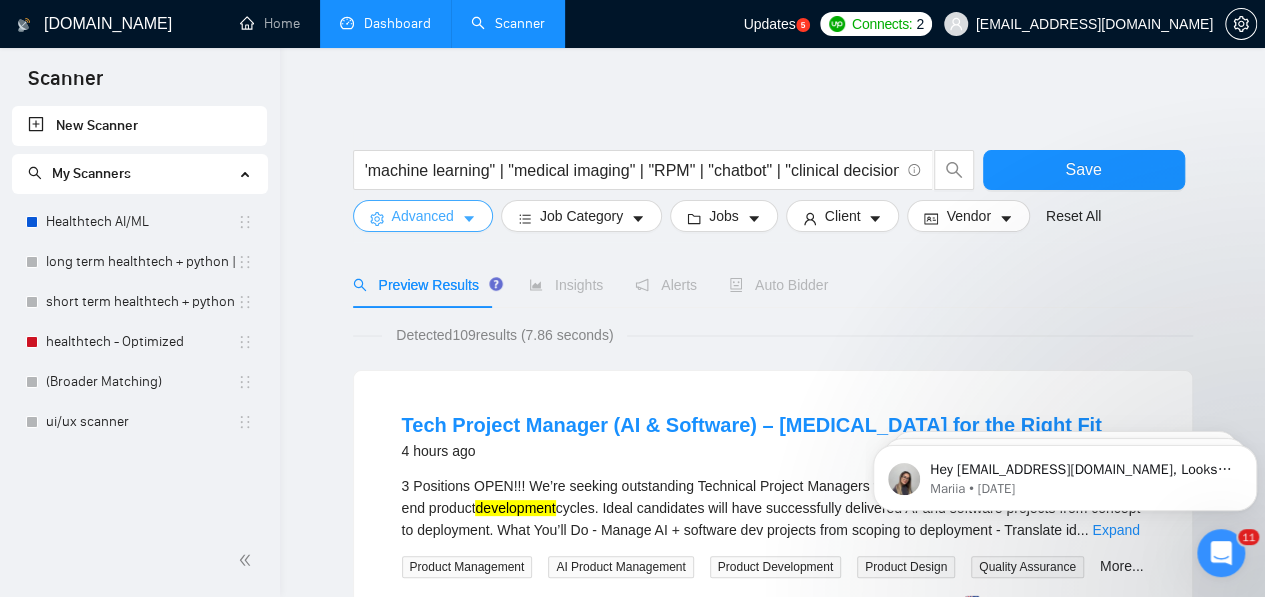scroll, scrollTop: 0, scrollLeft: 0, axis: both 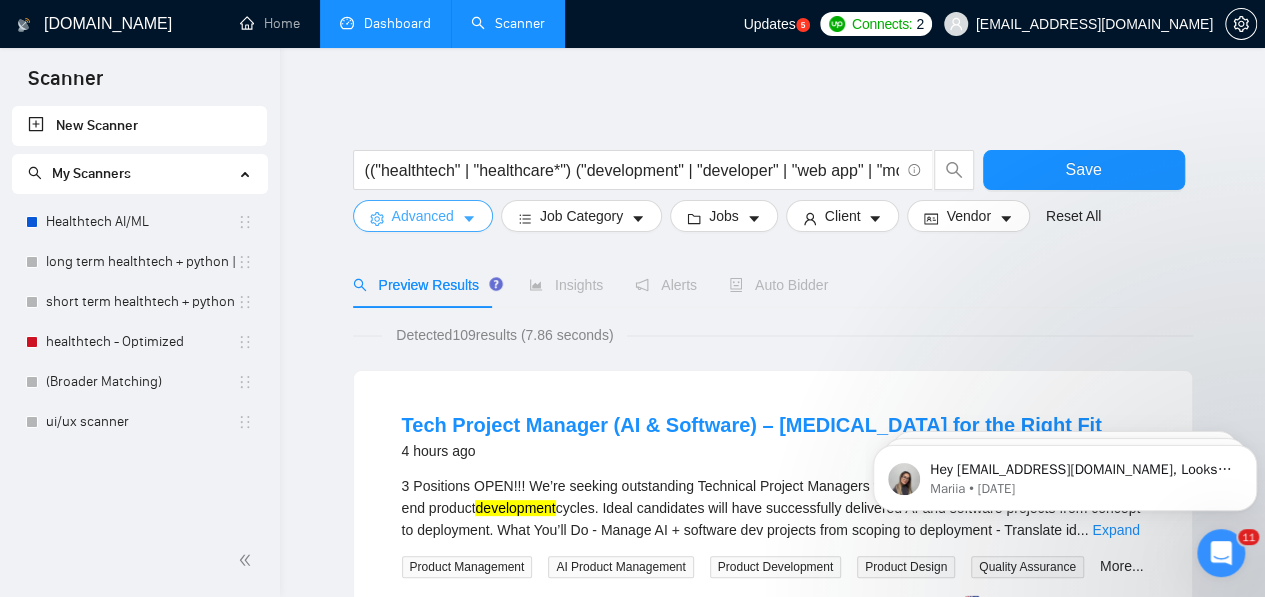 click on "Advanced" at bounding box center (423, 216) 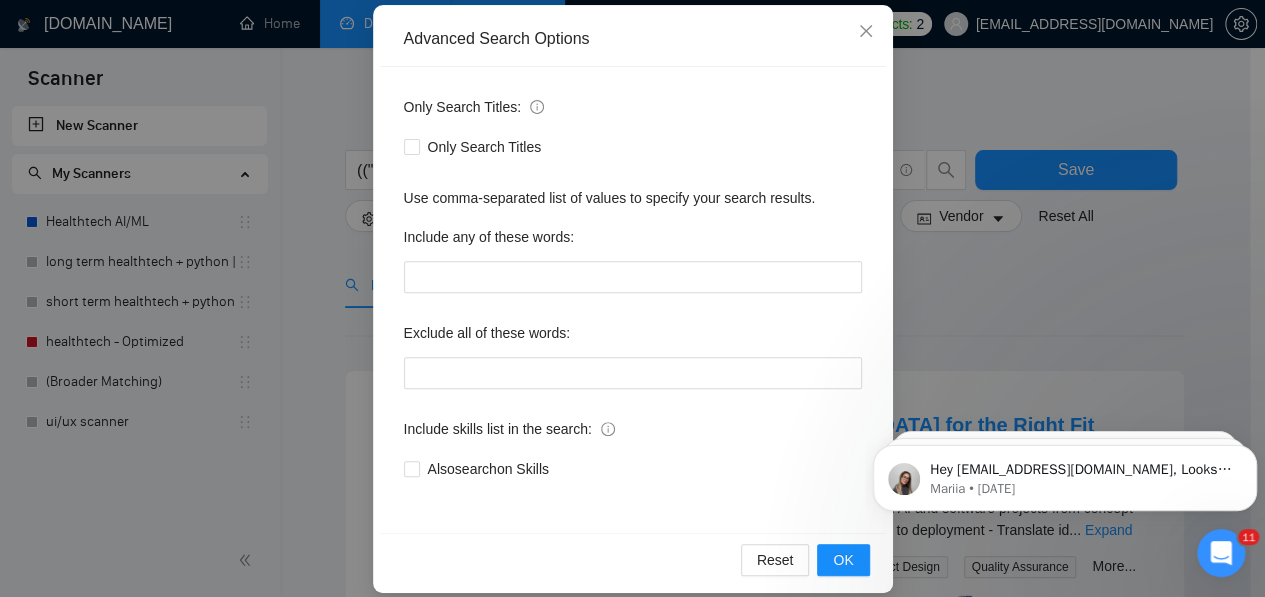 scroll, scrollTop: 234, scrollLeft: 0, axis: vertical 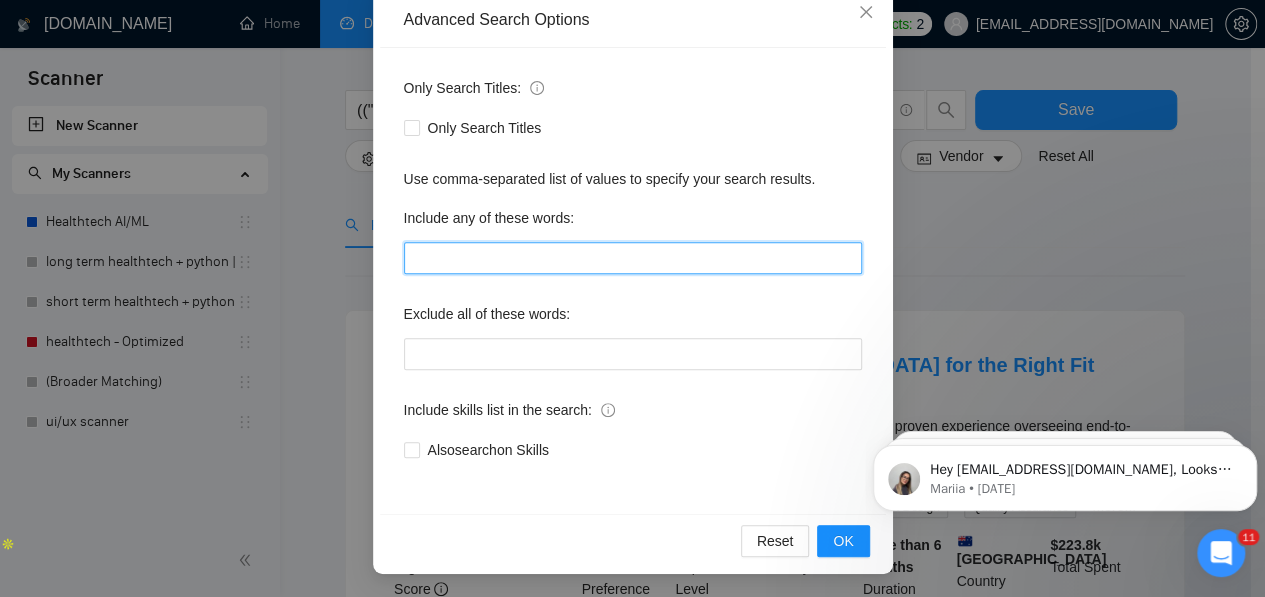 click at bounding box center [633, 258] 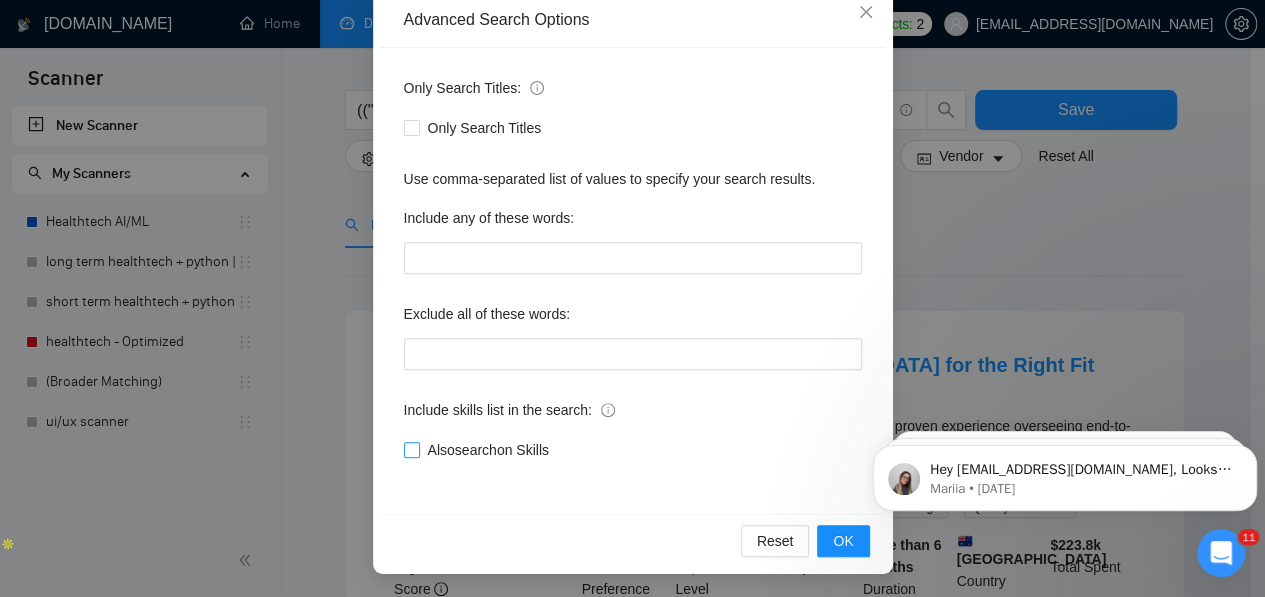 click on "Also  search  on Skills" at bounding box center [488, 450] 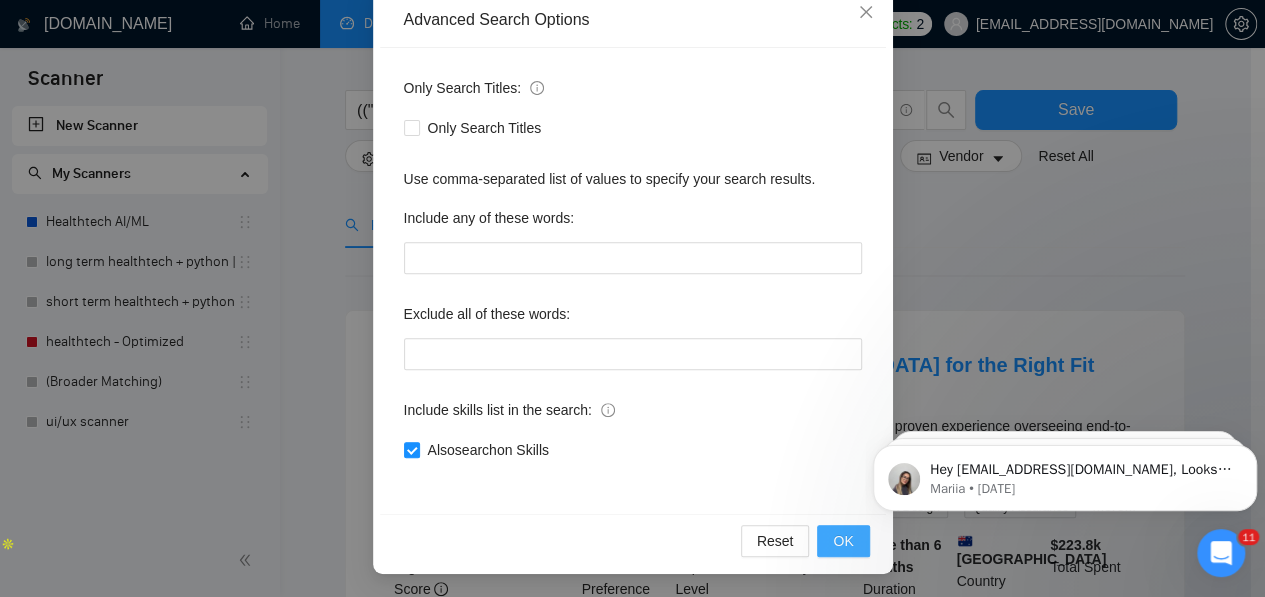 click on "OK" at bounding box center (843, 541) 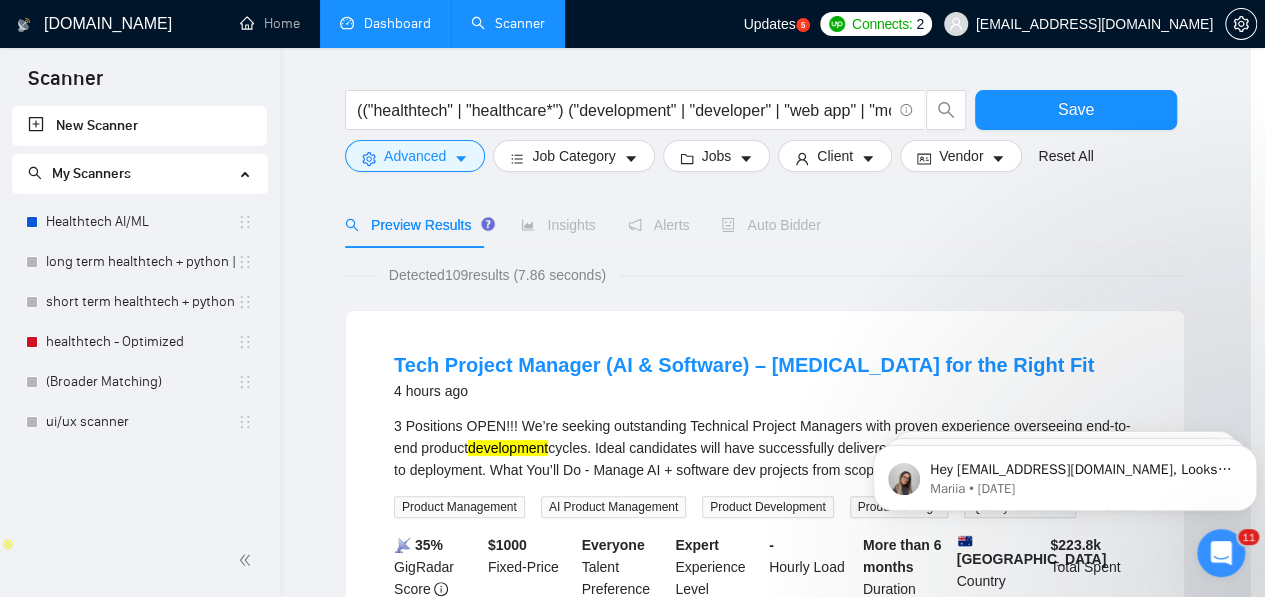 scroll, scrollTop: 134, scrollLeft: 0, axis: vertical 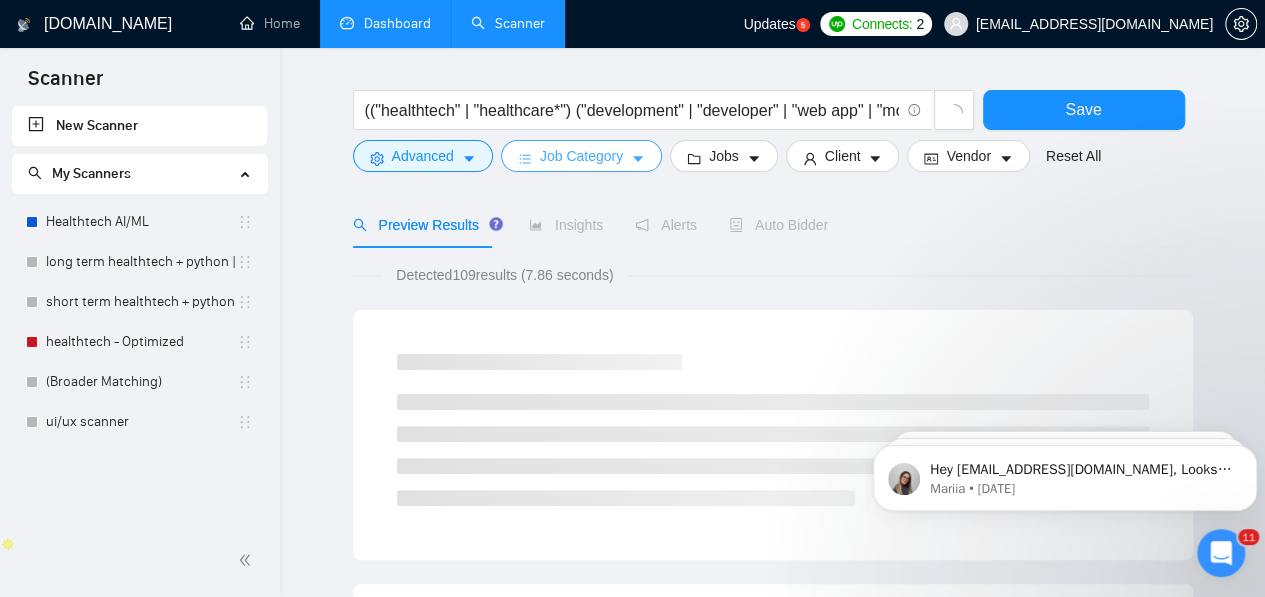 click on "Job Category" at bounding box center [581, 156] 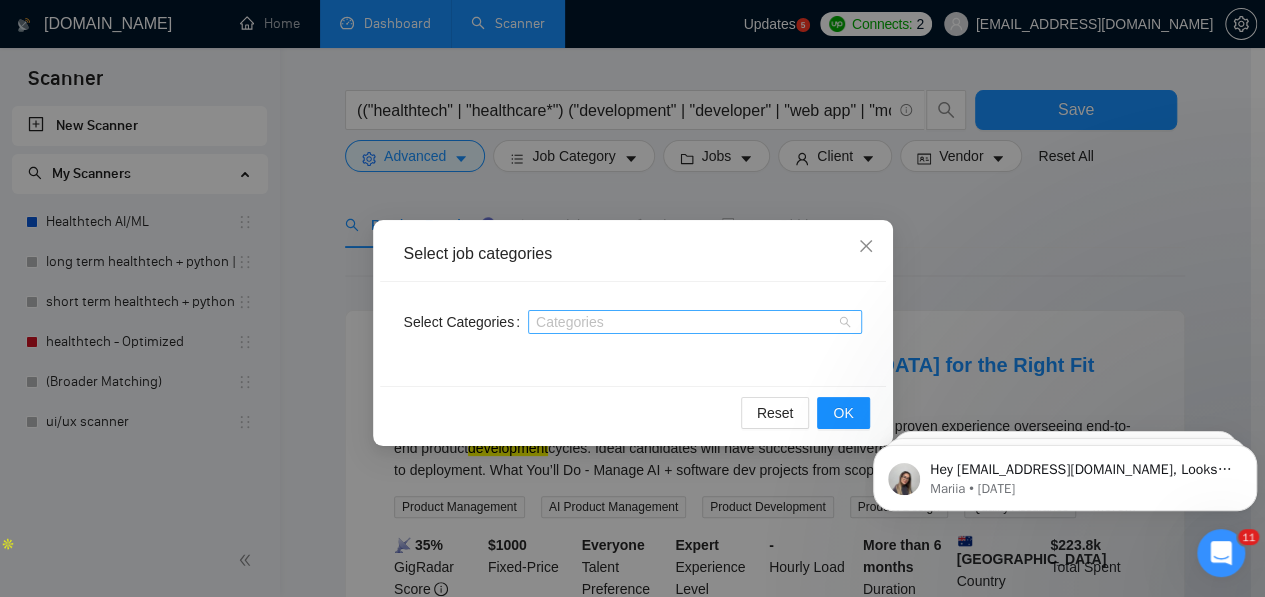 click on "Categories" at bounding box center (695, 322) 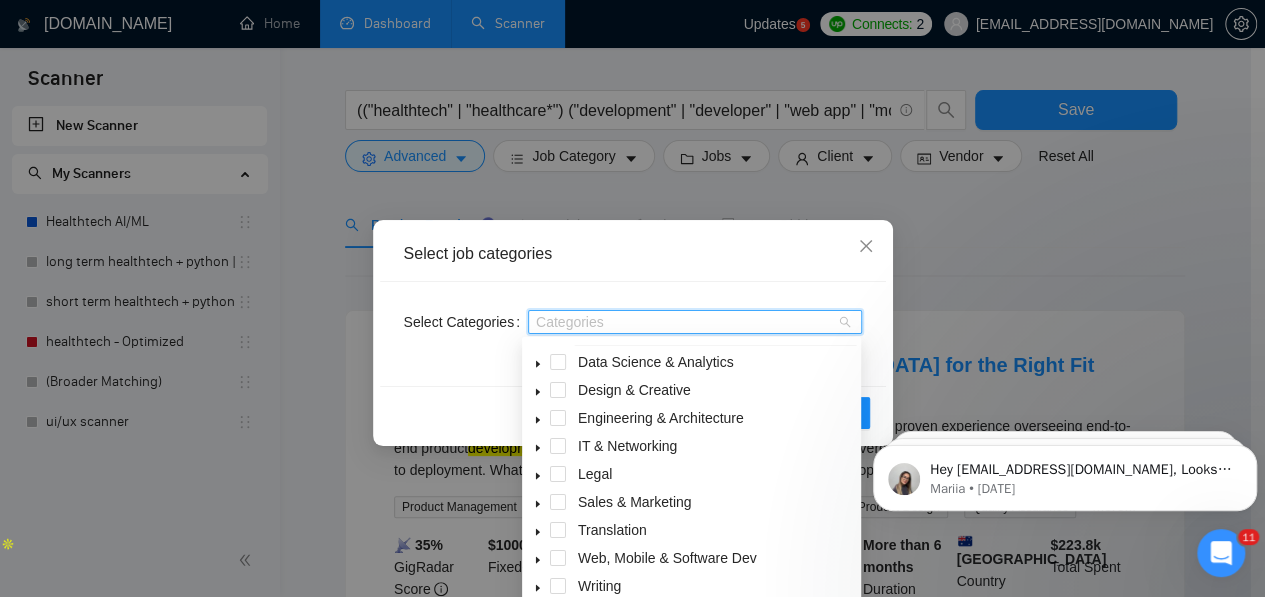 scroll, scrollTop: 80, scrollLeft: 0, axis: vertical 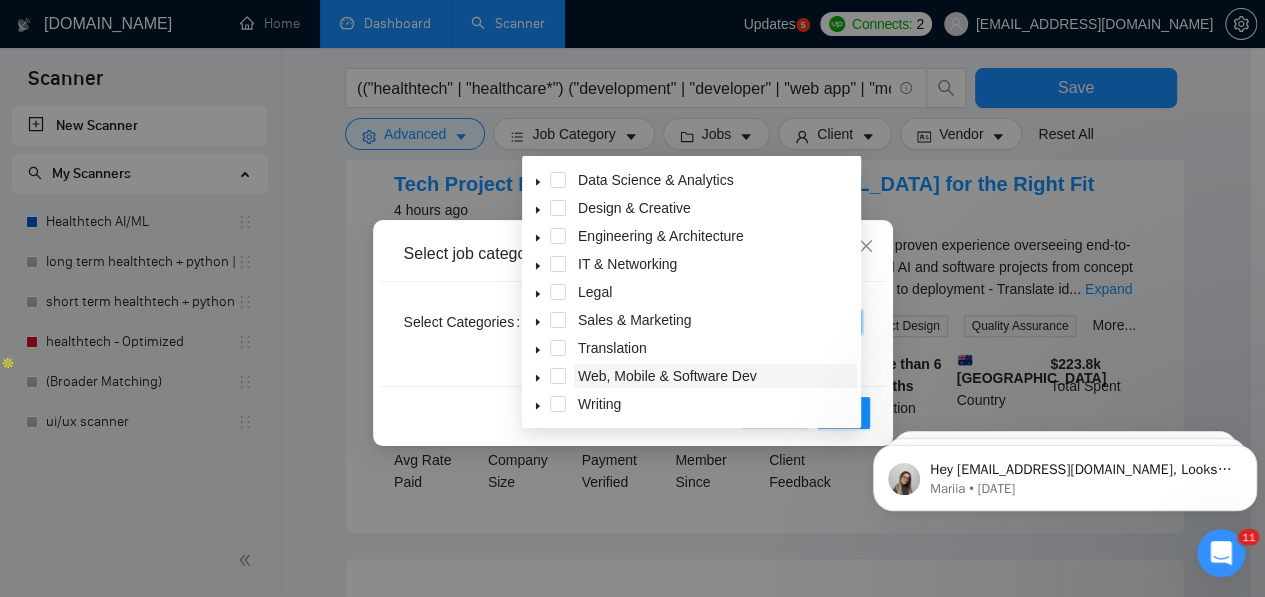 click on "Web, Mobile & Software Dev" at bounding box center [667, 376] 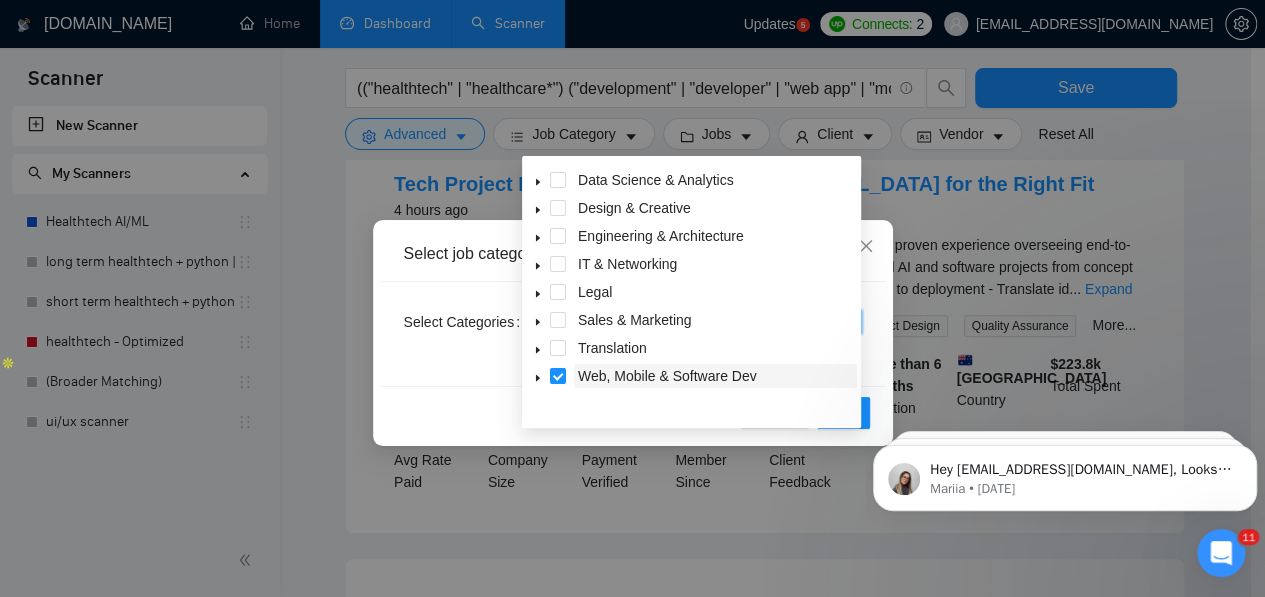 scroll, scrollTop: 0, scrollLeft: 0, axis: both 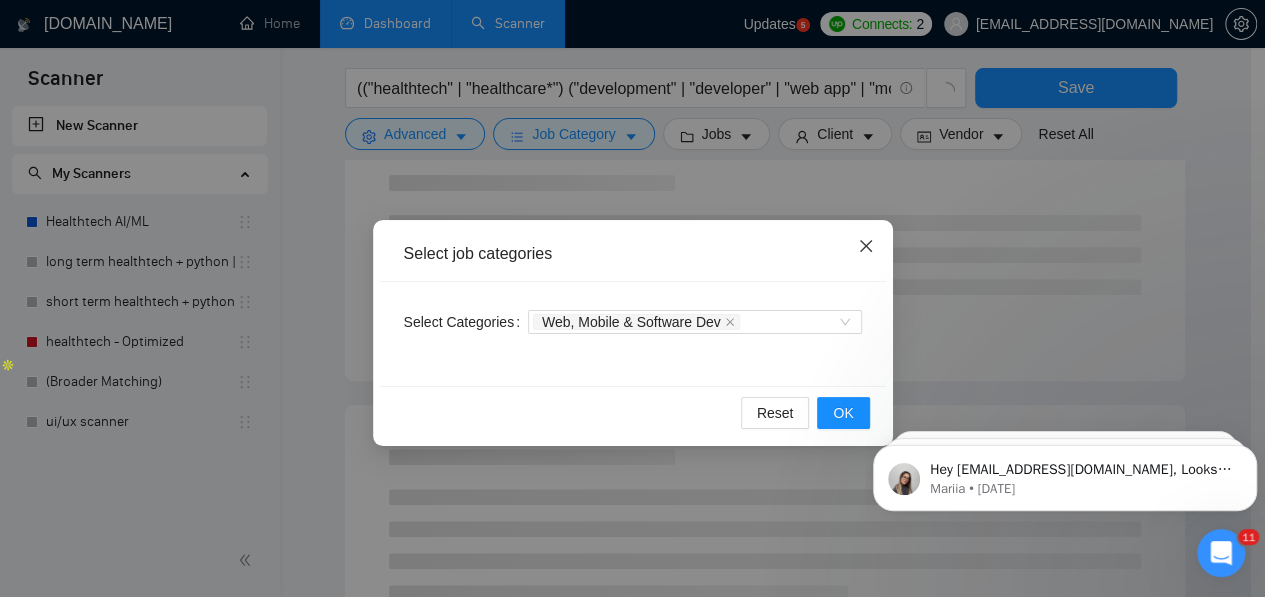 click 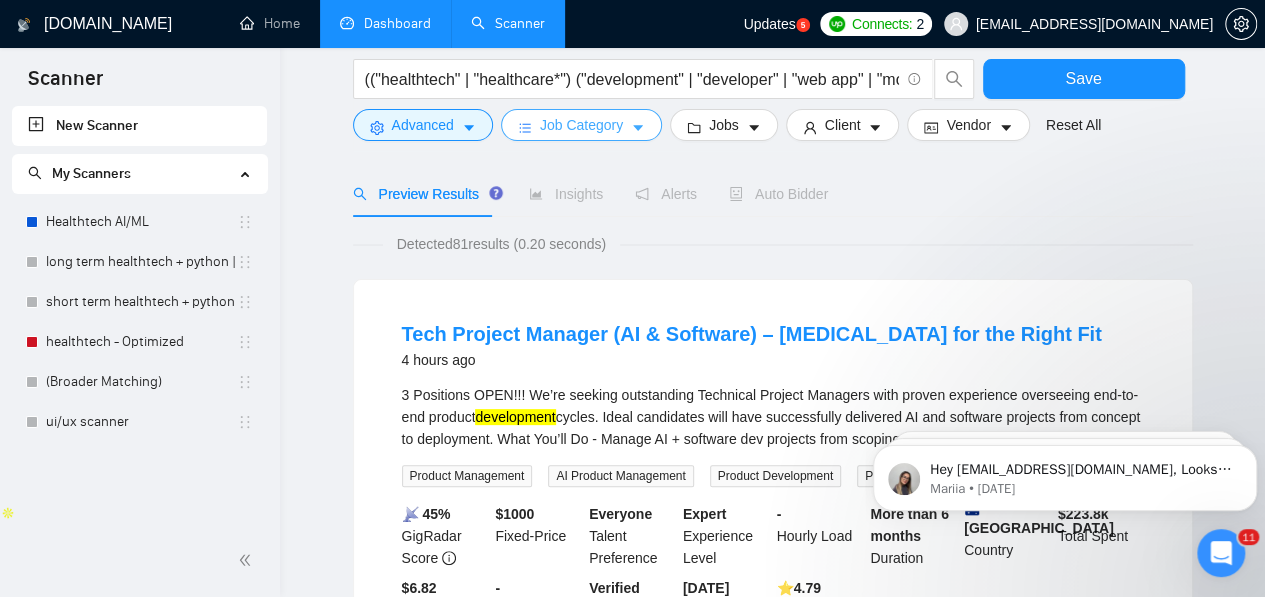 scroll, scrollTop: 0, scrollLeft: 0, axis: both 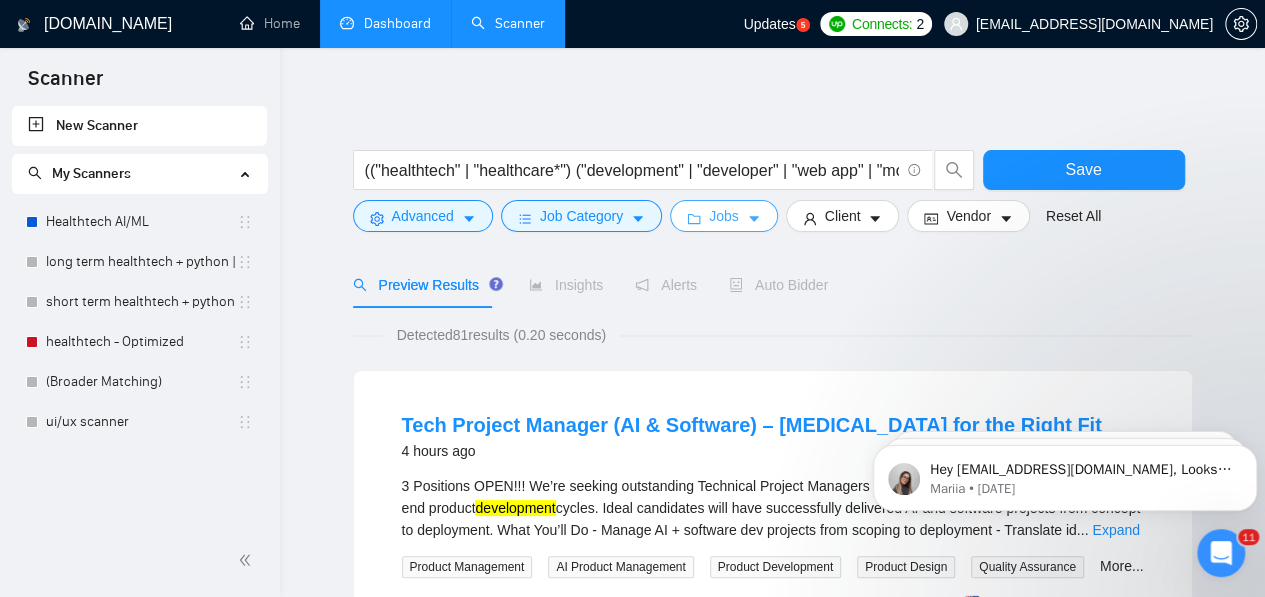 click on "Jobs" at bounding box center [724, 216] 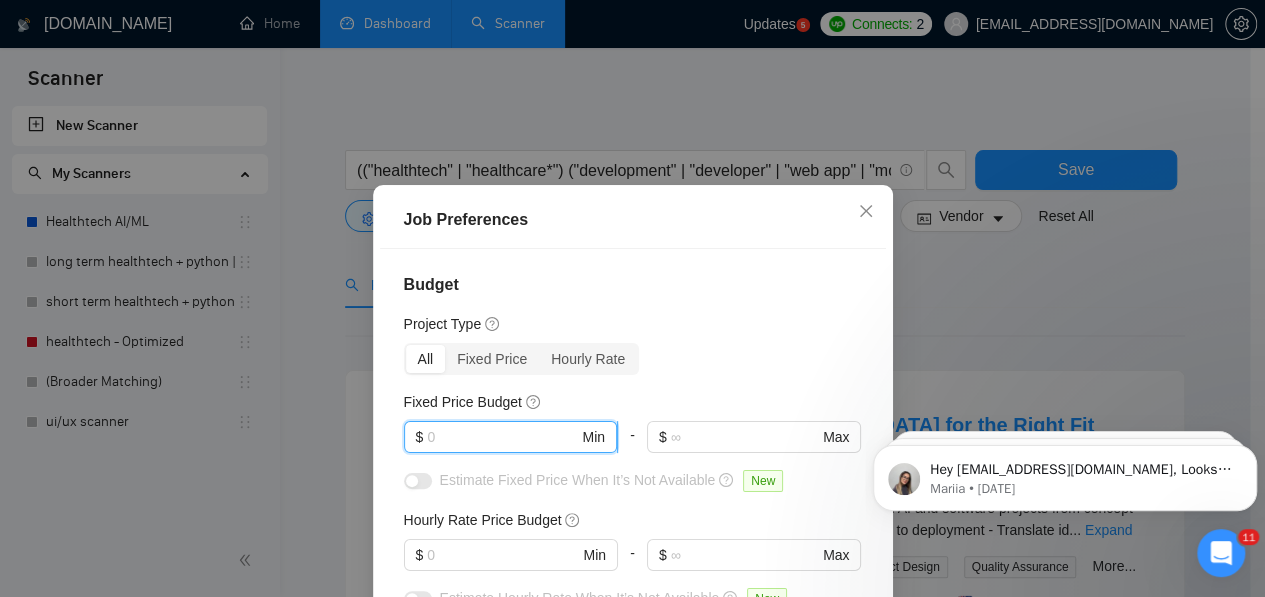 click at bounding box center [502, 437] 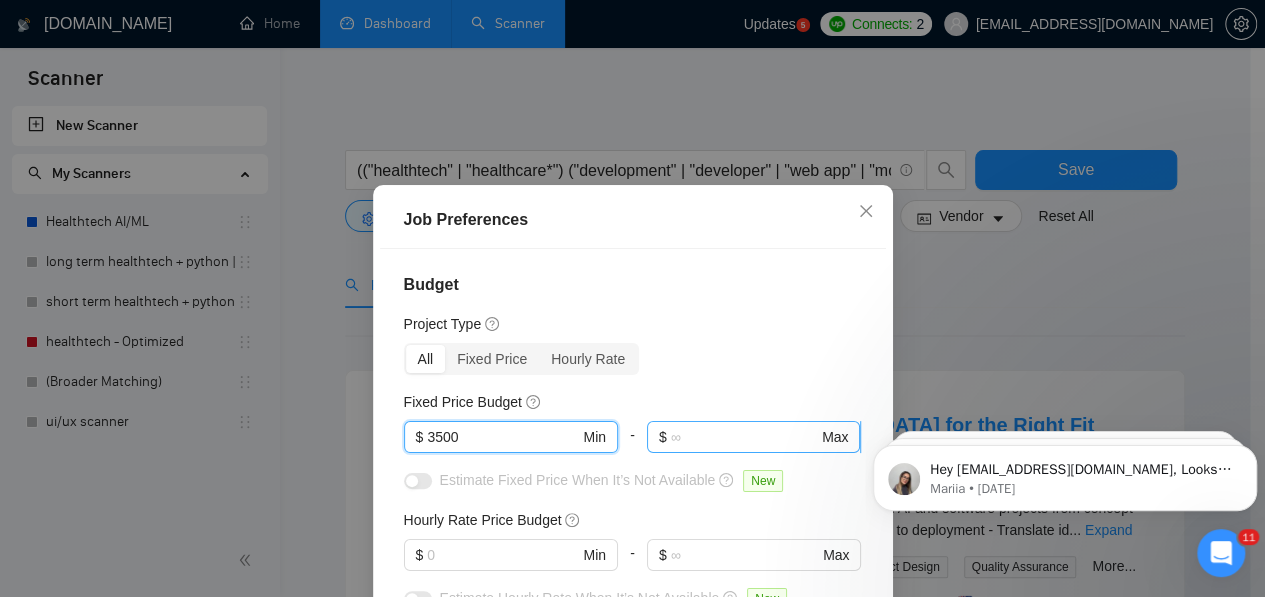 type on "3500" 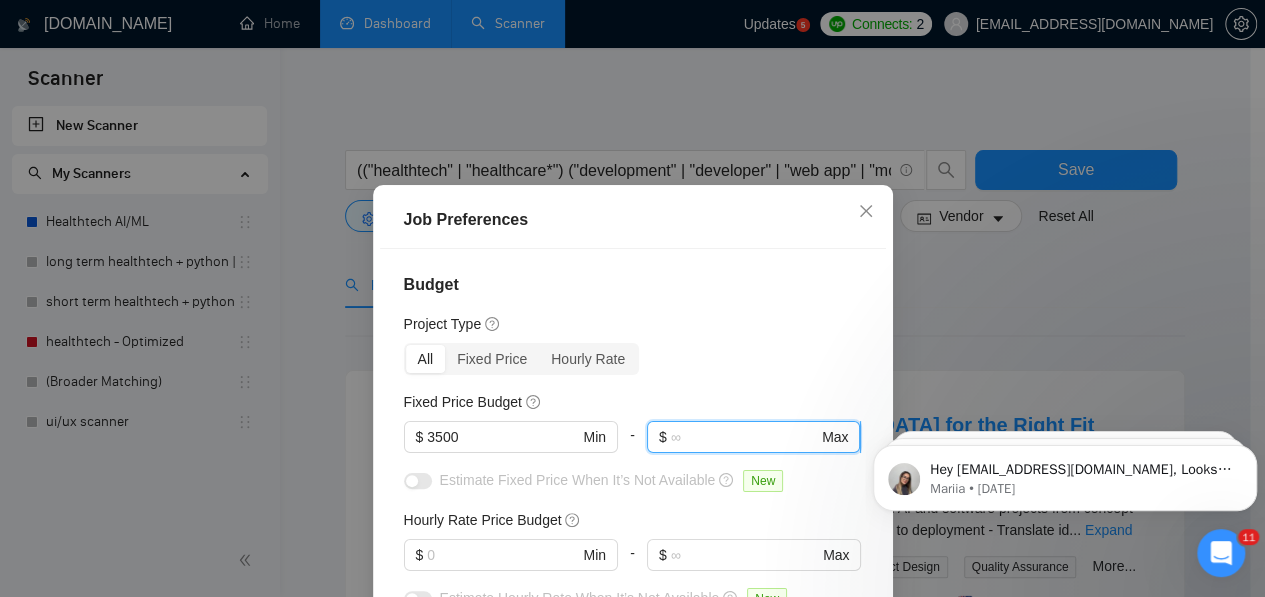 click at bounding box center [744, 437] 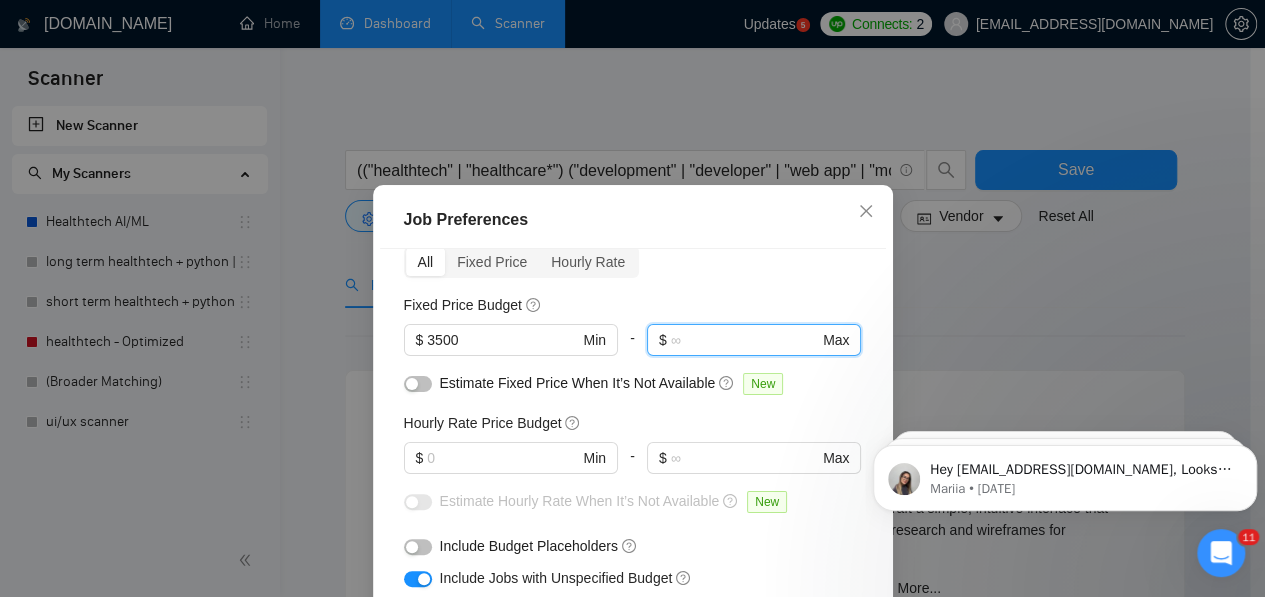 scroll, scrollTop: 94, scrollLeft: 0, axis: vertical 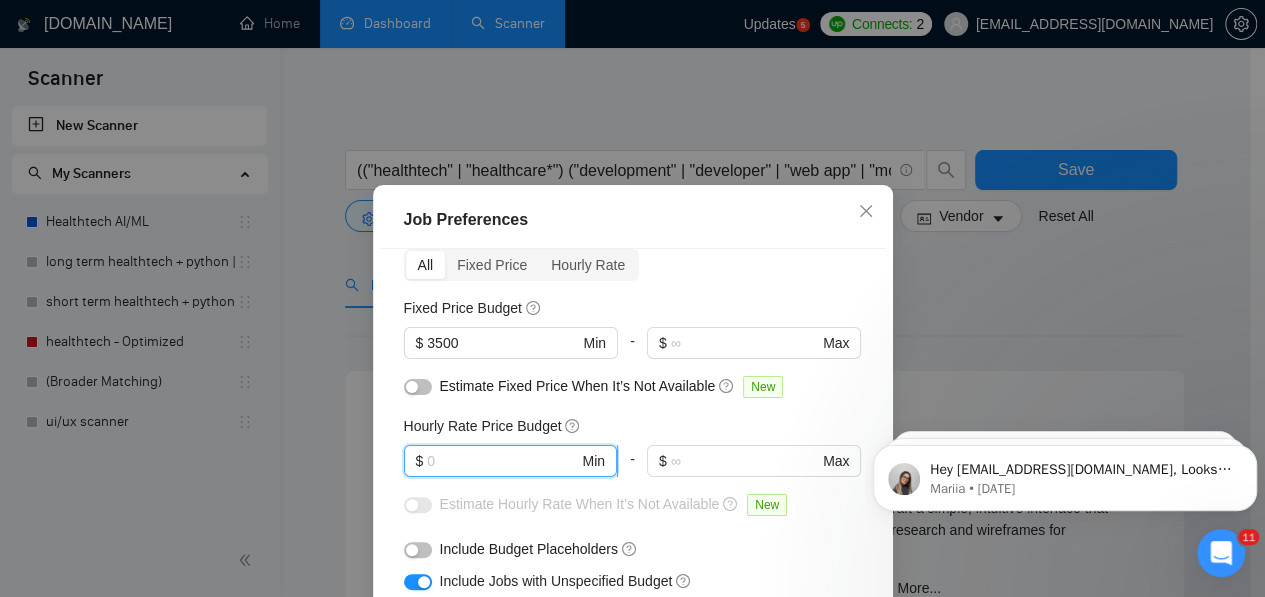 click at bounding box center [502, 461] 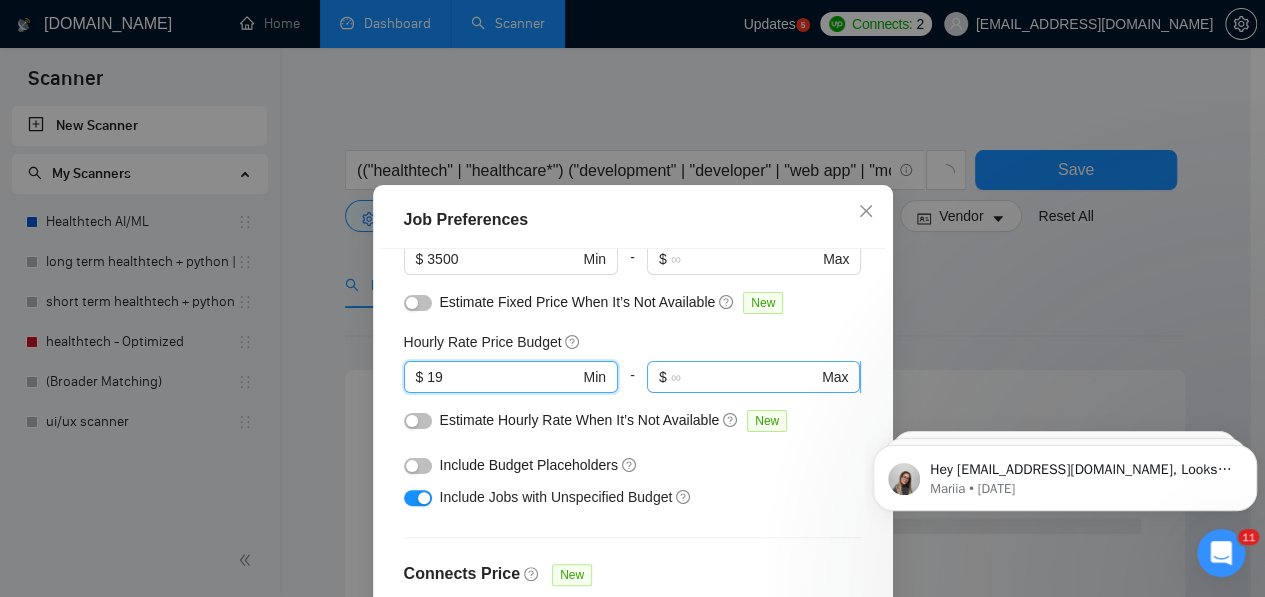 scroll, scrollTop: 209, scrollLeft: 0, axis: vertical 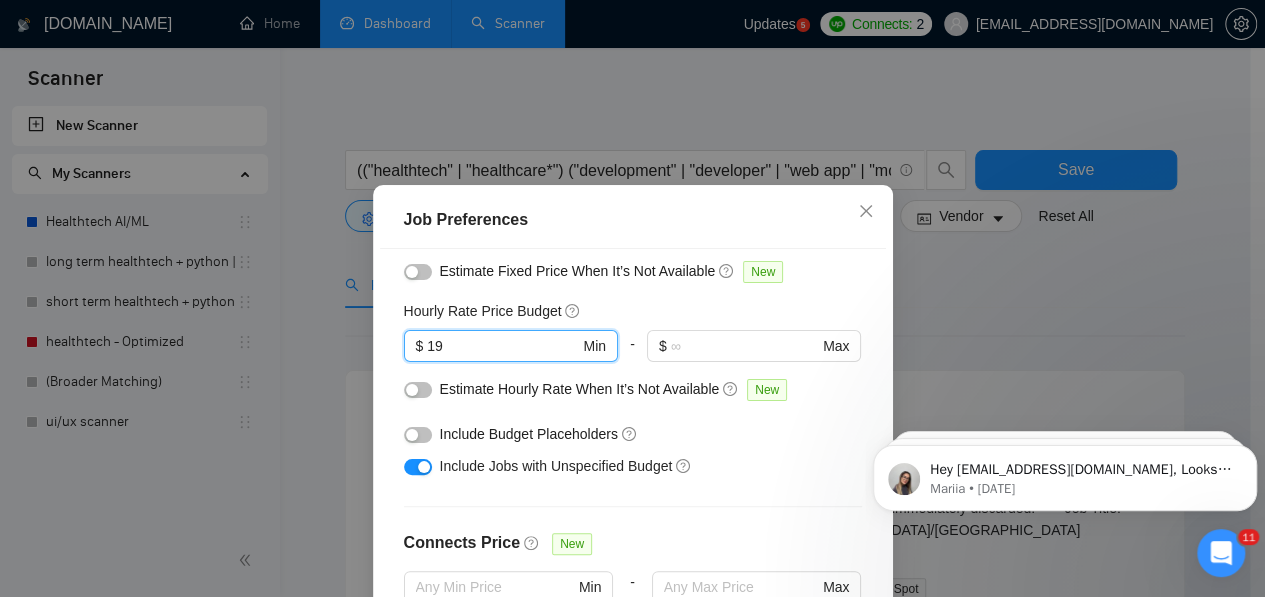 type on "19" 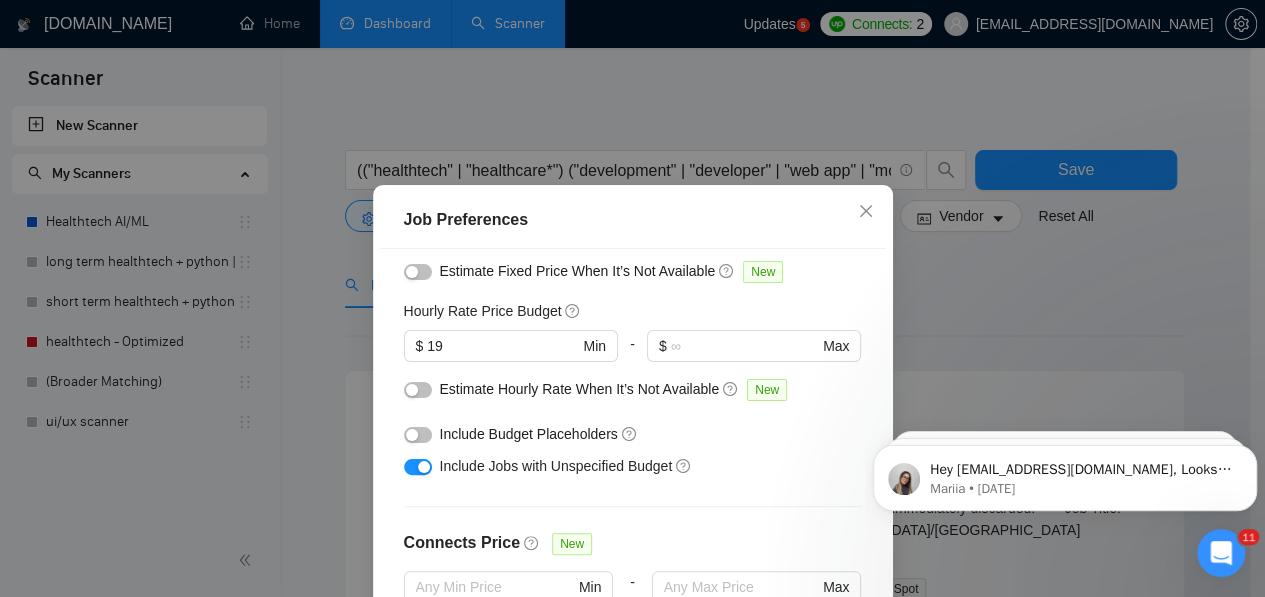click at bounding box center [418, 435] 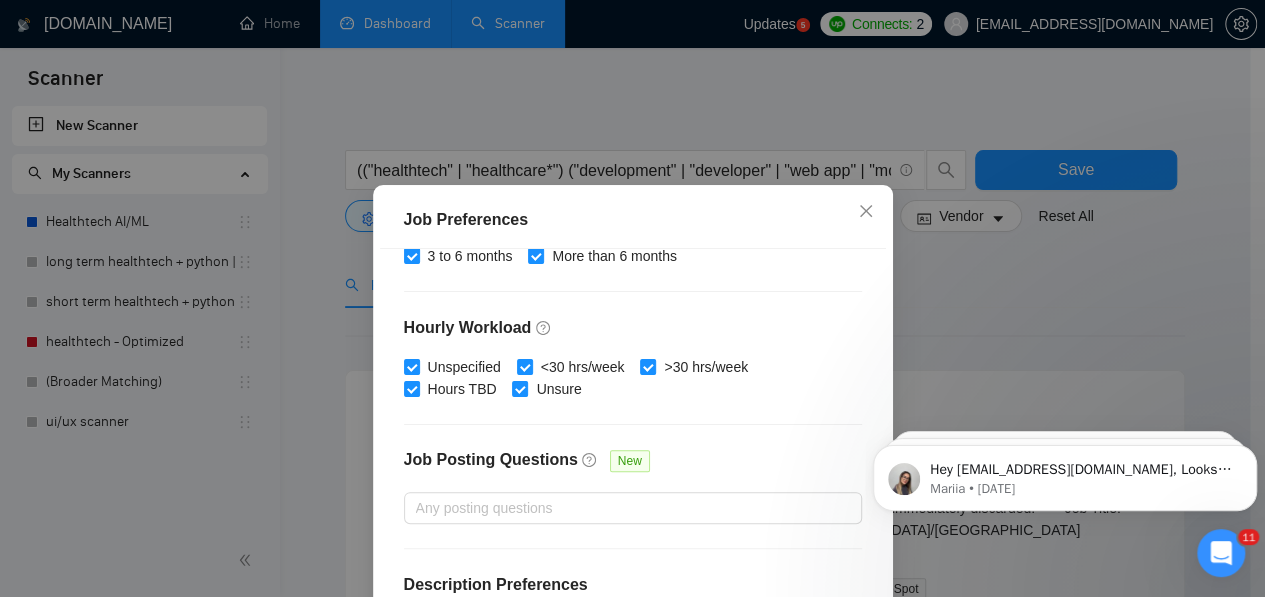 scroll, scrollTop: 708, scrollLeft: 0, axis: vertical 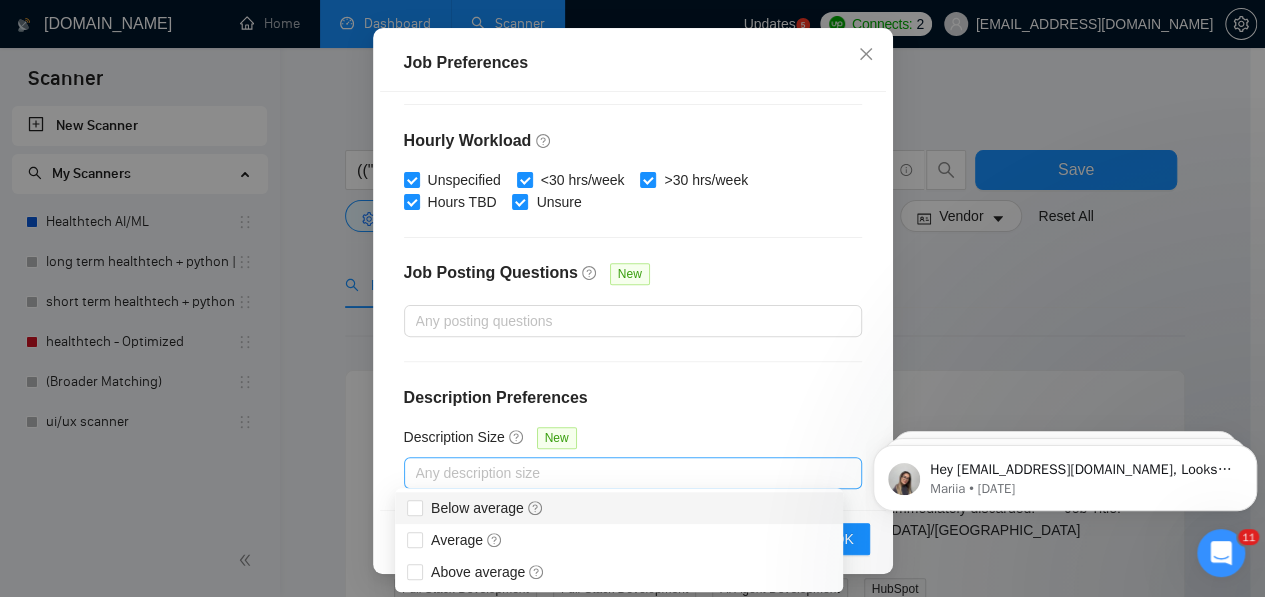click at bounding box center (623, 473) 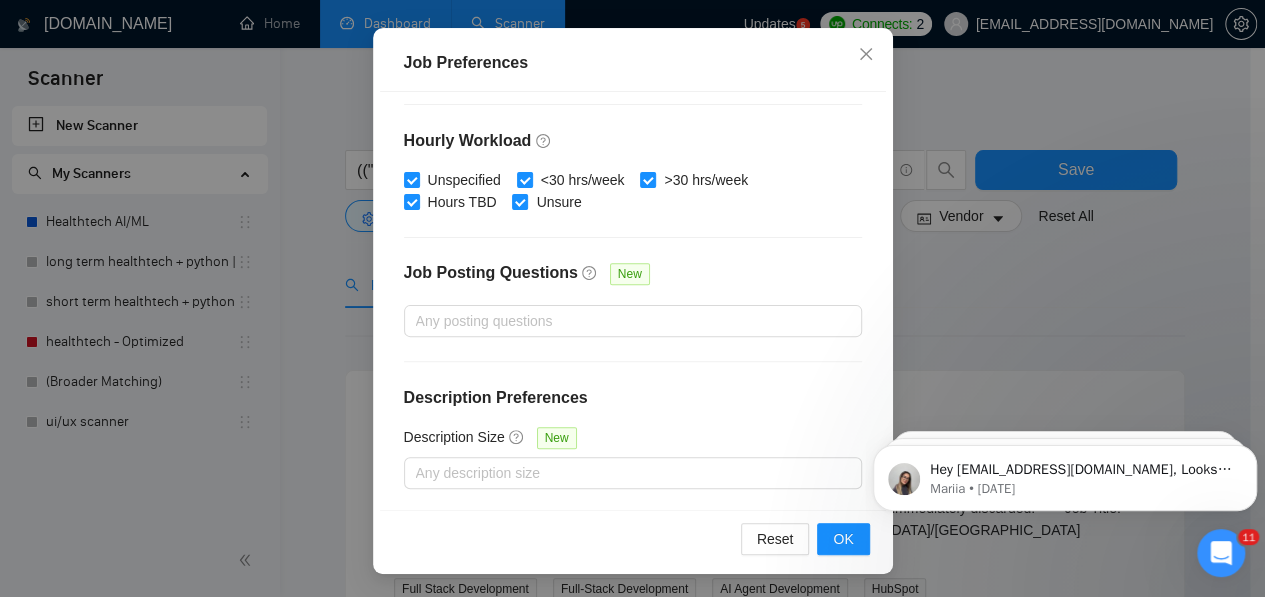 click on "Description Preferences" at bounding box center (633, 398) 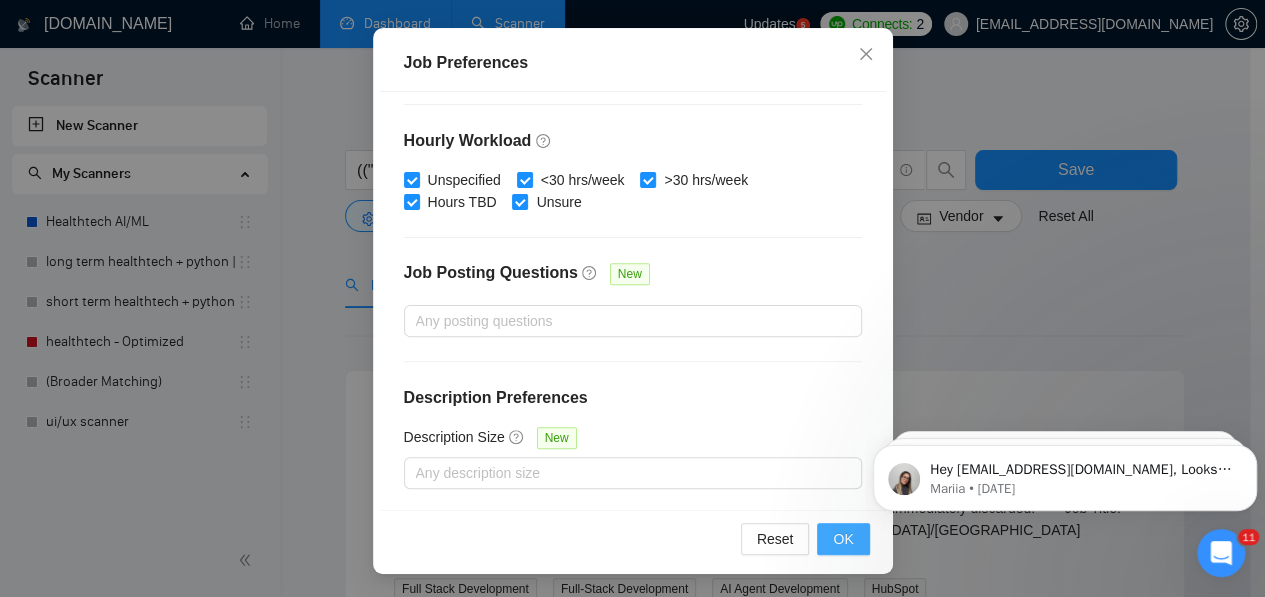 click on "OK" at bounding box center (843, 539) 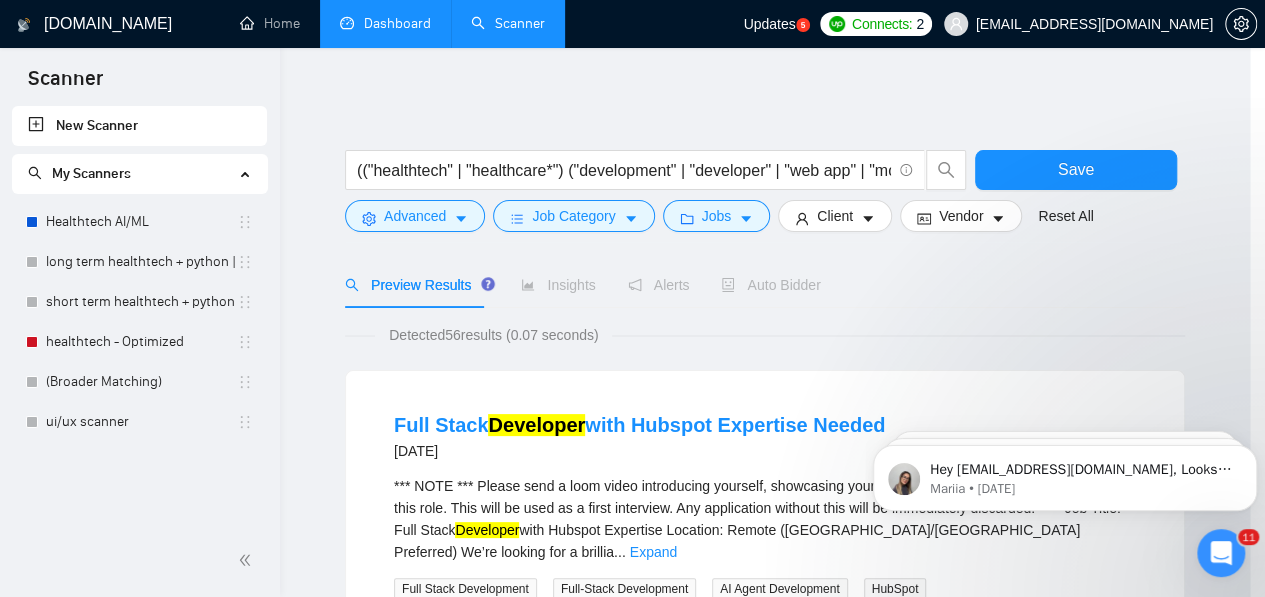scroll, scrollTop: 92, scrollLeft: 0, axis: vertical 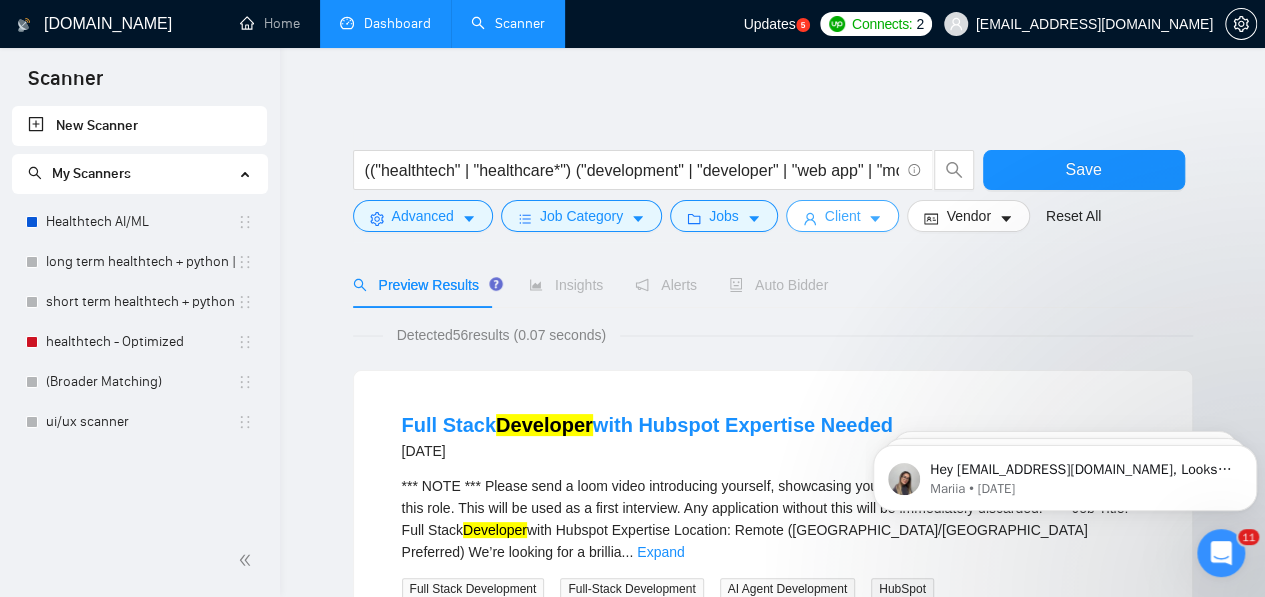 click on "Client" at bounding box center (843, 216) 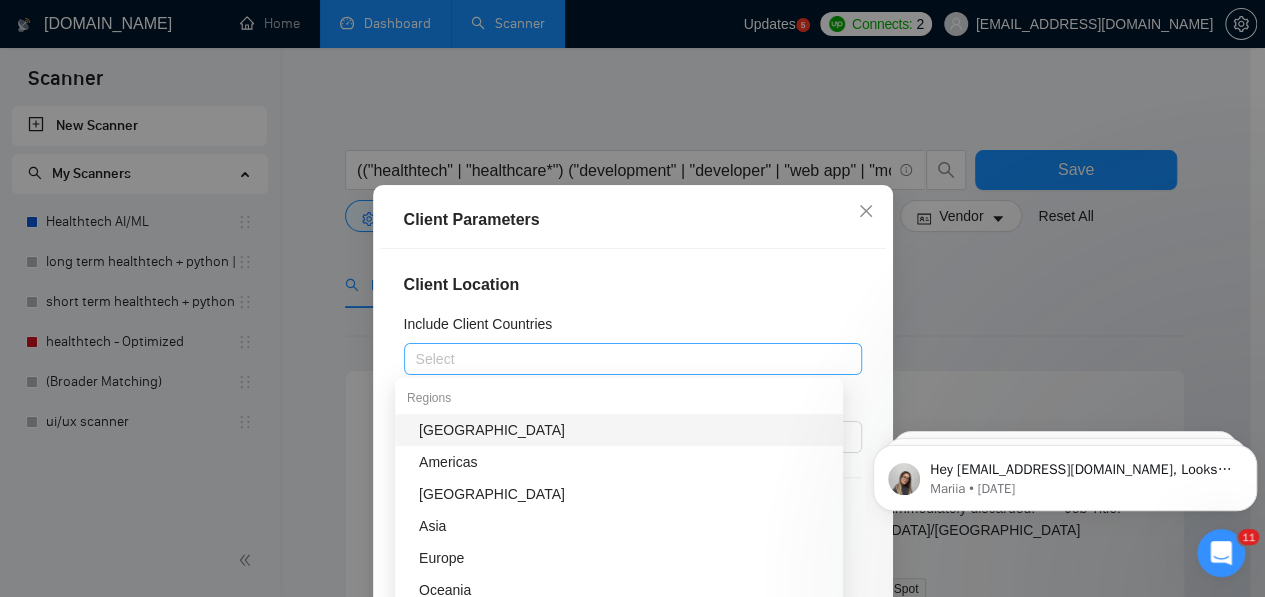 click on "Select" at bounding box center (633, 359) 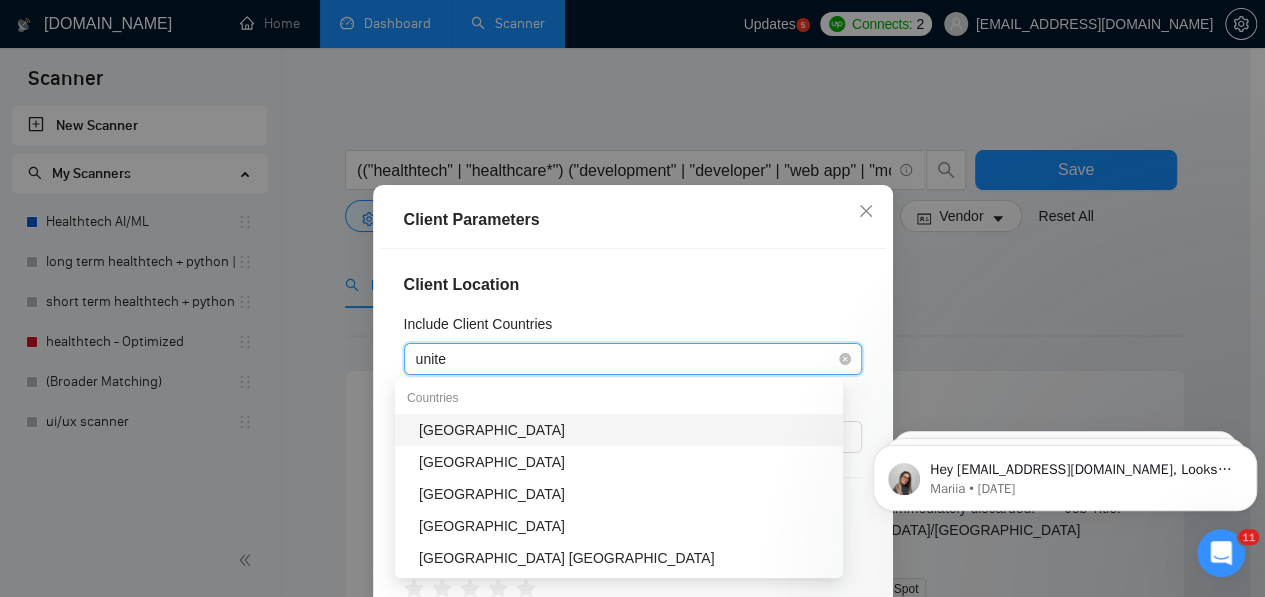 type on "united" 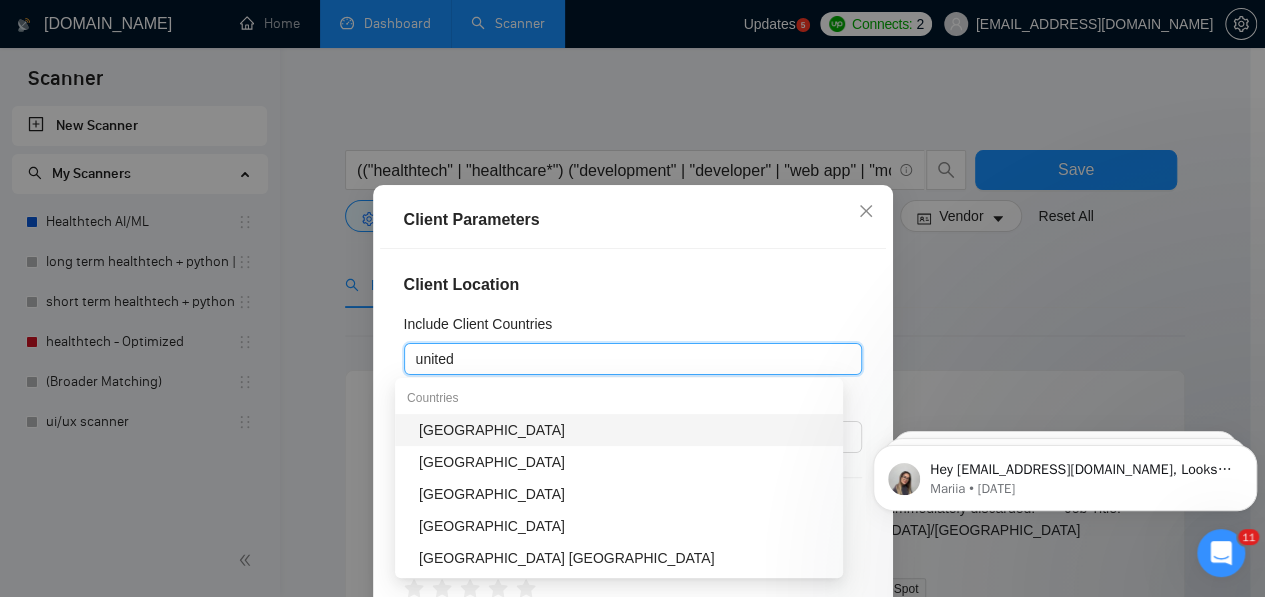 click on "[GEOGRAPHIC_DATA]" at bounding box center [625, 430] 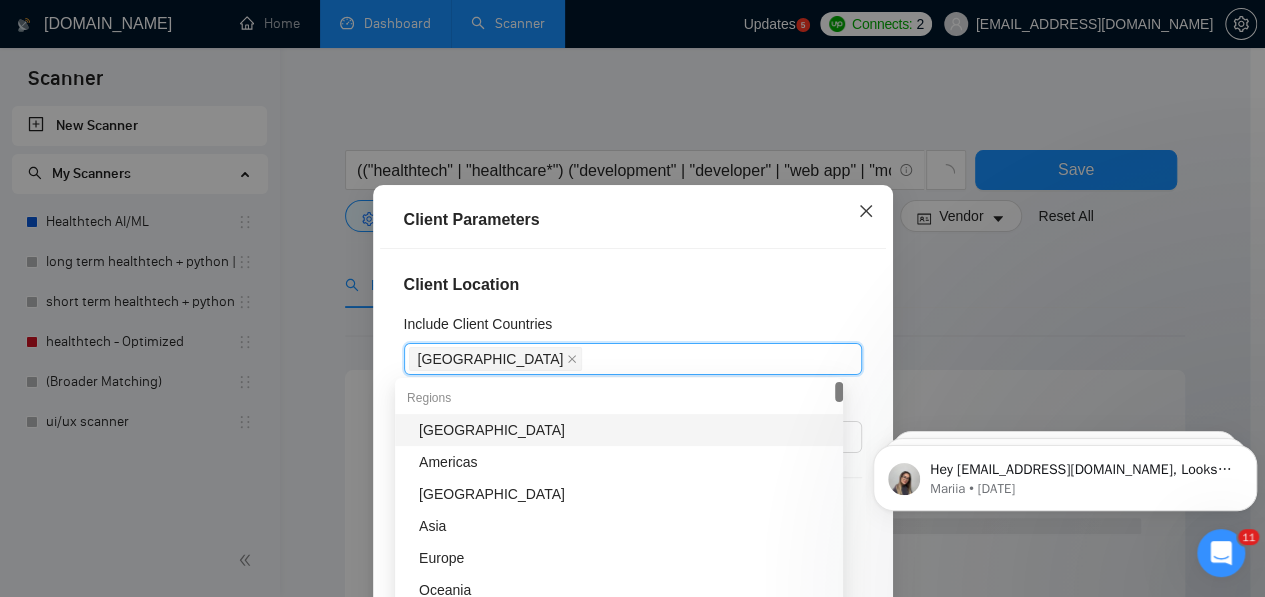 click 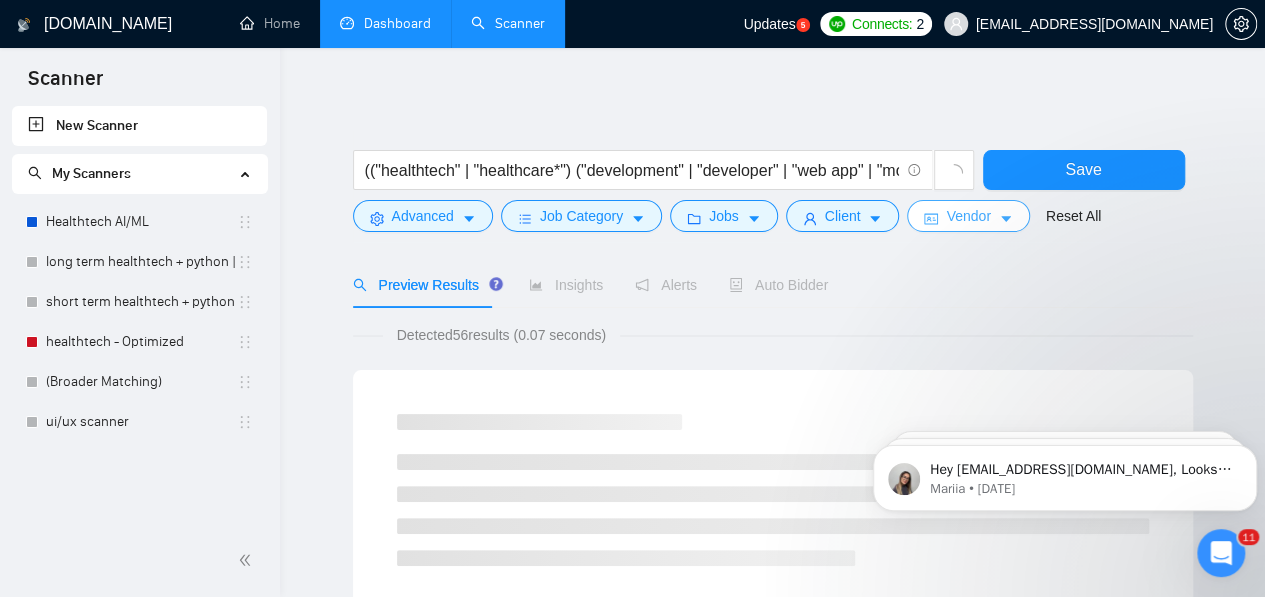 click on "Vendor" at bounding box center (968, 216) 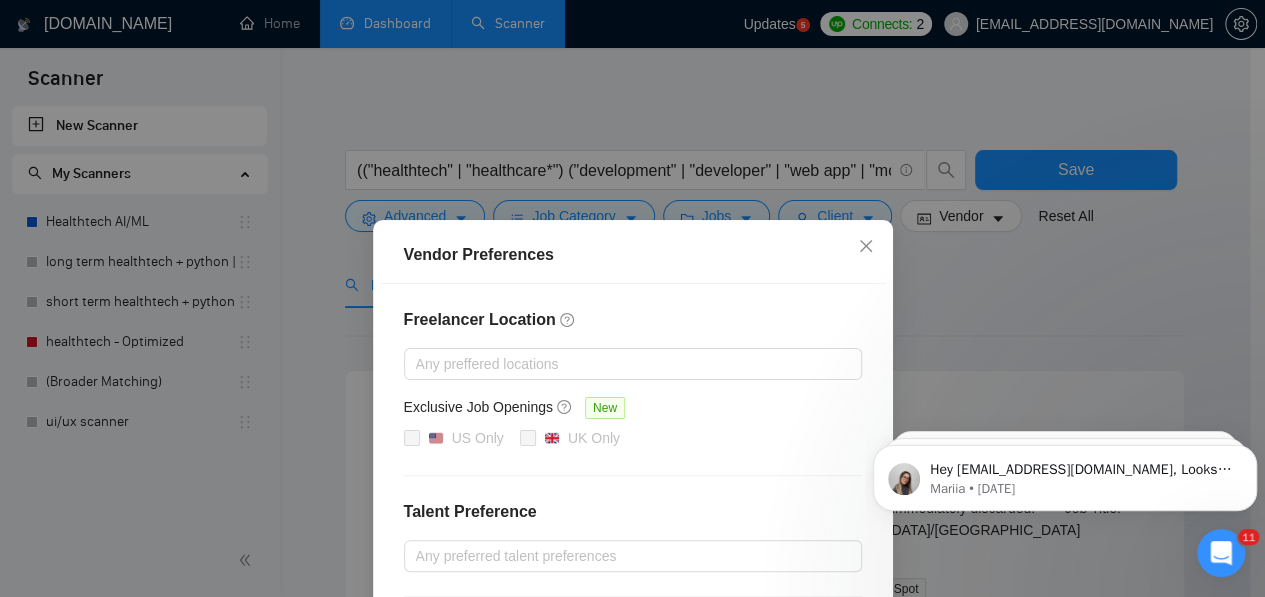 click on "Vendor Preferences Freelancer Location     Any preffered locations Exclusive Job Openings [GEOGRAPHIC_DATA] Only UK Only Talent Preference   Any preferred talent preferences Experience Level   Any preferred experience level Freelancer's Spoken Languages New   Any preffered languages Reset OK" at bounding box center [632, 298] 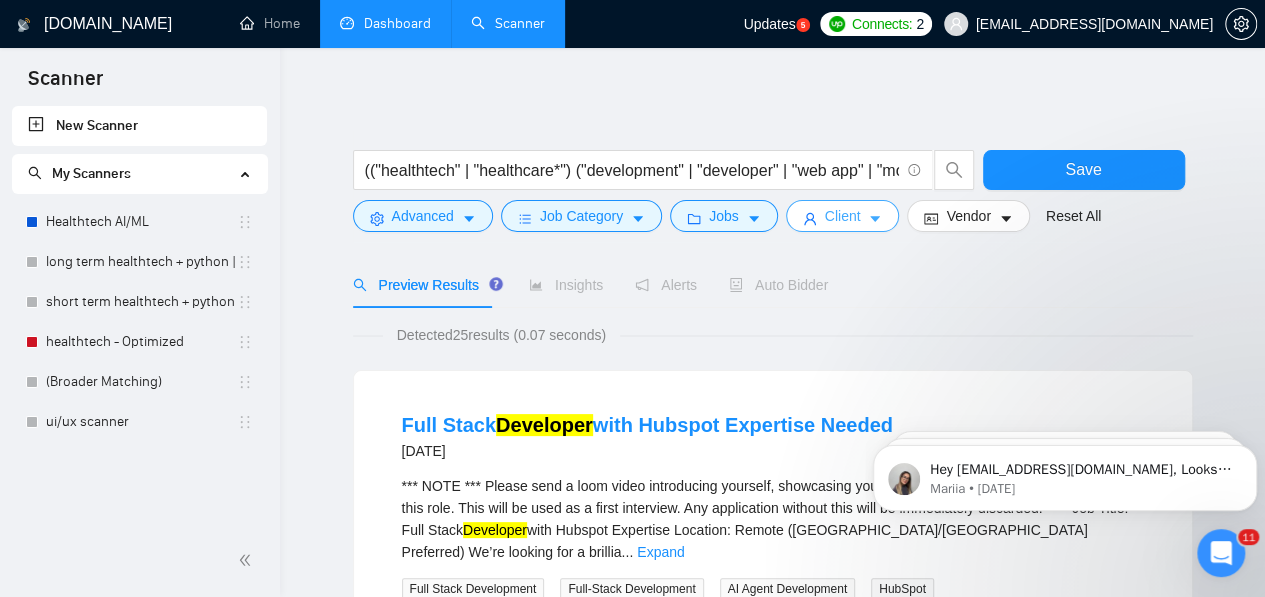 click 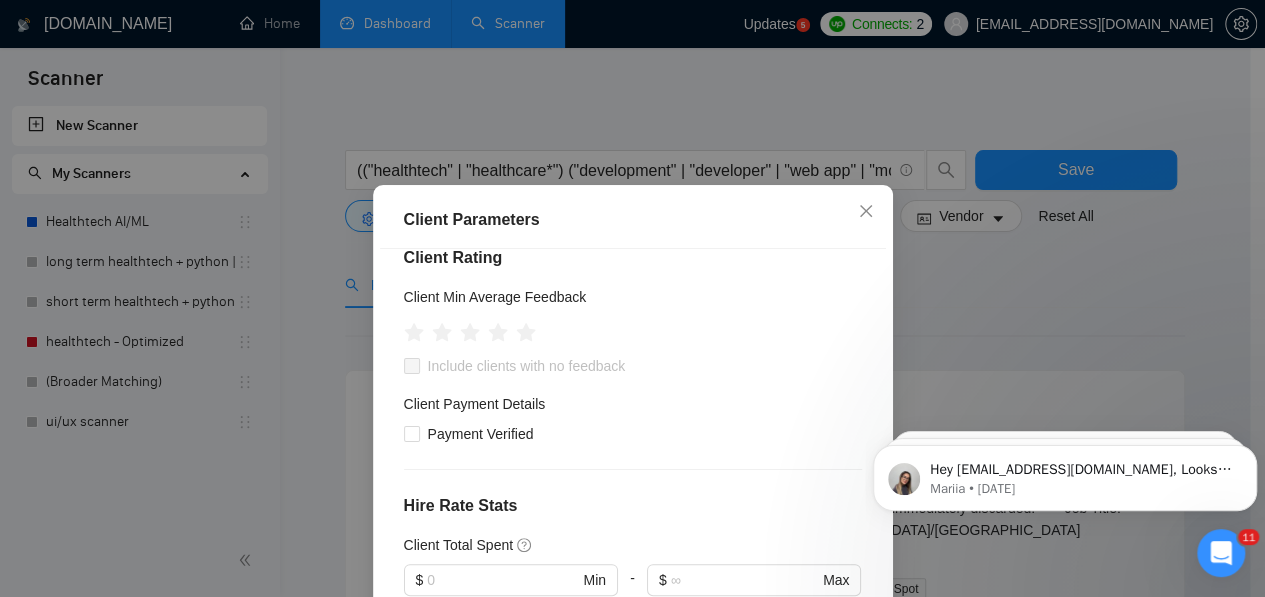 scroll, scrollTop: 266, scrollLeft: 0, axis: vertical 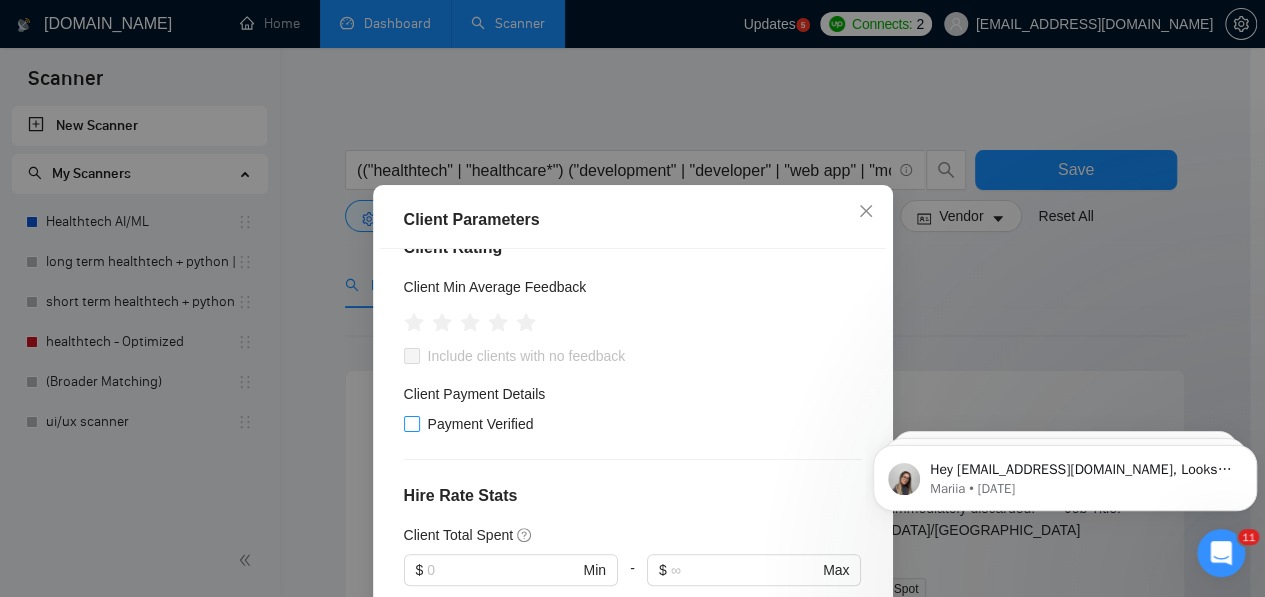 click on "Payment Verified" at bounding box center (481, 424) 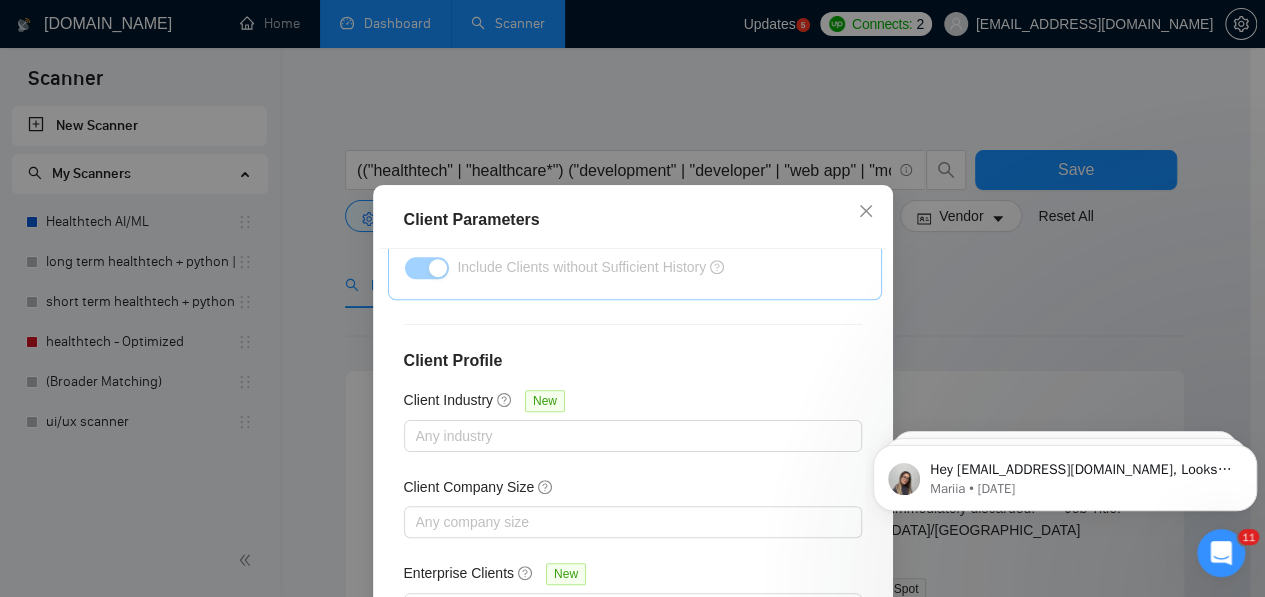 scroll, scrollTop: 826, scrollLeft: 0, axis: vertical 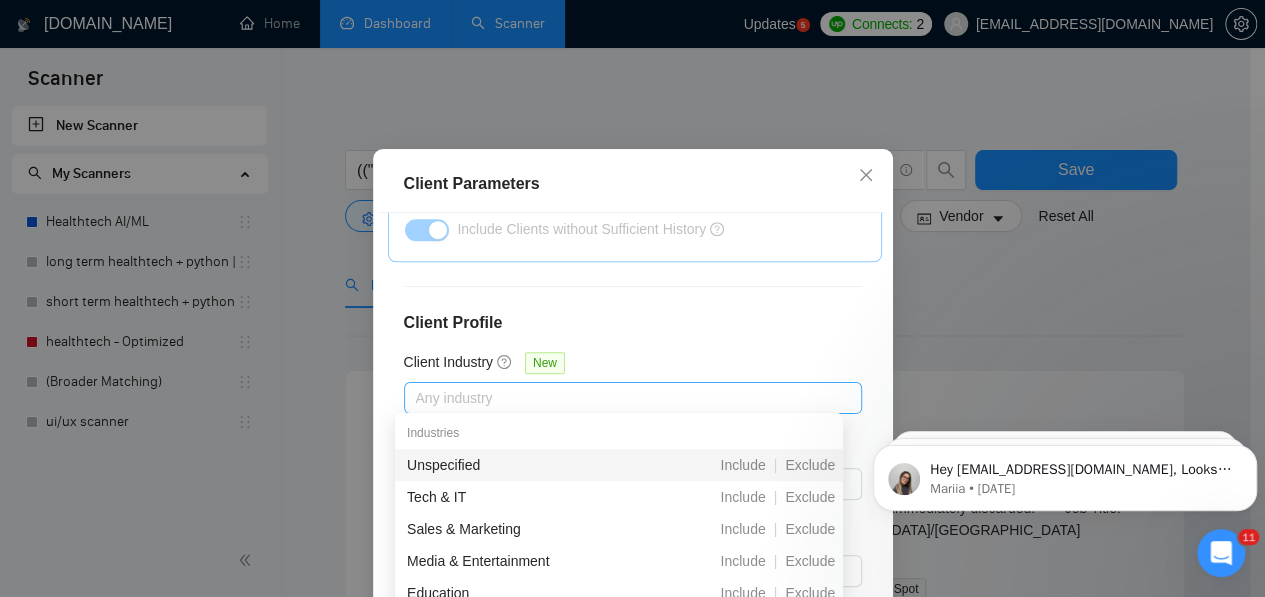 click at bounding box center (623, 398) 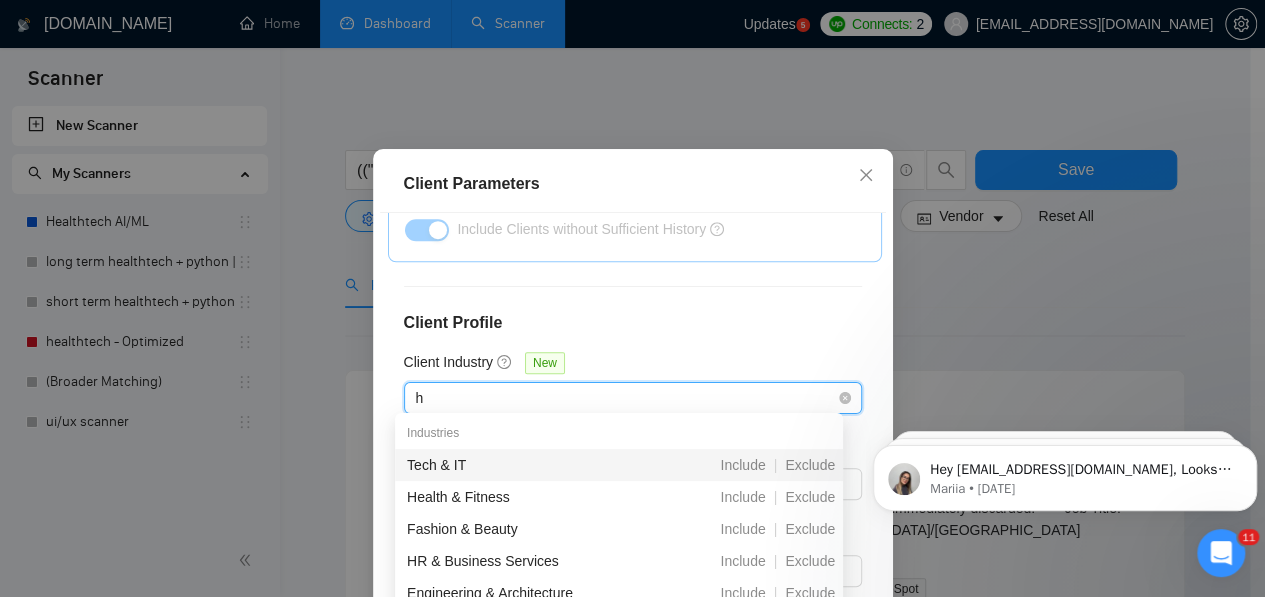 type on "he" 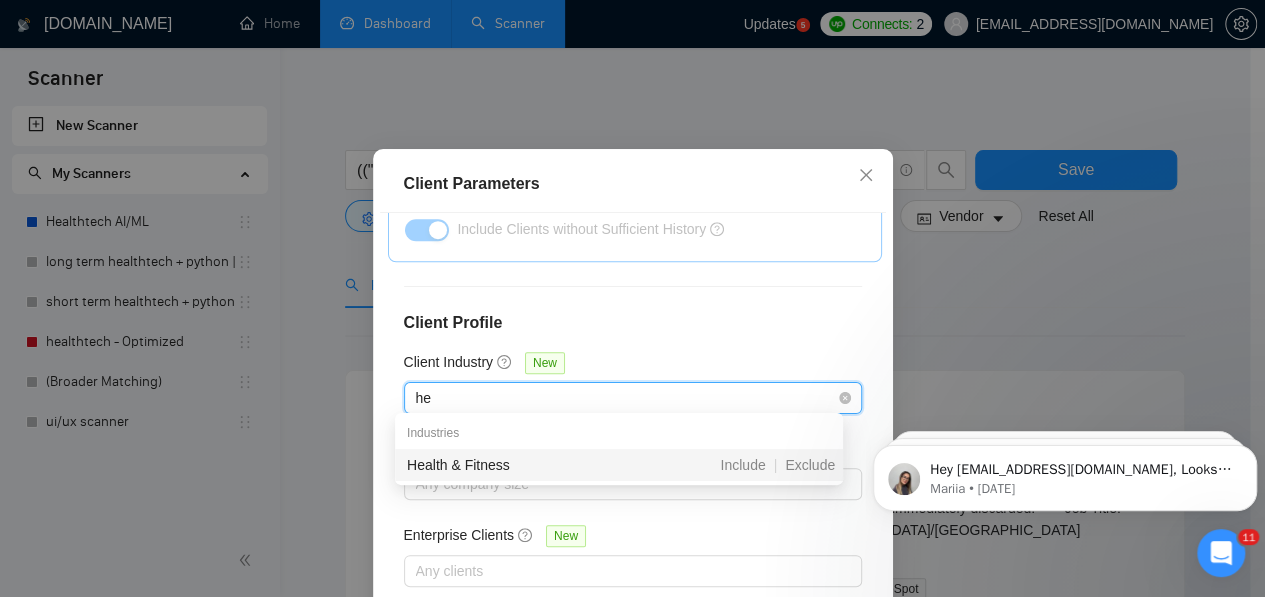 click on "Health & Fitness" at bounding box center [516, 465] 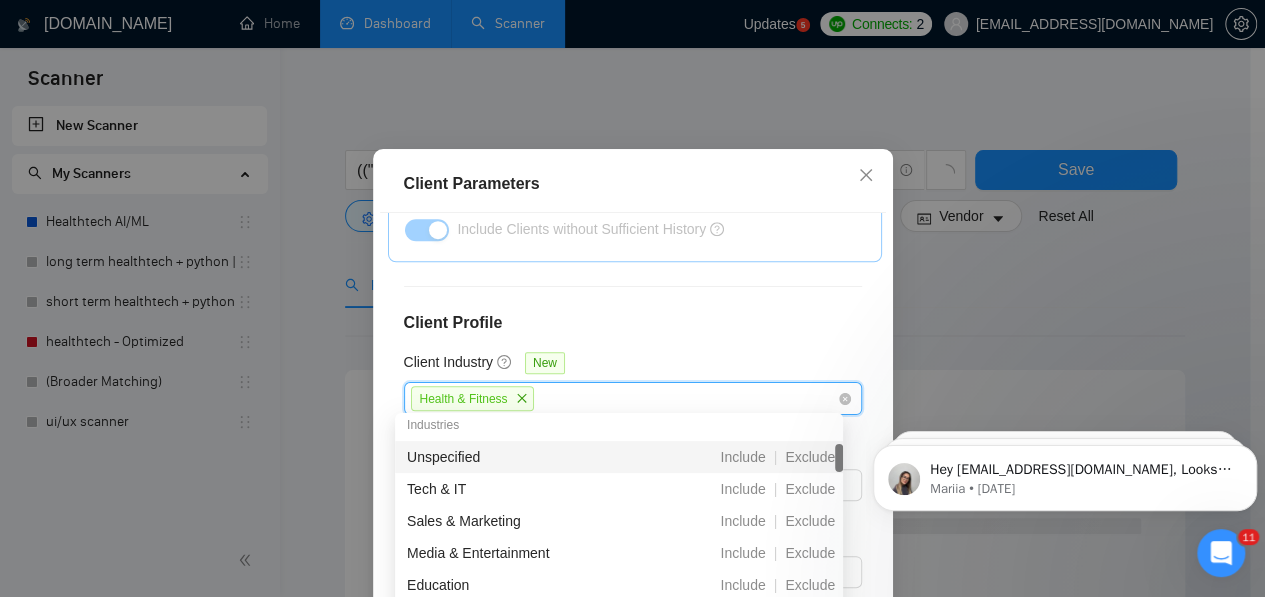 scroll, scrollTop: 74, scrollLeft: 0, axis: vertical 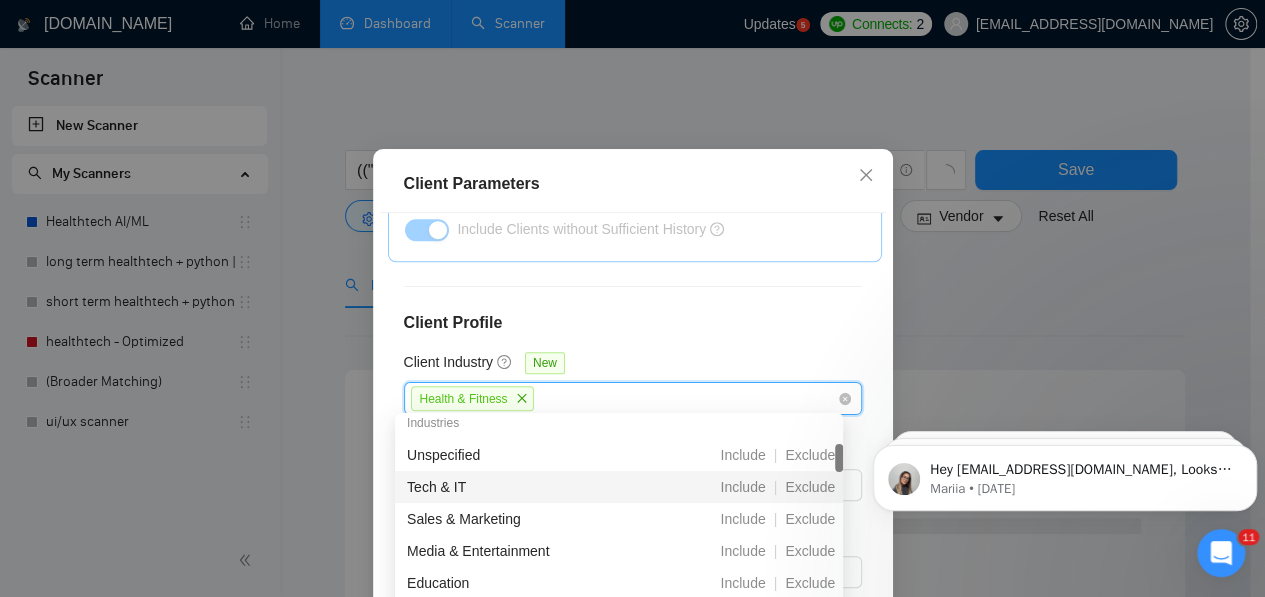 click on "Tech & IT" at bounding box center (516, 487) 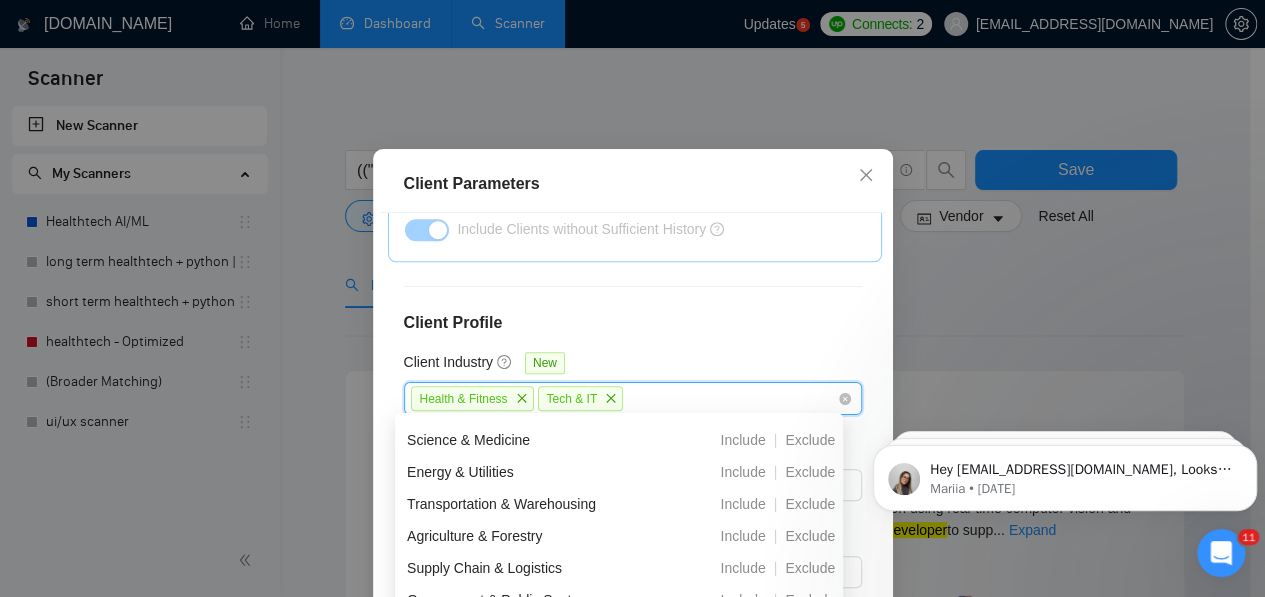 scroll, scrollTop: 666, scrollLeft: 0, axis: vertical 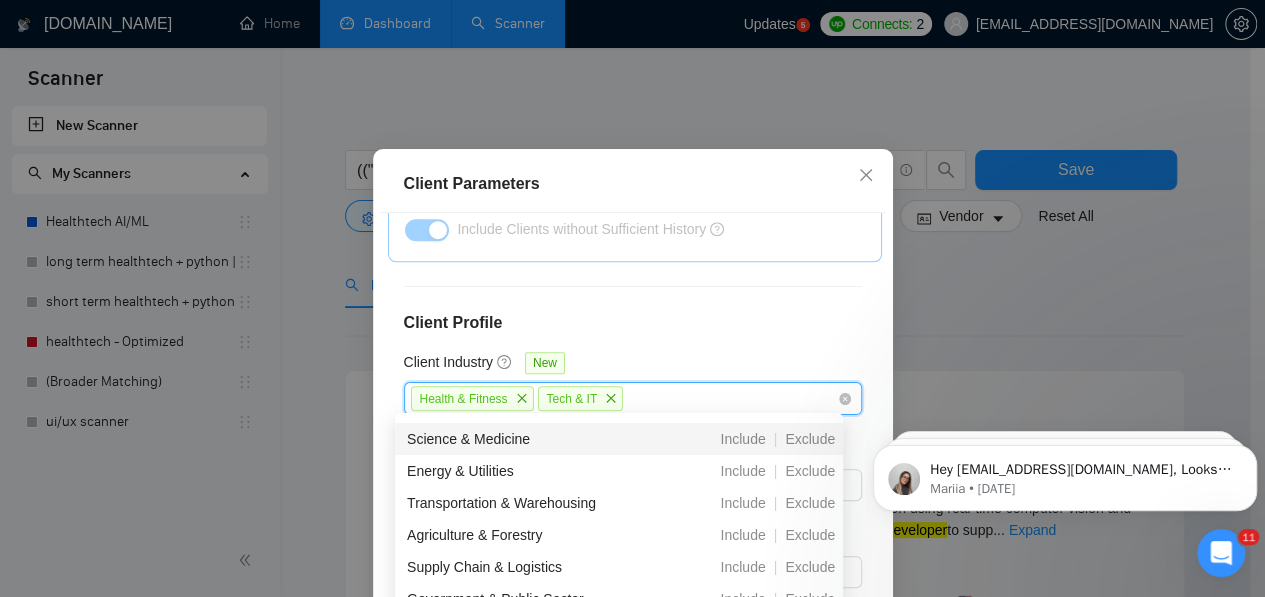 click on "Science & Medicine" at bounding box center [516, 439] 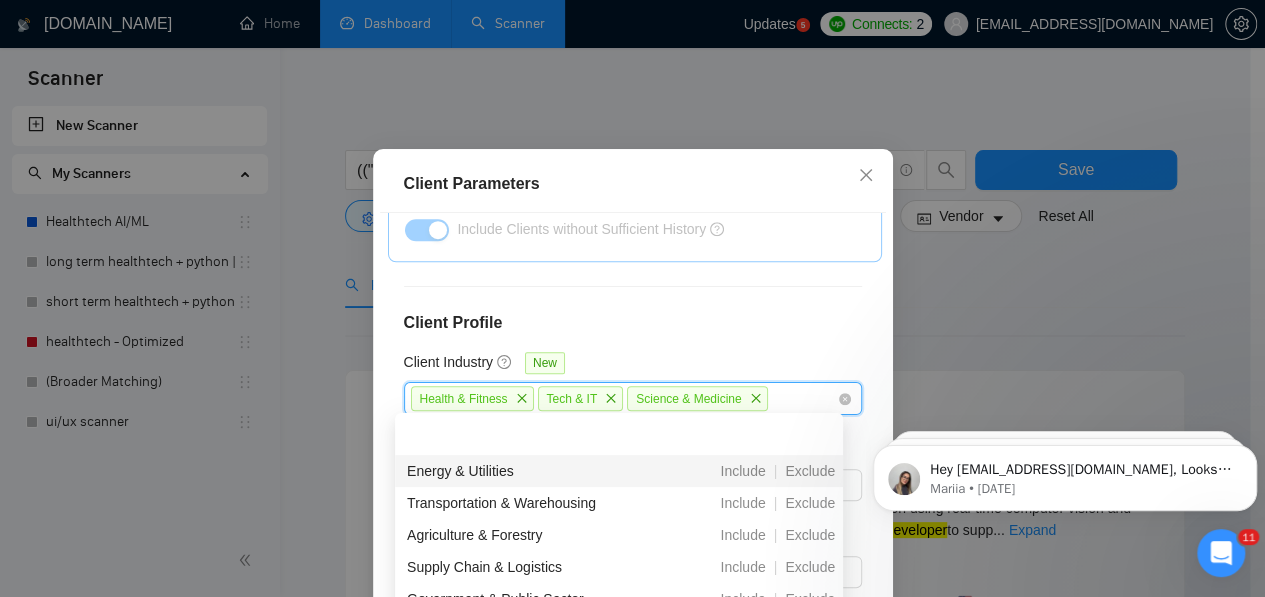 scroll, scrollTop: 736, scrollLeft: 0, axis: vertical 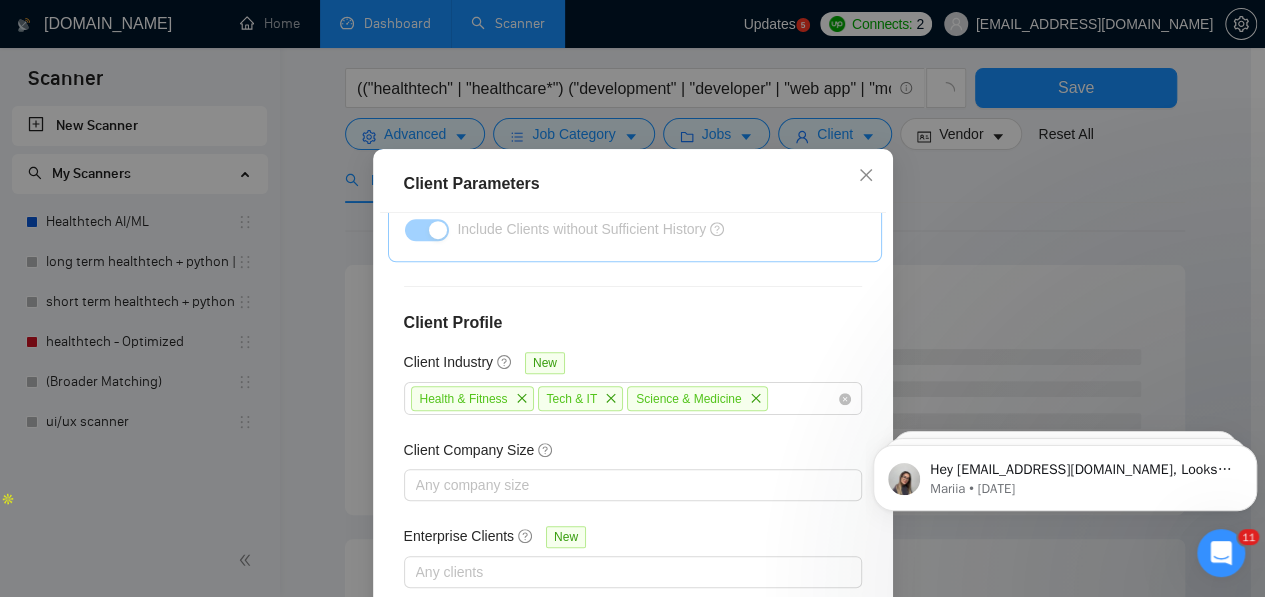 click on "Client Parameters Client Location Include Client Countries [GEOGRAPHIC_DATA]   Exclude Client Countries   Select Client Rating Client Min Average Feedback Include clients with no feedback Client Payment Details Payment Verified Hire Rate Stats   Client Total Spent $ Min - $ Max Client Hire Rate New   Any hire rate   Avg Hourly Rate Paid New $ Min - $ Max Include Clients without Sufficient History Client Profile Client Industry New Health & Fitness Tech & IT Science & Medicine   Client Company Size   Any company size Enterprise Clients New   Any clients Reset OK" at bounding box center [632, 298] 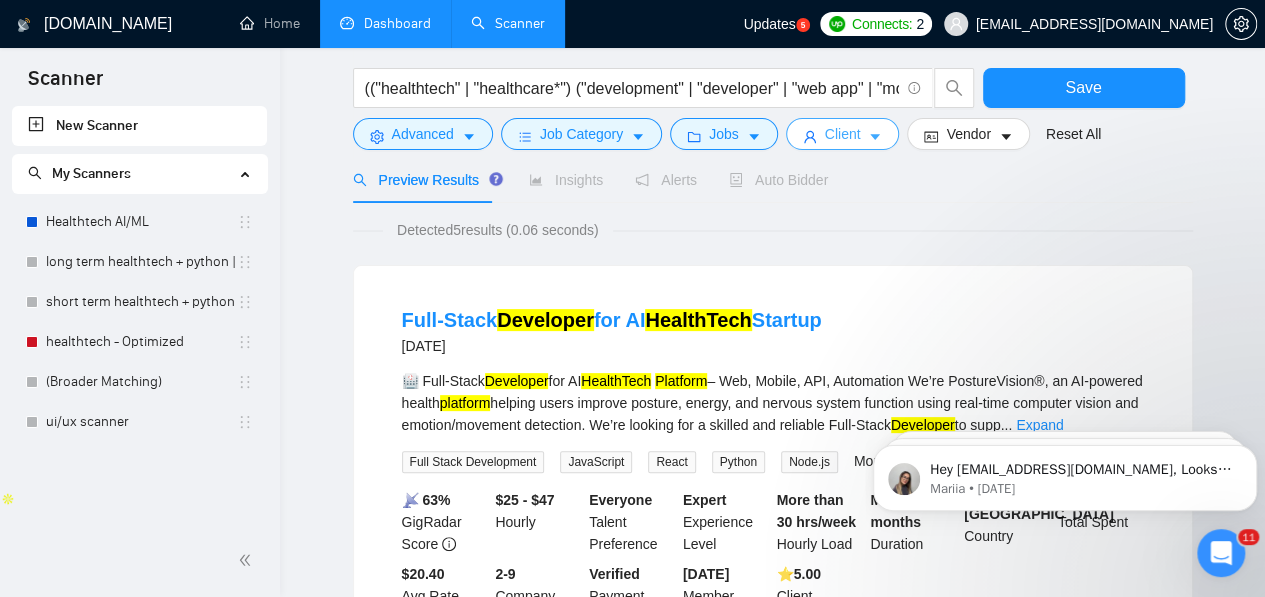 click on "Client" at bounding box center [843, 134] 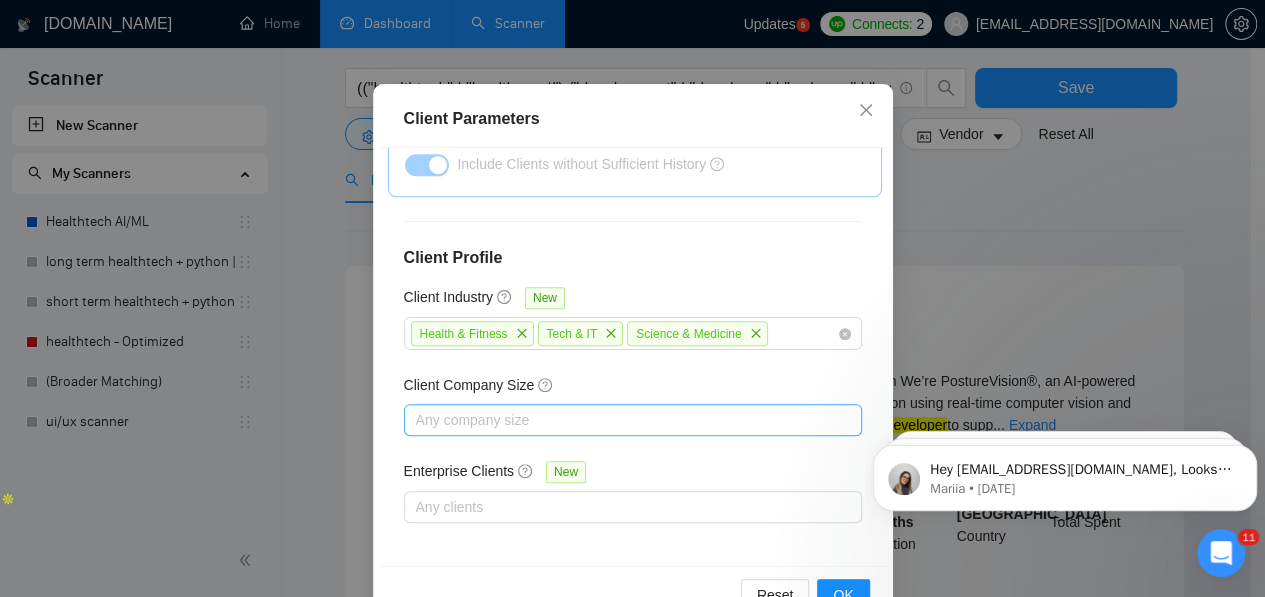scroll, scrollTop: 157, scrollLeft: 0, axis: vertical 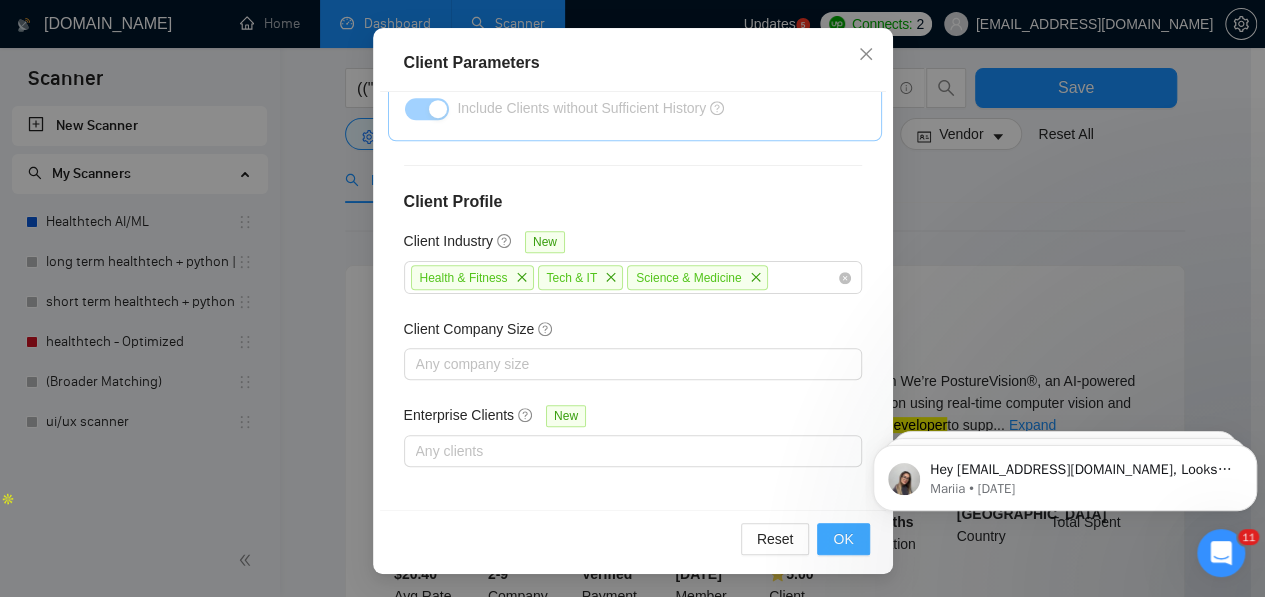 click on "OK" at bounding box center (843, 539) 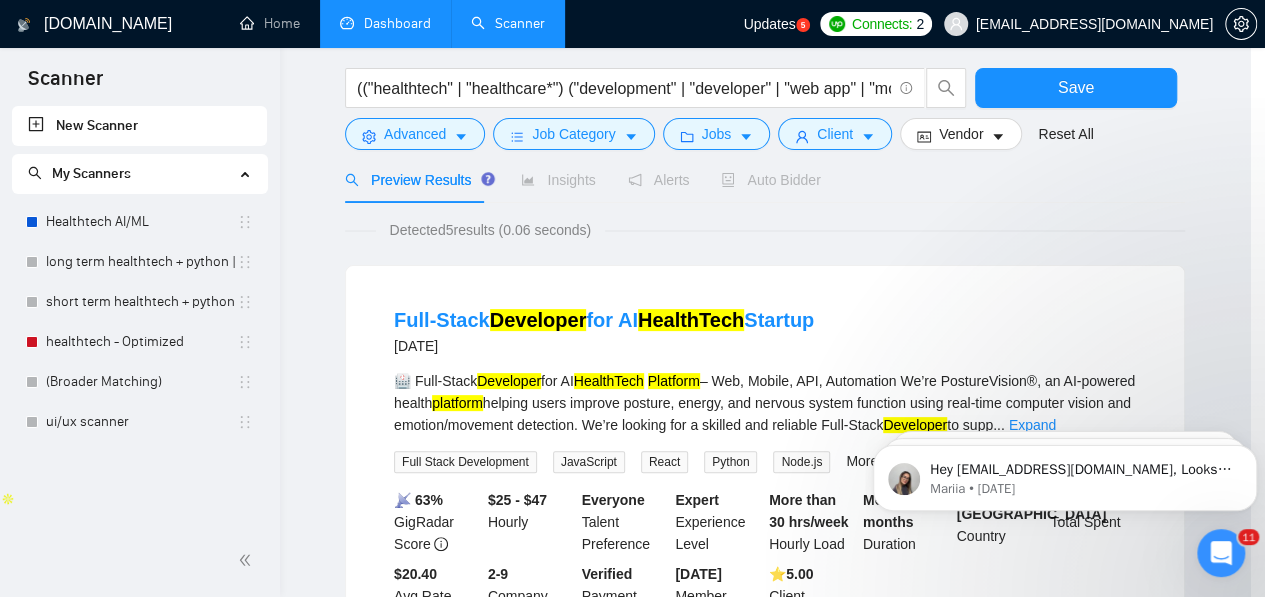 scroll, scrollTop: 92, scrollLeft: 0, axis: vertical 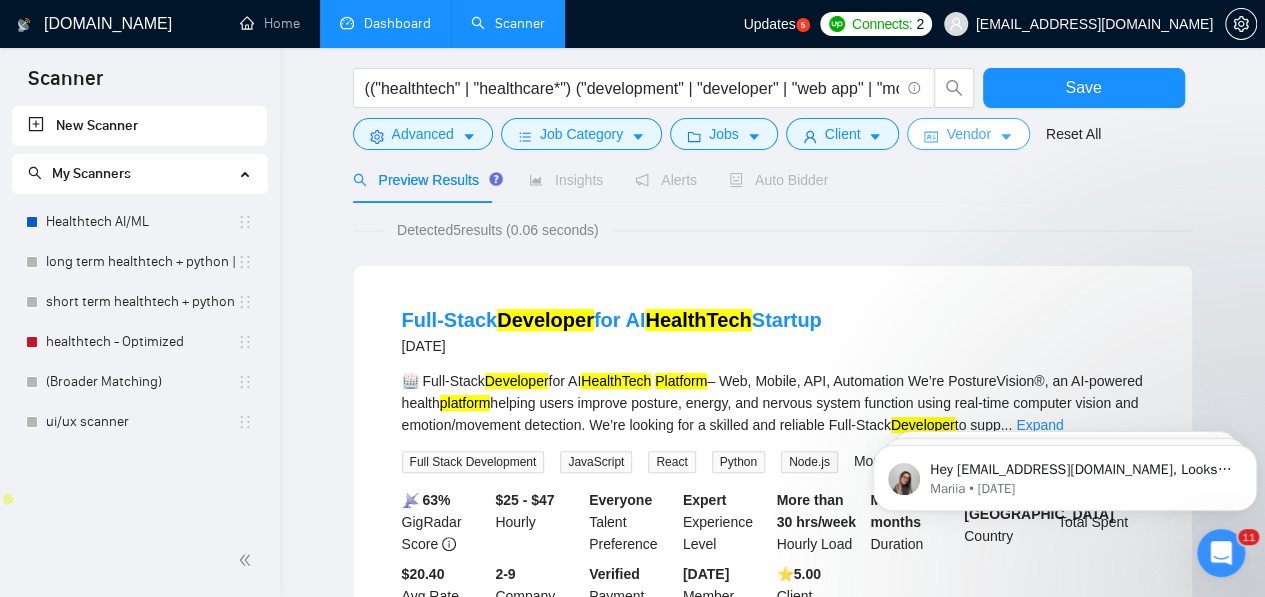 click on "Vendor" at bounding box center (968, 134) 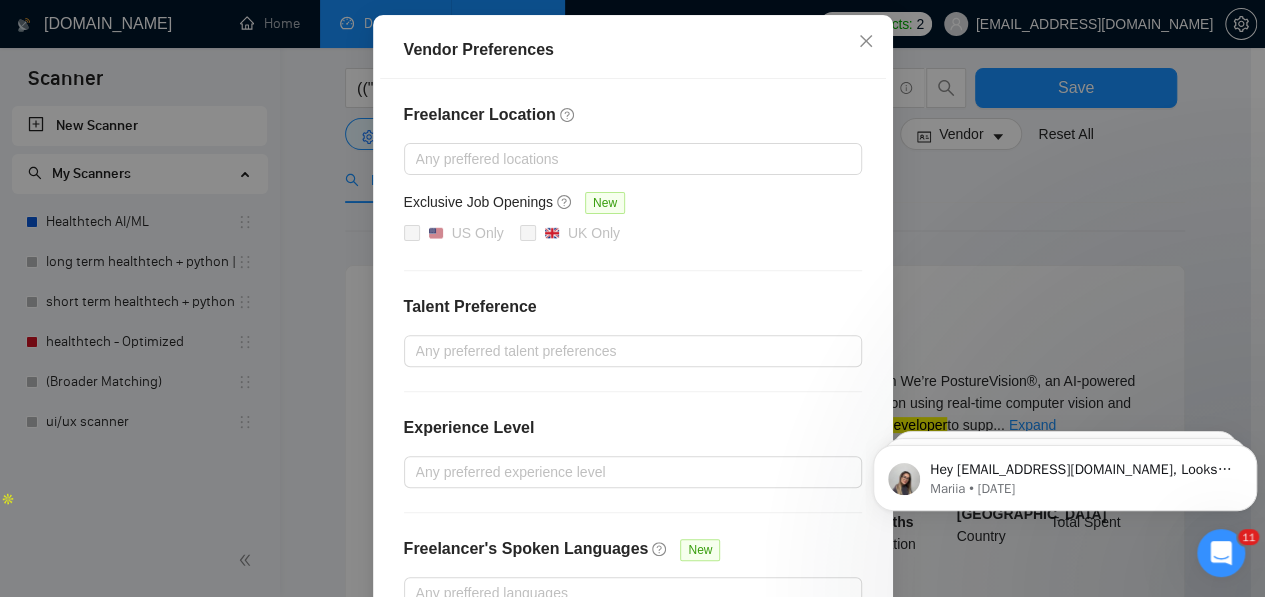 scroll, scrollTop: 207, scrollLeft: 0, axis: vertical 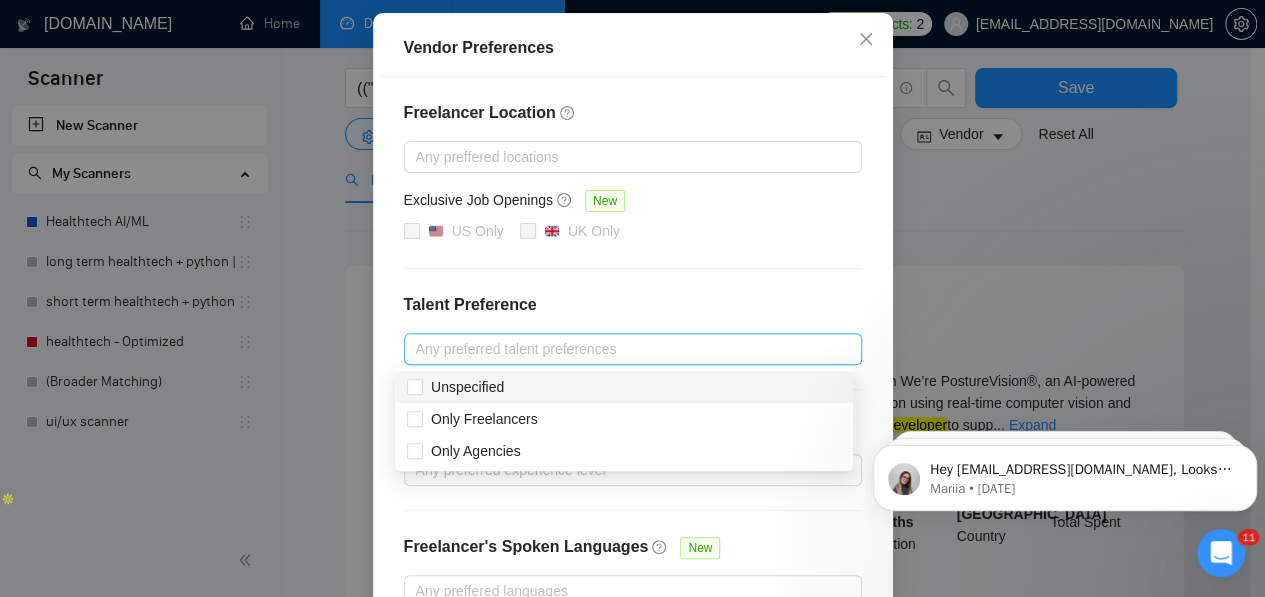 click at bounding box center (623, 349) 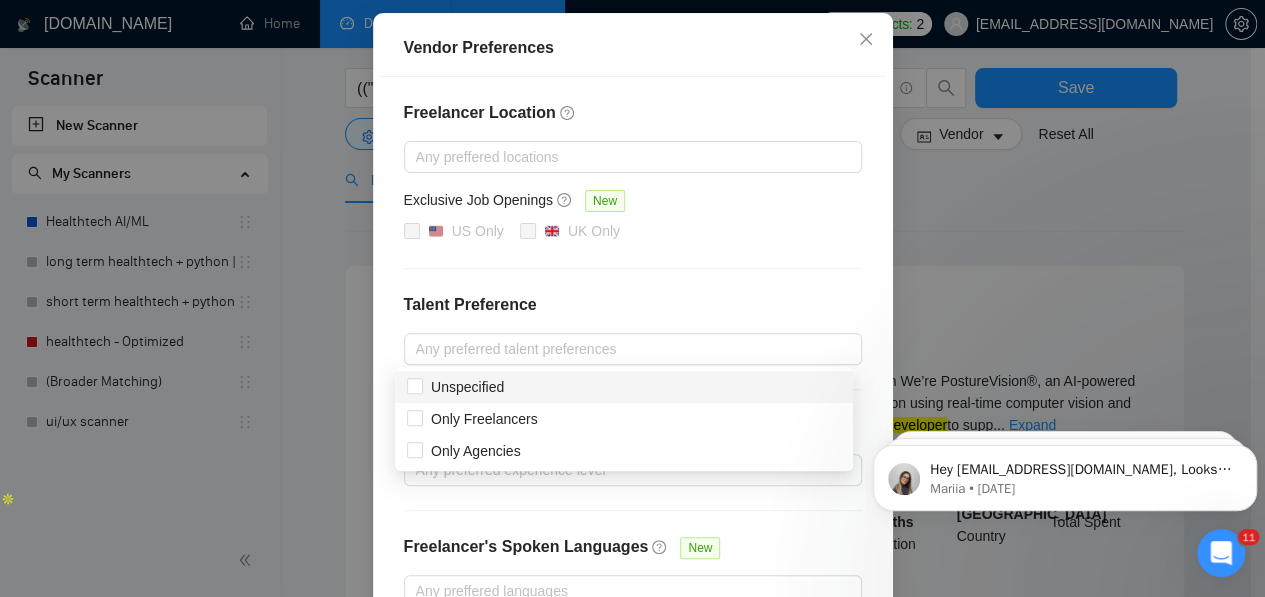 click on "Freelancer Location     Any preffered locations Exclusive Job Openings New US Only [GEOGRAPHIC_DATA] Only Talent Preference   Any preferred talent preferences Experience Level   Any preferred experience level Freelancer's Spoken Languages New   Any preffered languages" at bounding box center [633, 354] 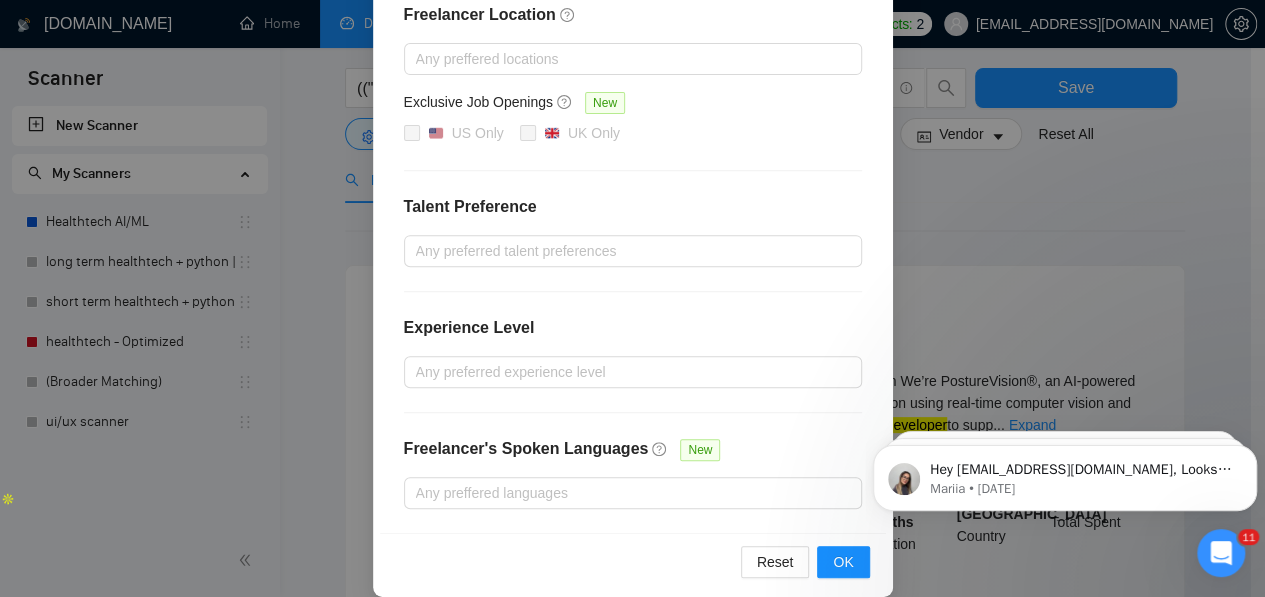 scroll, scrollTop: 324, scrollLeft: 0, axis: vertical 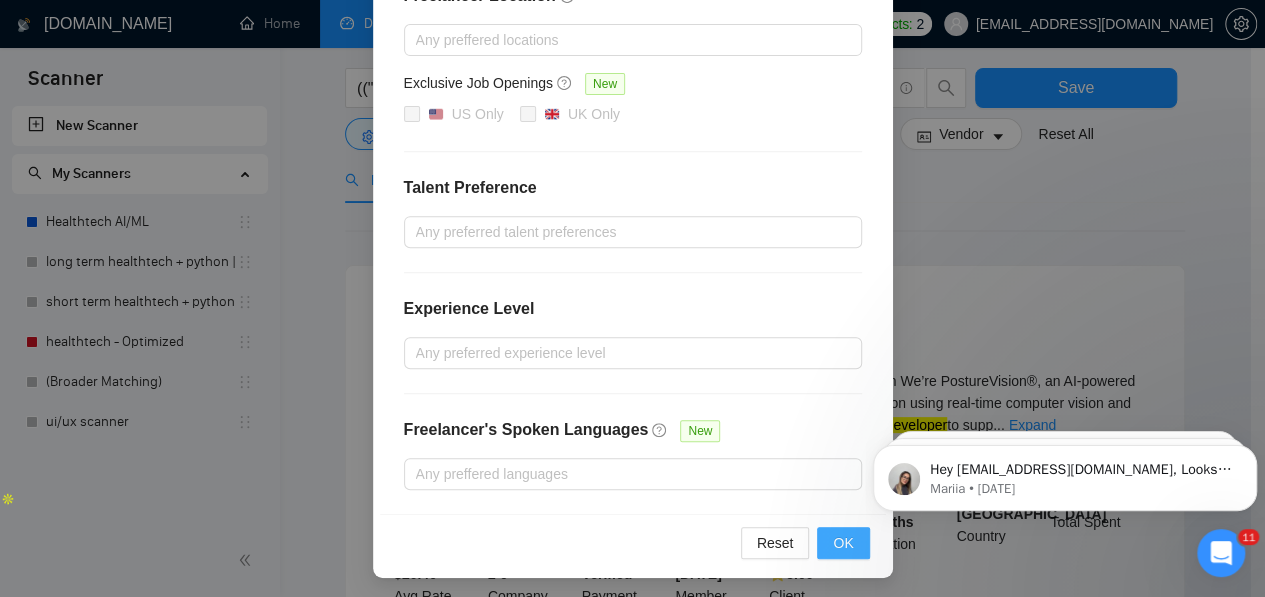 click on "OK" at bounding box center (843, 543) 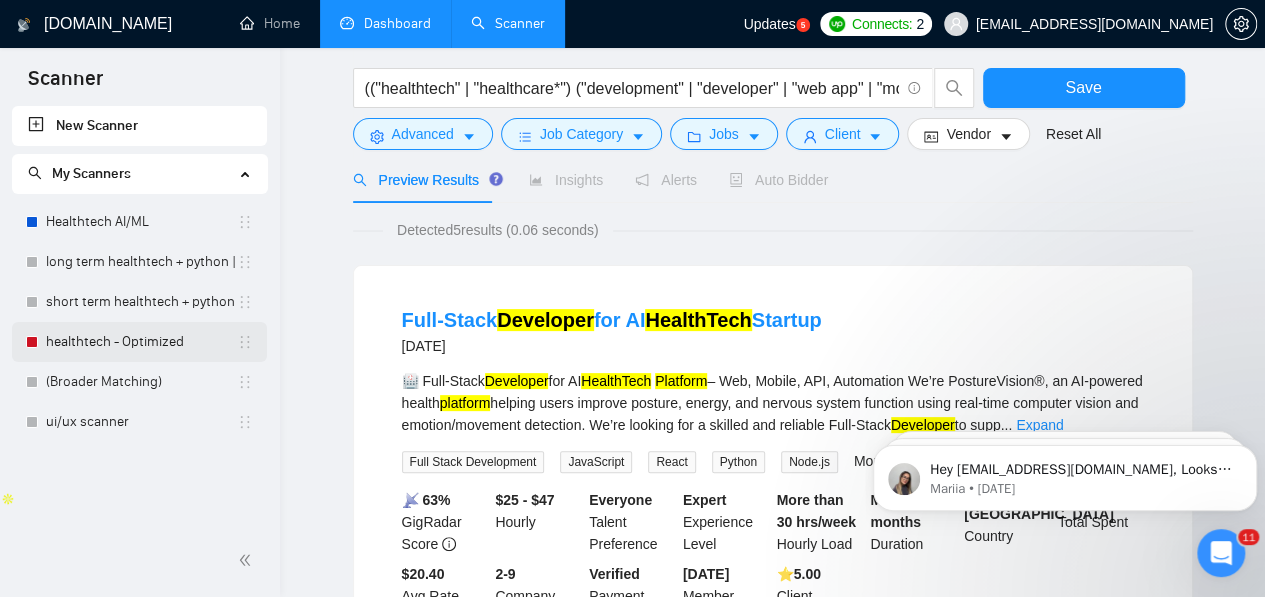 click on "healthtech - Optimized" at bounding box center [141, 342] 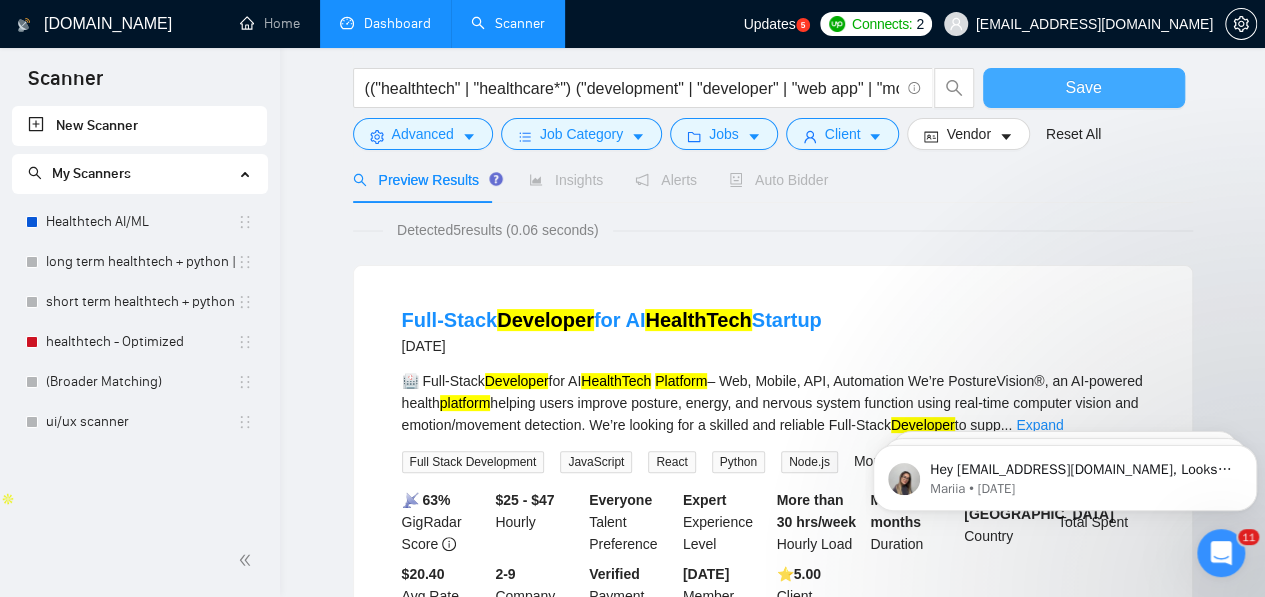 click on "Save" at bounding box center [1084, 88] 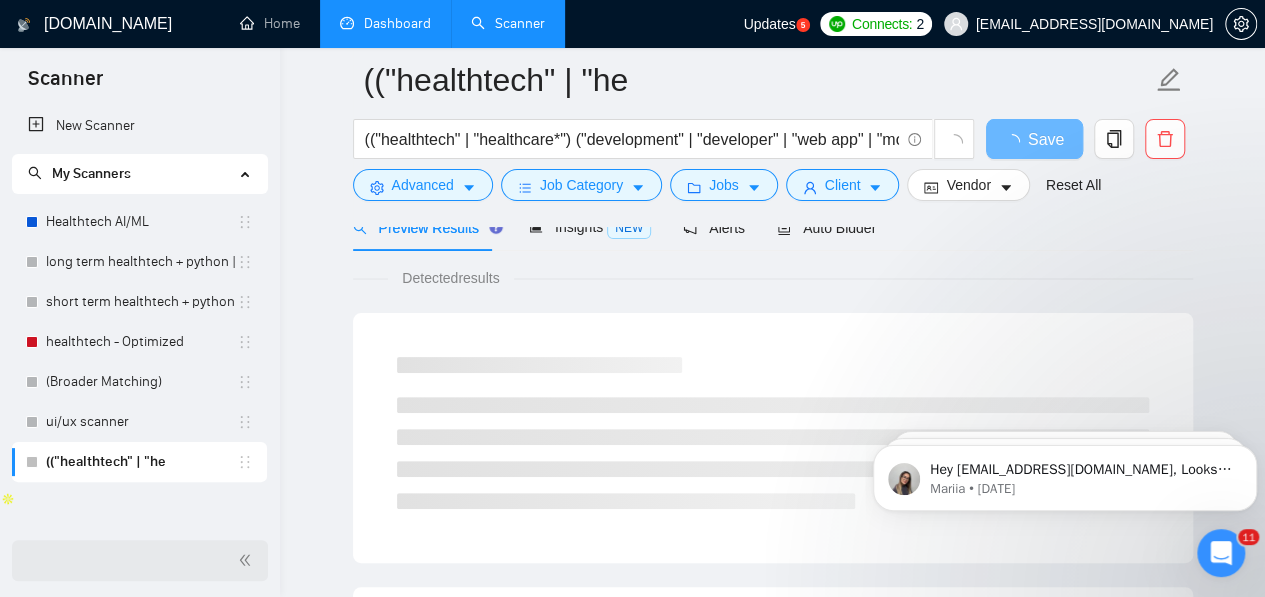 click at bounding box center (140, 560) 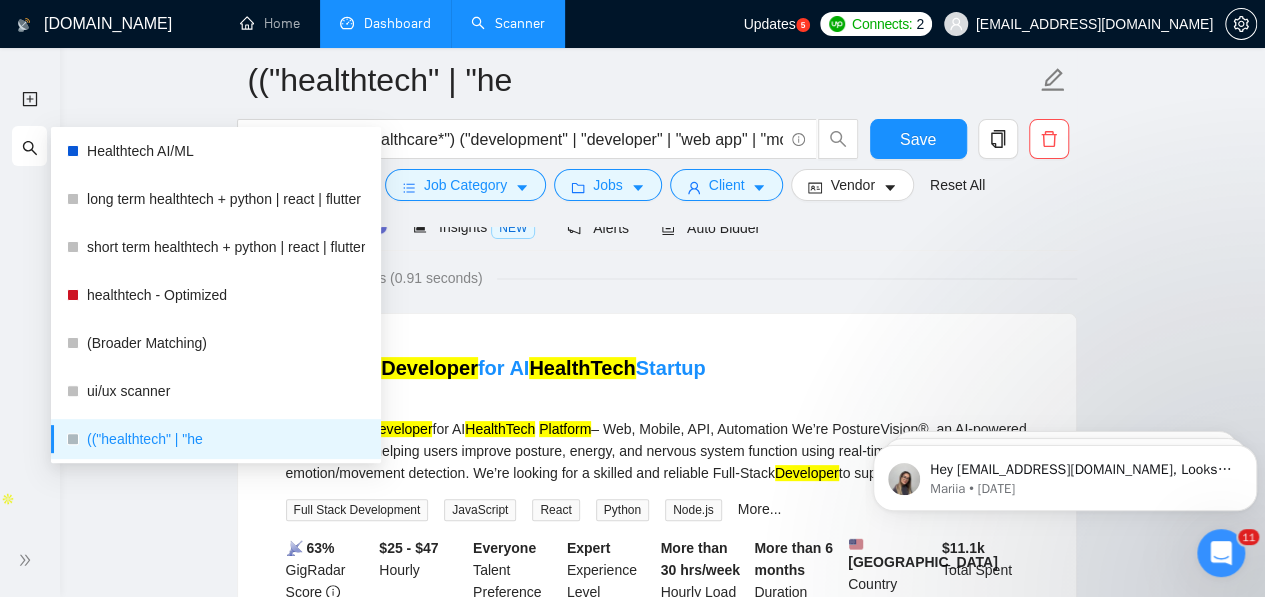 click 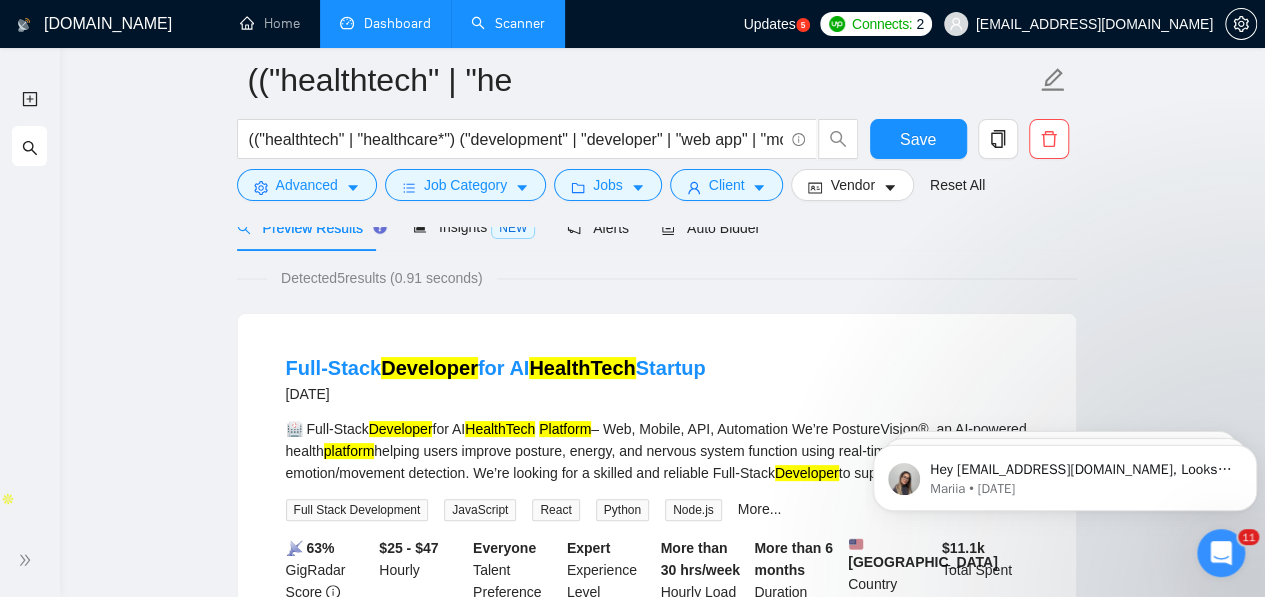 click on "New Scanner My Scanners" at bounding box center (30, 301) 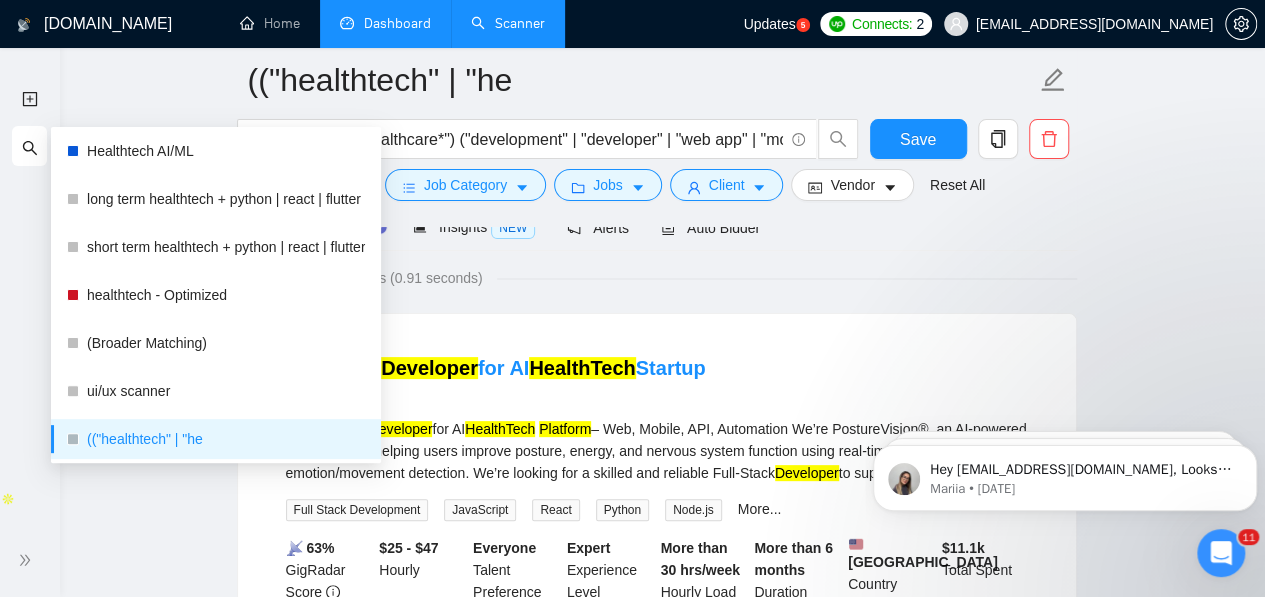 click 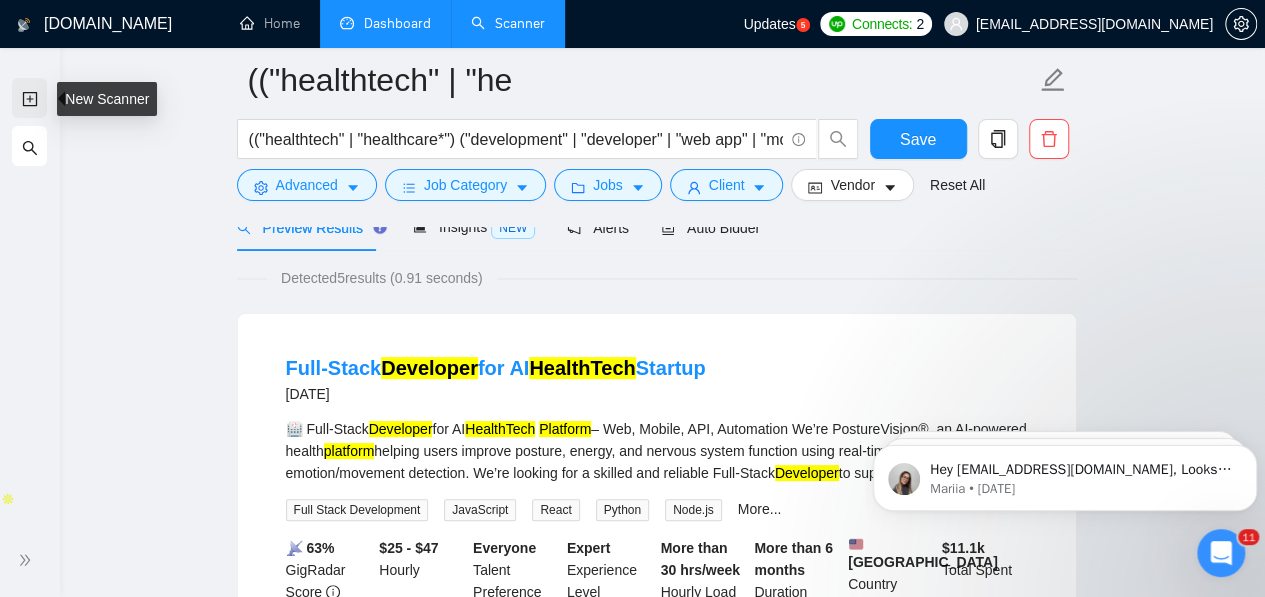 click on "New Scanner" at bounding box center [30, 98] 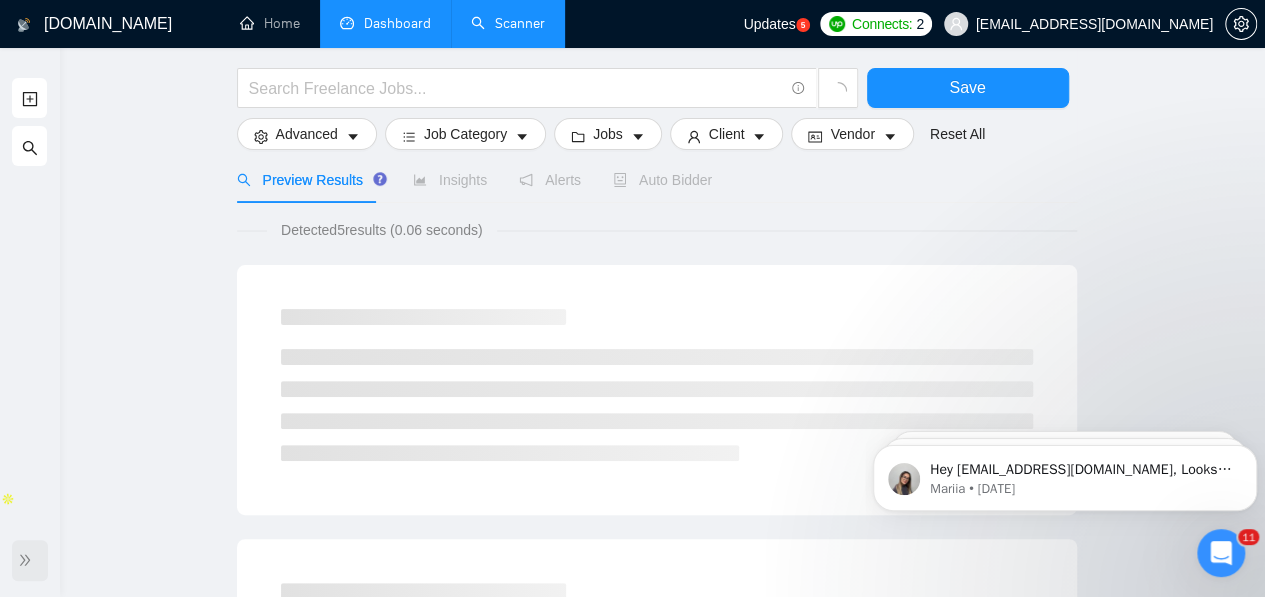 click 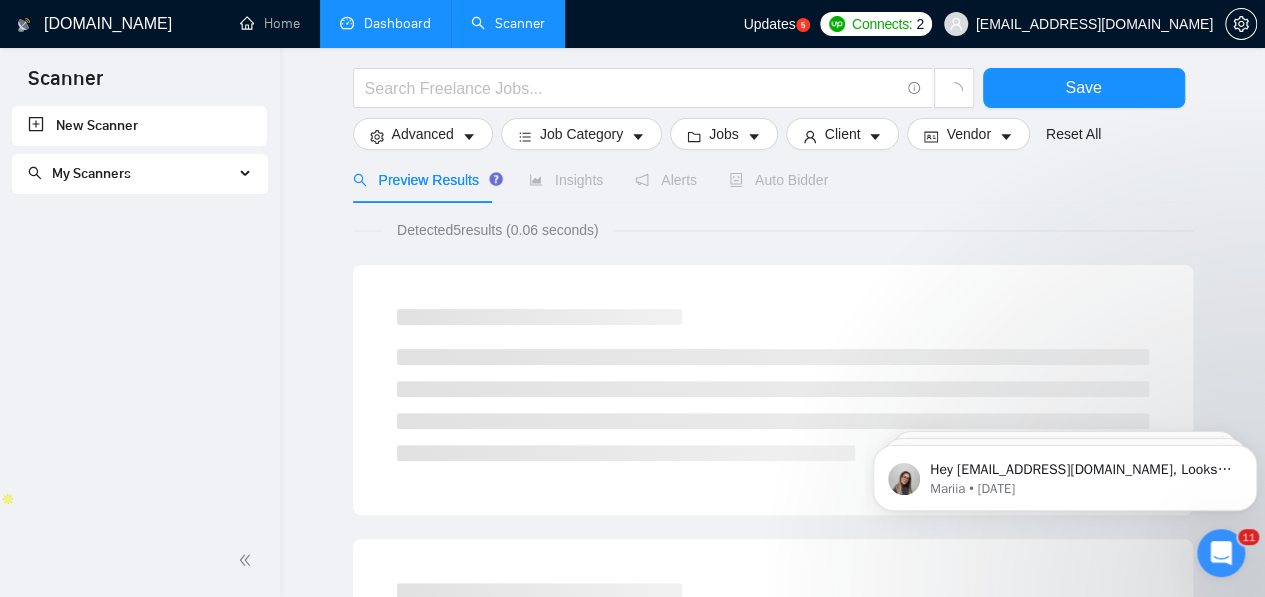 click on "My Scanners" at bounding box center (131, 174) 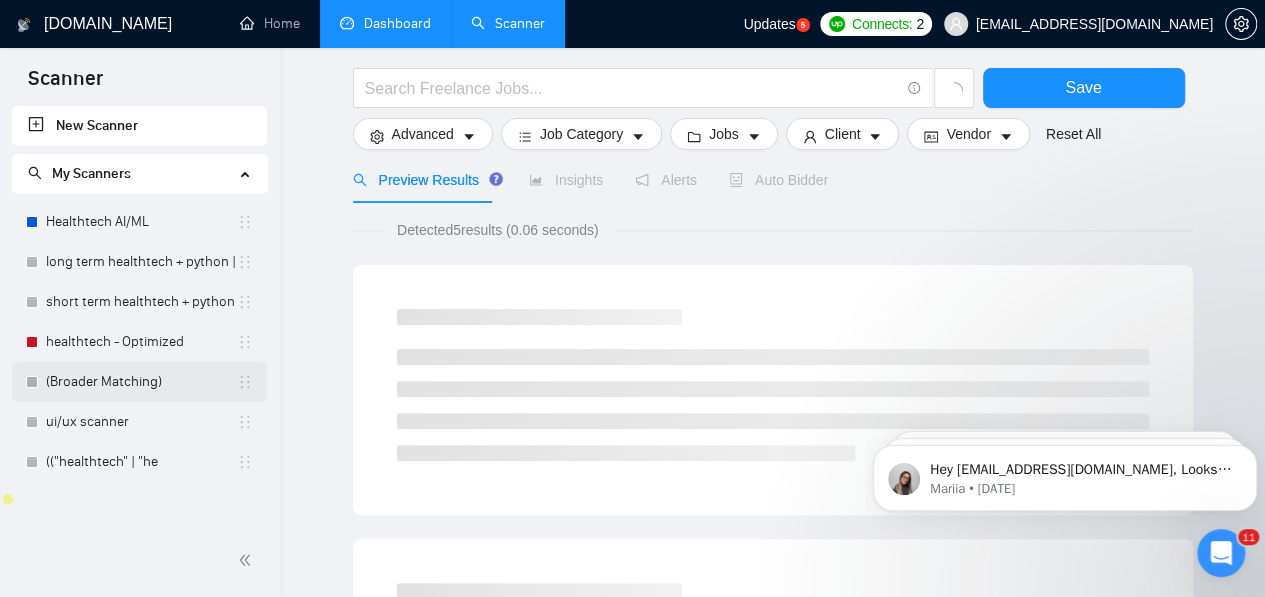 click on "(Broader Matching)" at bounding box center [141, 382] 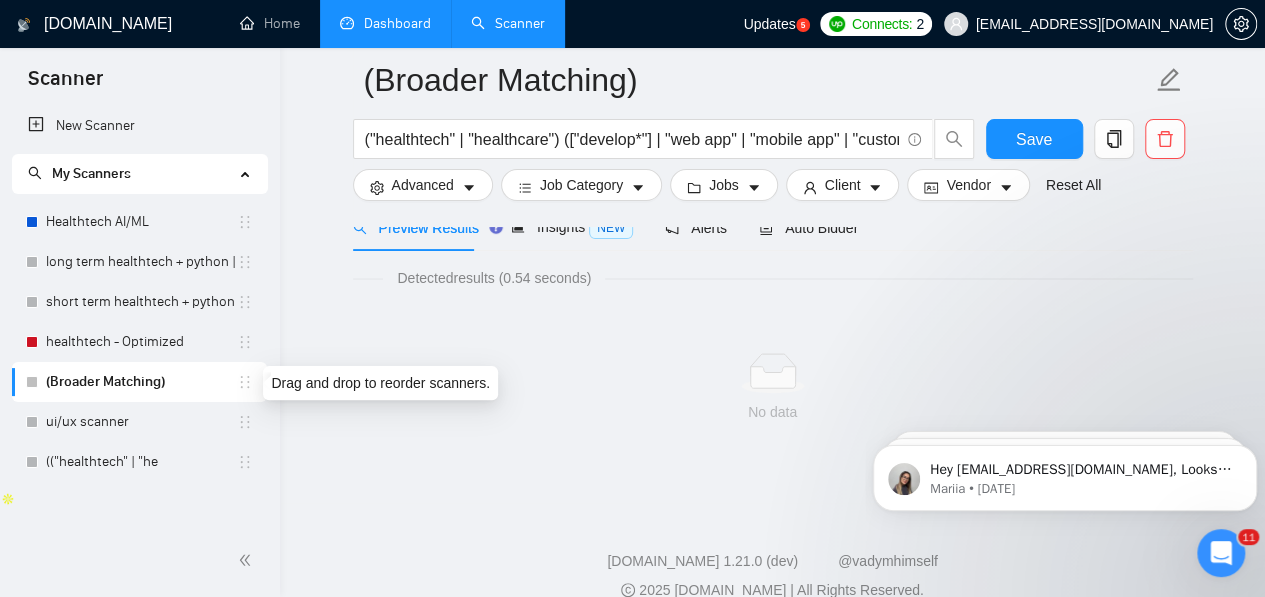click 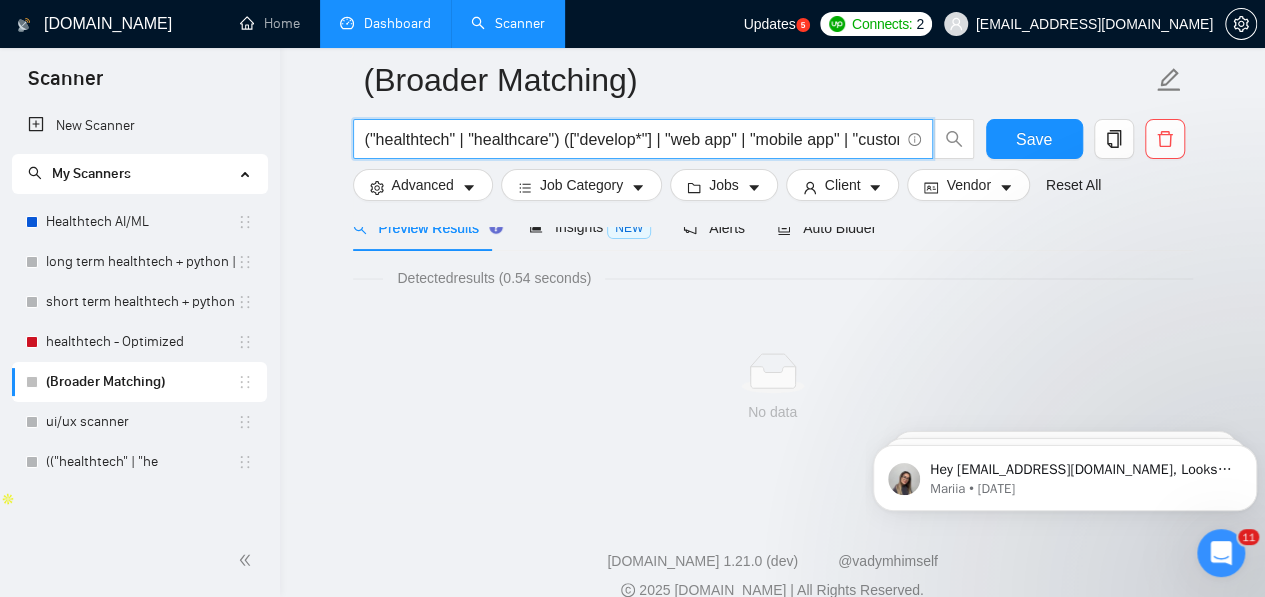 click on "("healthtech" | "healthcare") (["develop*"] | "web app" | "mobile app" | "custom software" | "SaaS" | "platform") (["EHR"] | ["EMR"] | ["FHIR"] | ["HL7"] | ["HIPAA"] | ["Telemedicine"] | ["AI in Health*"] | ["MERN"] | ["Python"] | ["Machine Learning"] | ["Medical Imaging"] | ["RPM"] | ["Chatbot"] | ["Clinical Decision Support"] | ["LIMS"] | ["Pharmacy System"] | ["Workflow Automation"] | ["Agentic AI"] | ["Patient Portal"])" at bounding box center [632, 139] 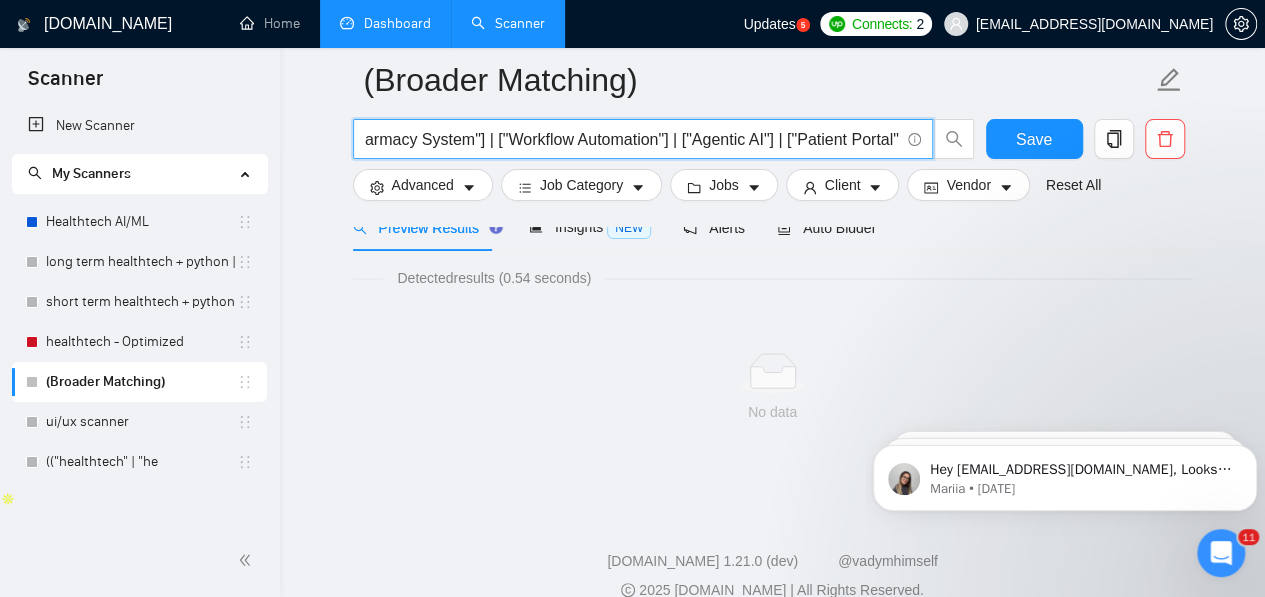 scroll, scrollTop: 0, scrollLeft: 2327, axis: horizontal 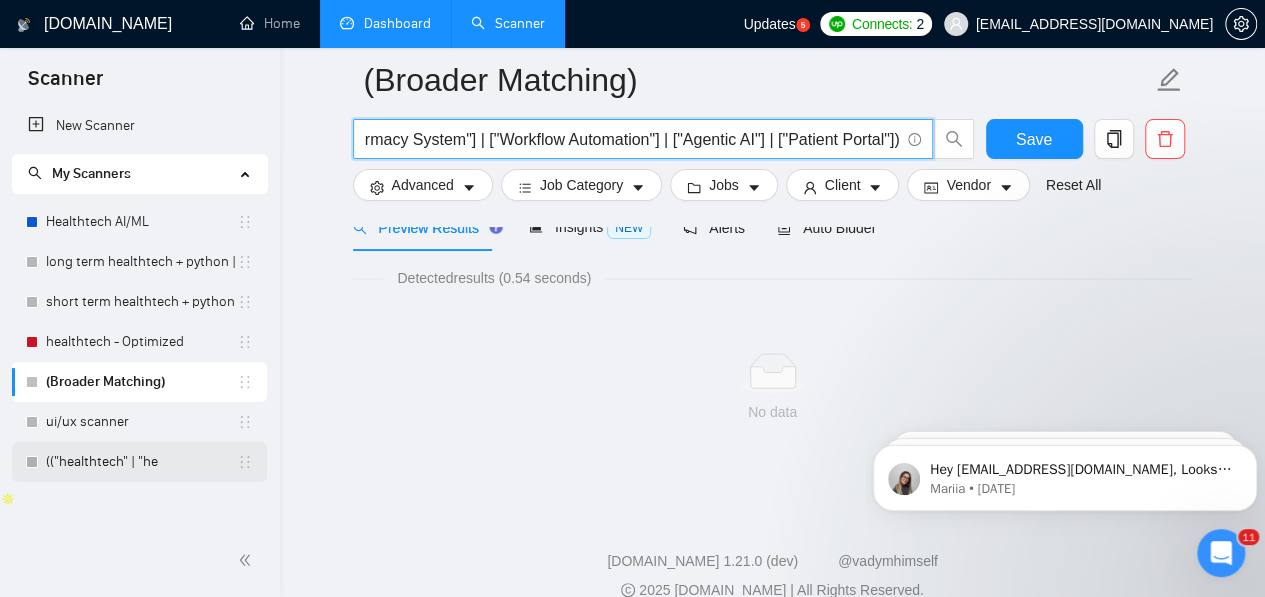 click on "(("healthtech" | "he" at bounding box center [141, 462] 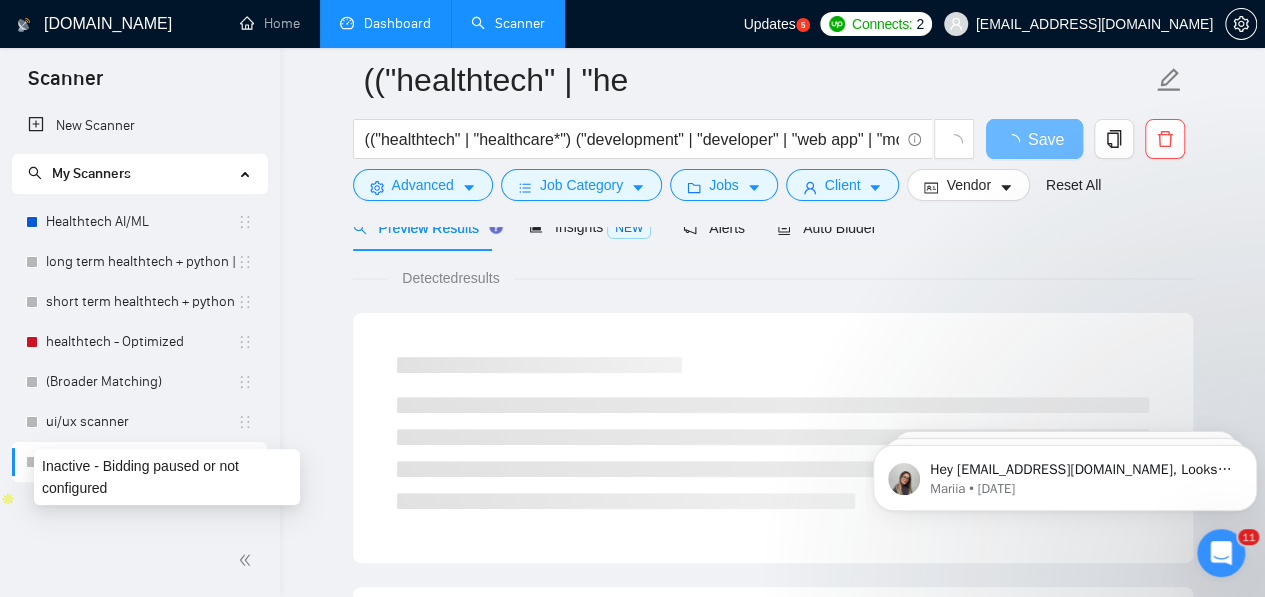 click at bounding box center [32, 462] 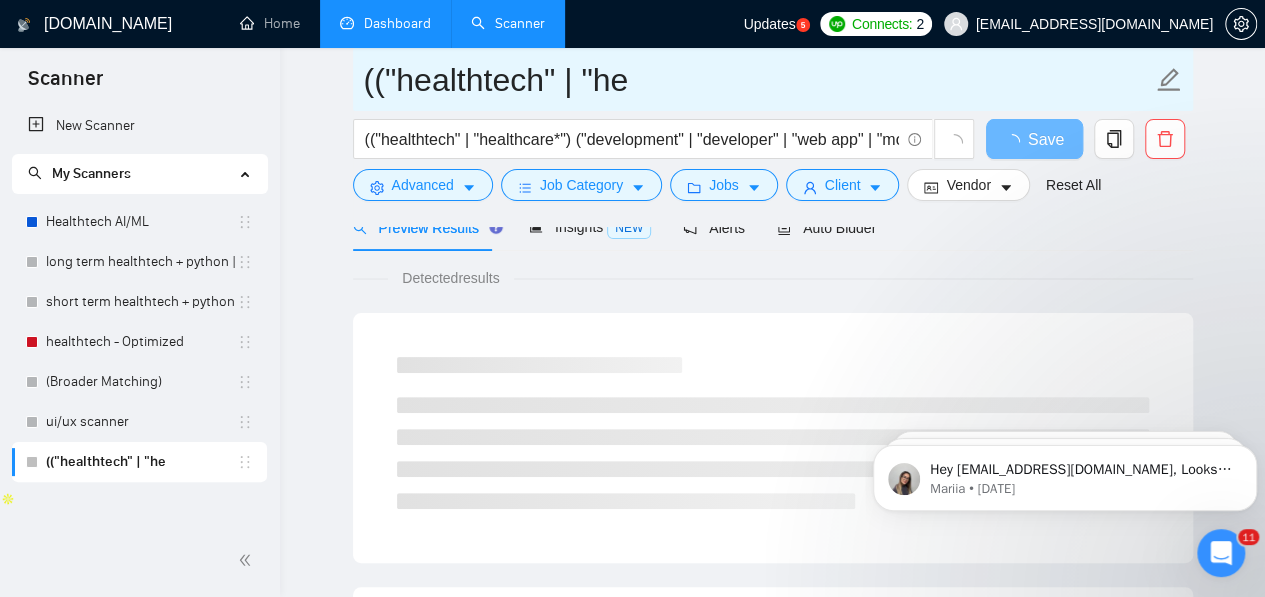 click 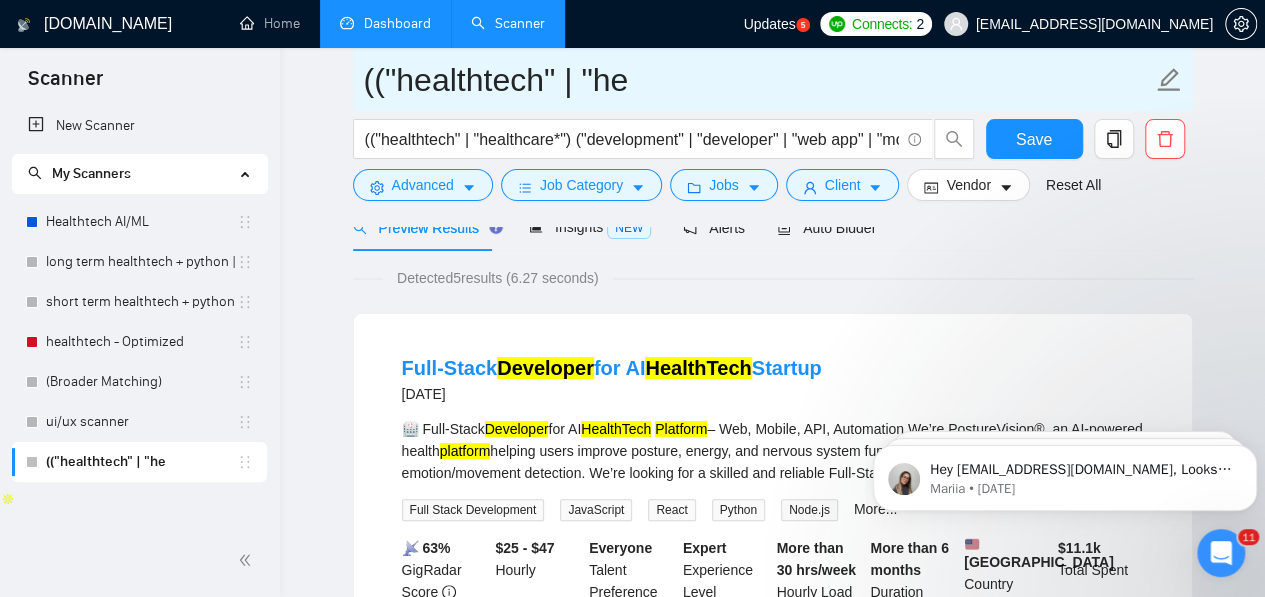 click on "(("healthtech" | "he" at bounding box center (758, 80) 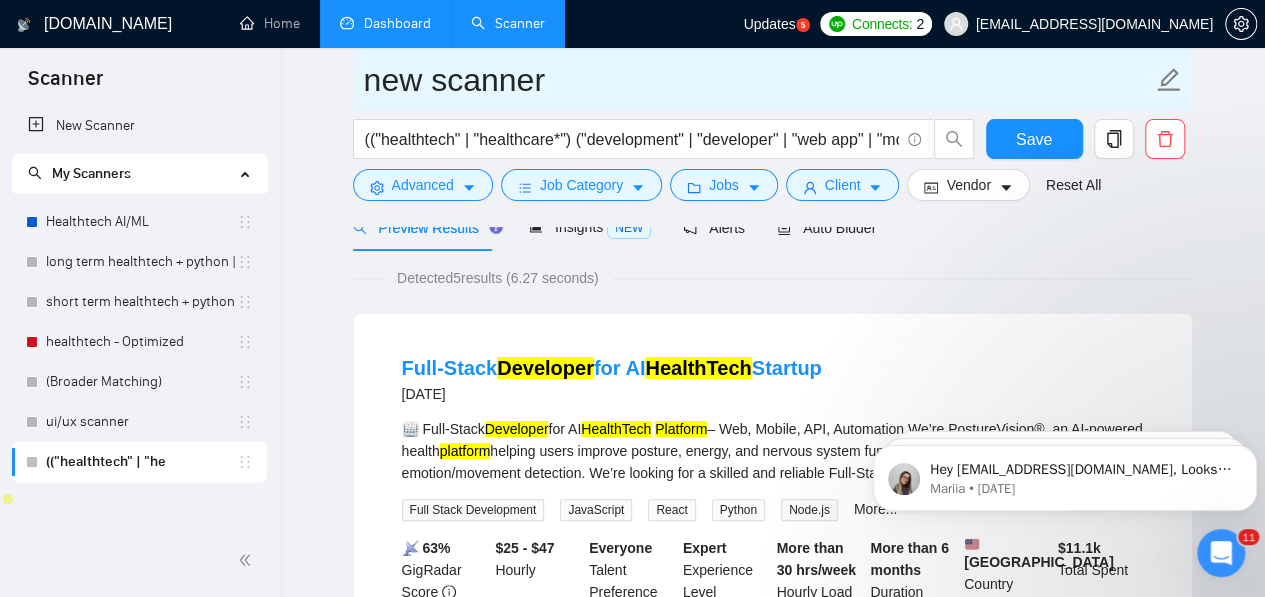 click on "new scanner" at bounding box center [758, 80] 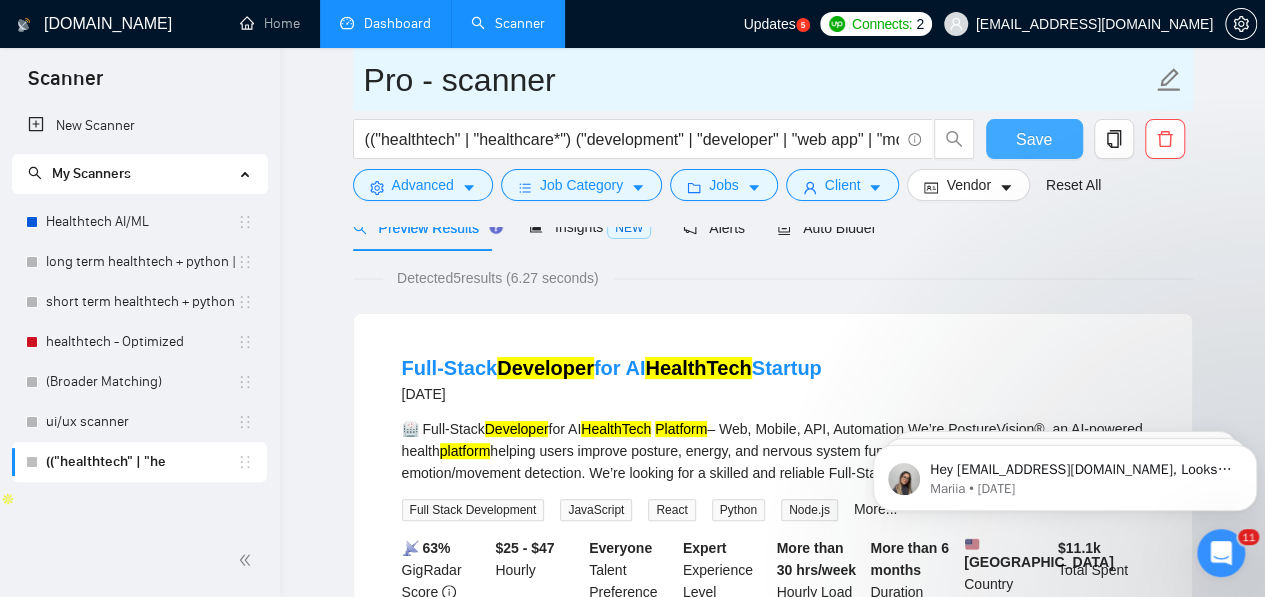 type on "Pro - scanner" 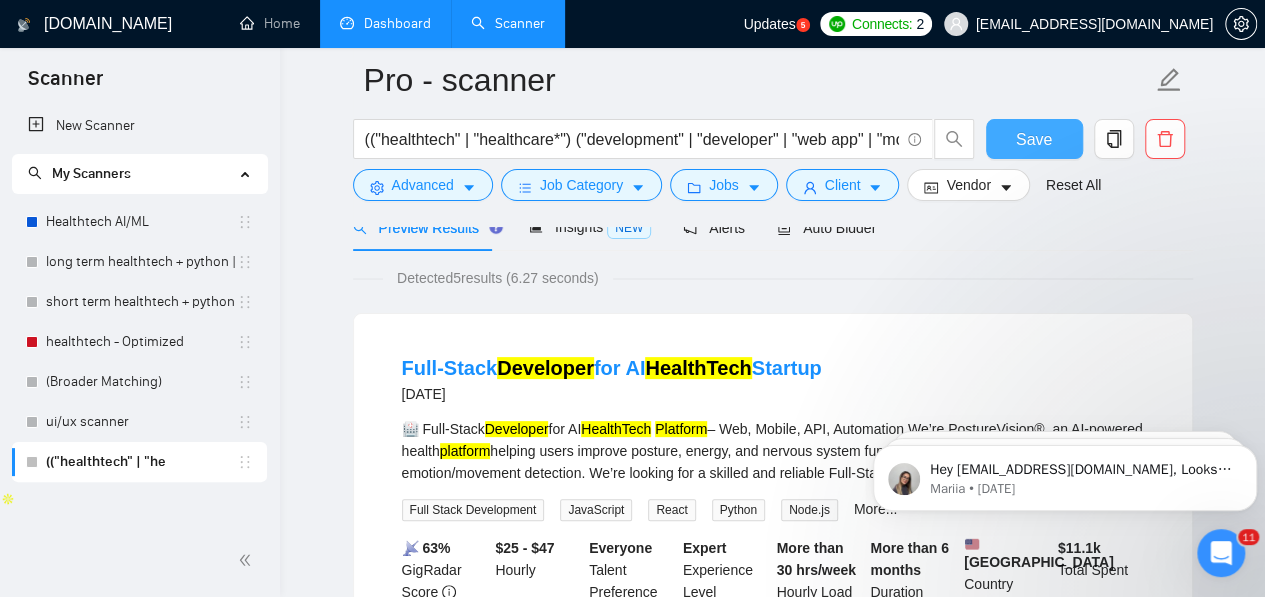 click on "Save" at bounding box center [1034, 139] 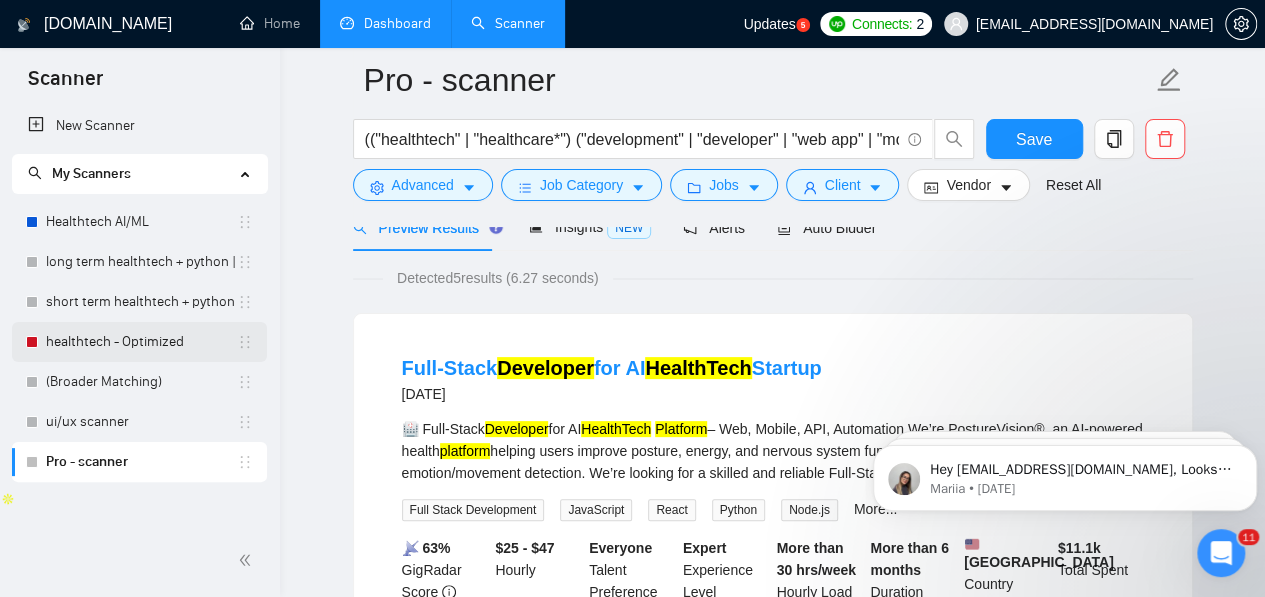 click on "healthtech - Optimized" at bounding box center (141, 342) 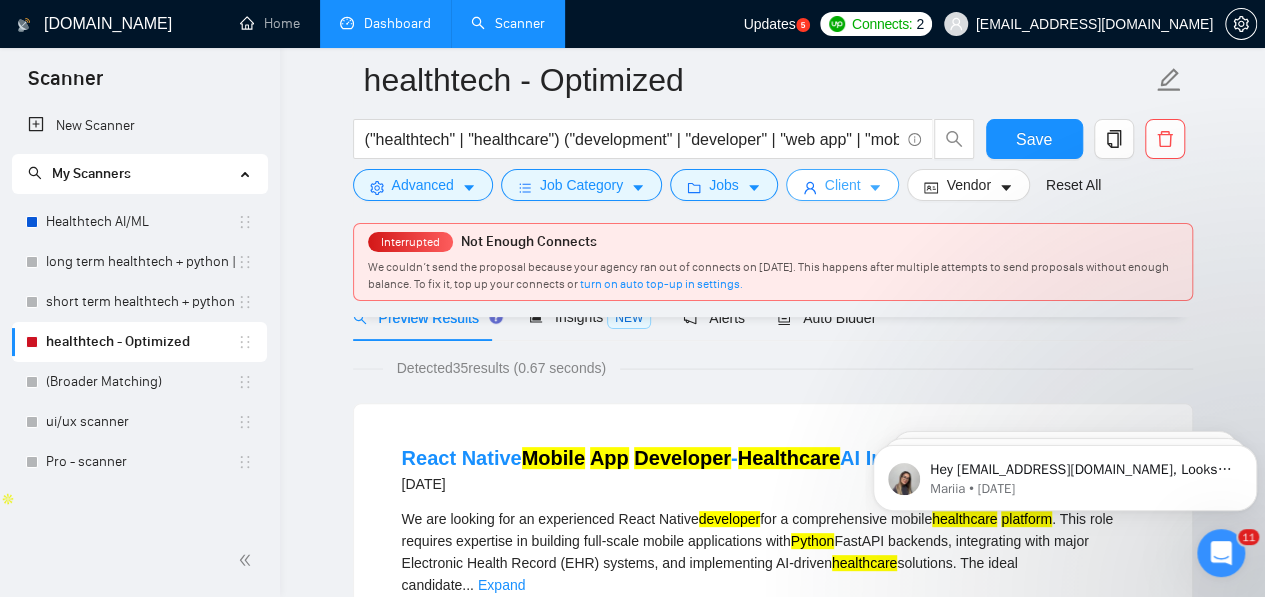 click 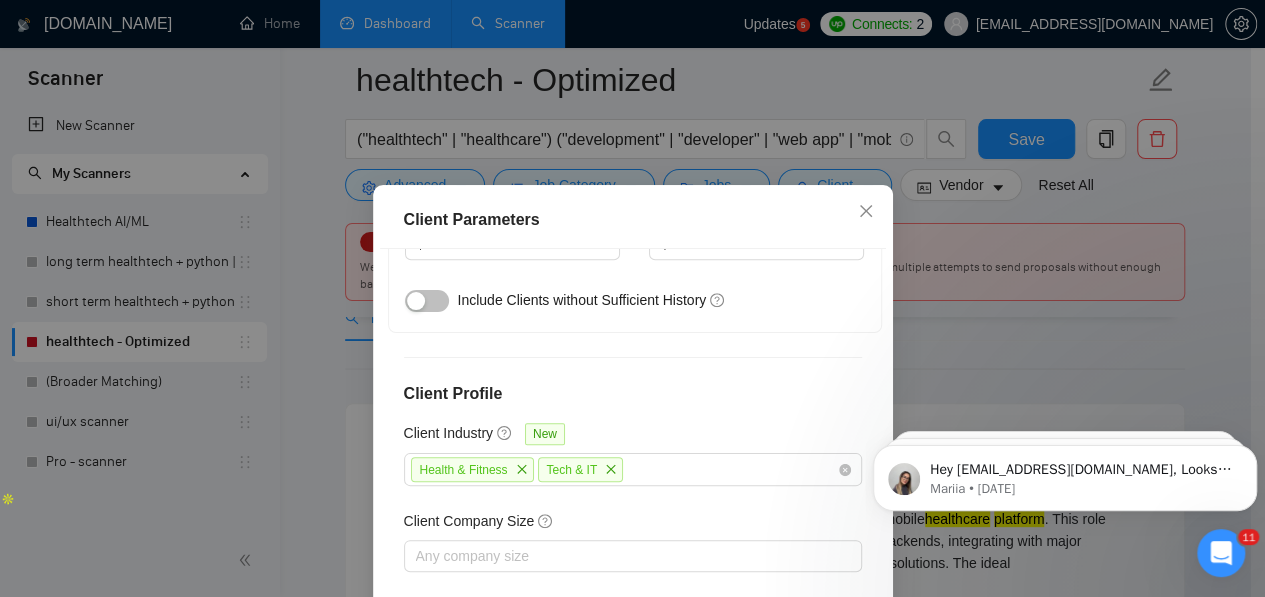 scroll, scrollTop: 826, scrollLeft: 0, axis: vertical 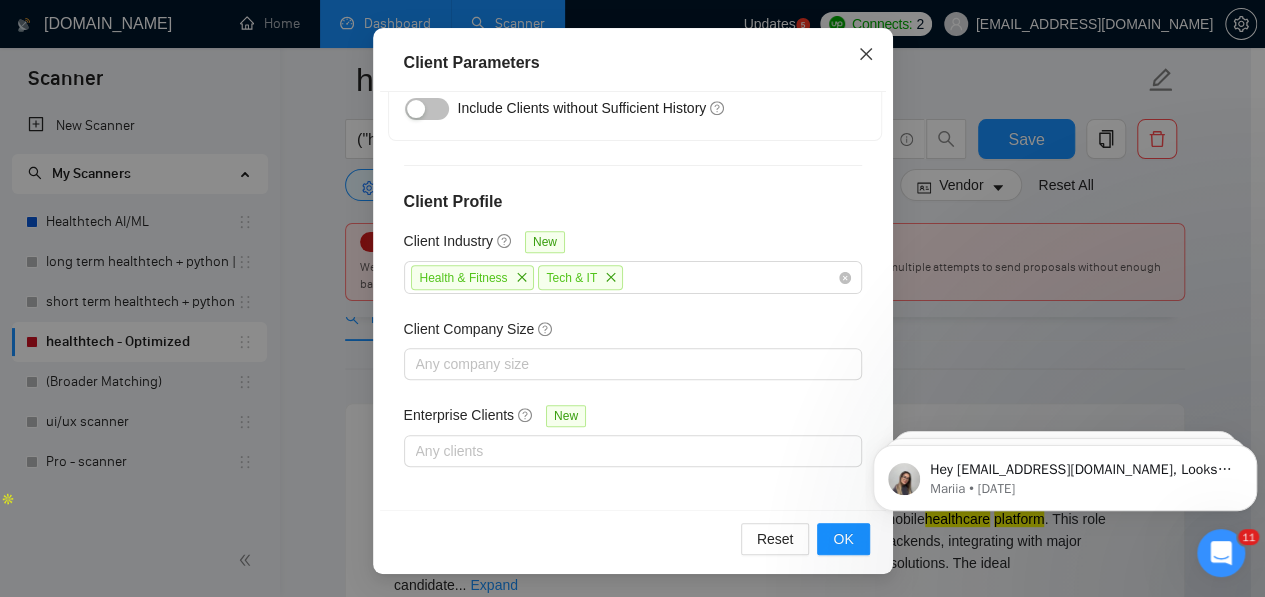 click at bounding box center [866, 55] 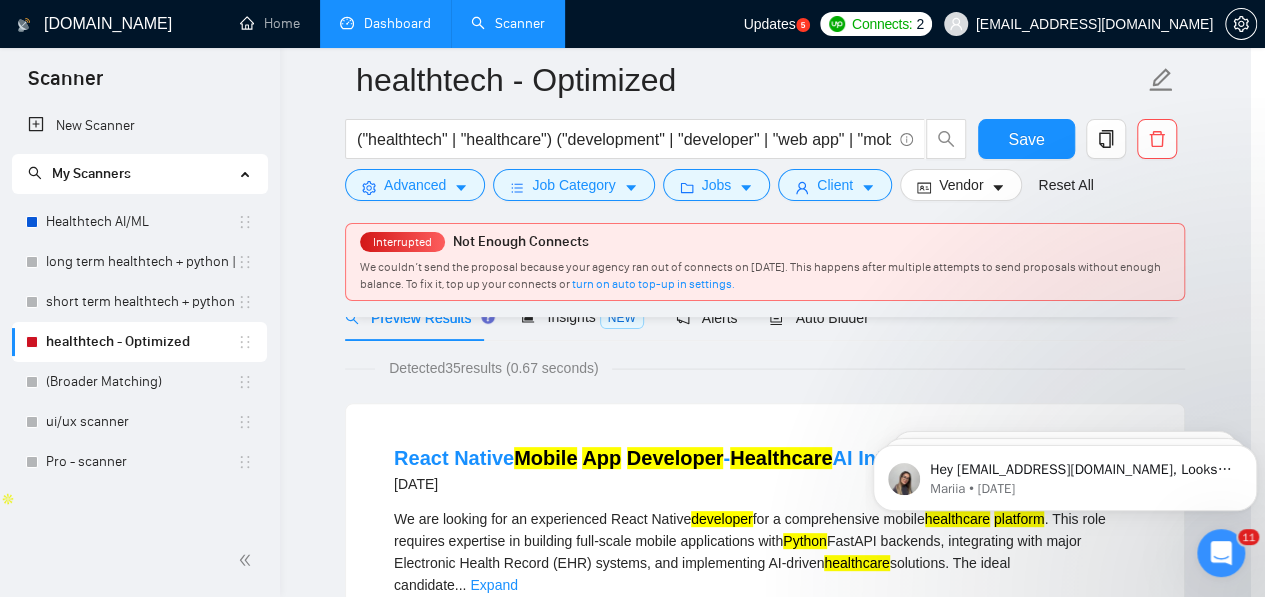 scroll, scrollTop: 92, scrollLeft: 0, axis: vertical 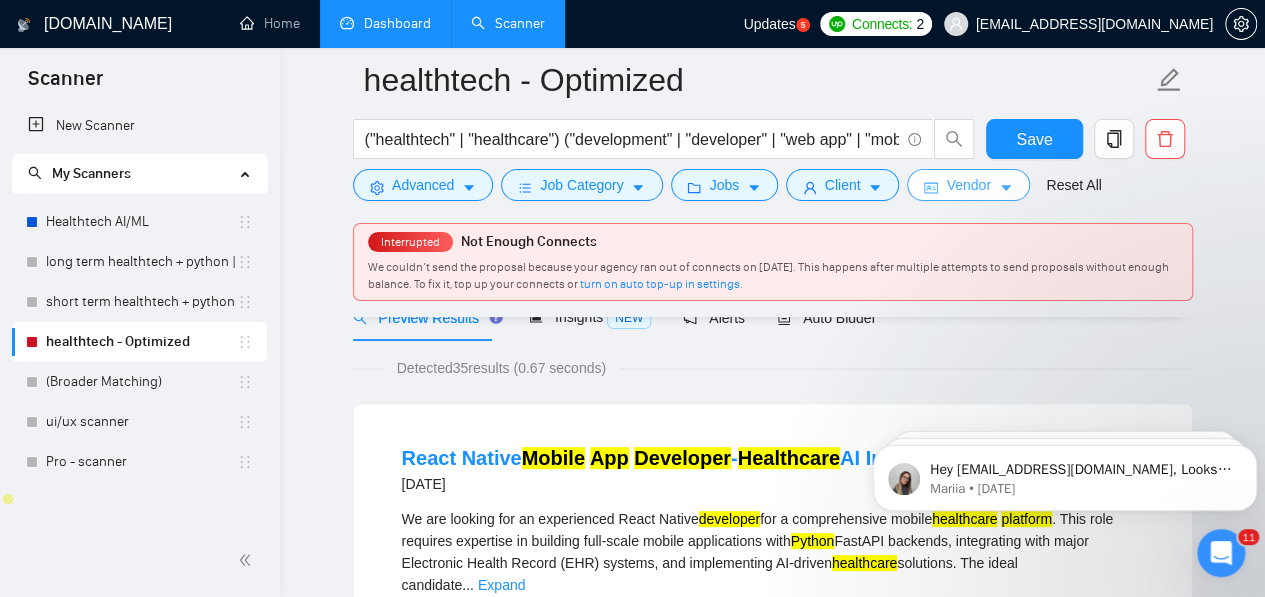 click on "Vendor" at bounding box center (968, 185) 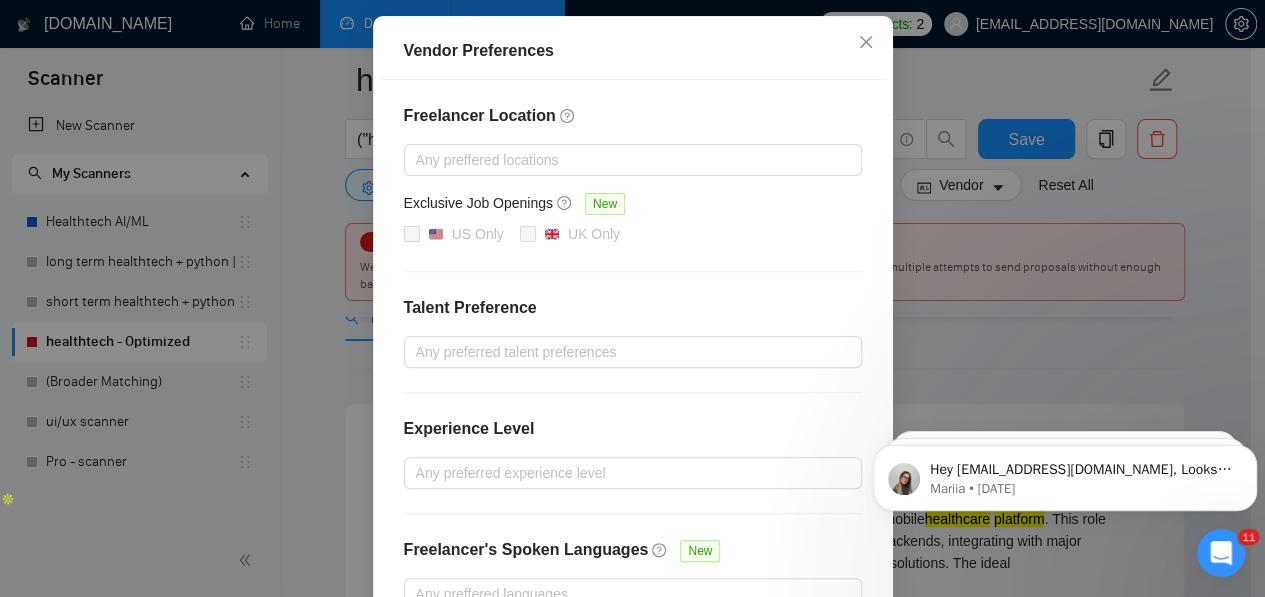 scroll, scrollTop: 324, scrollLeft: 0, axis: vertical 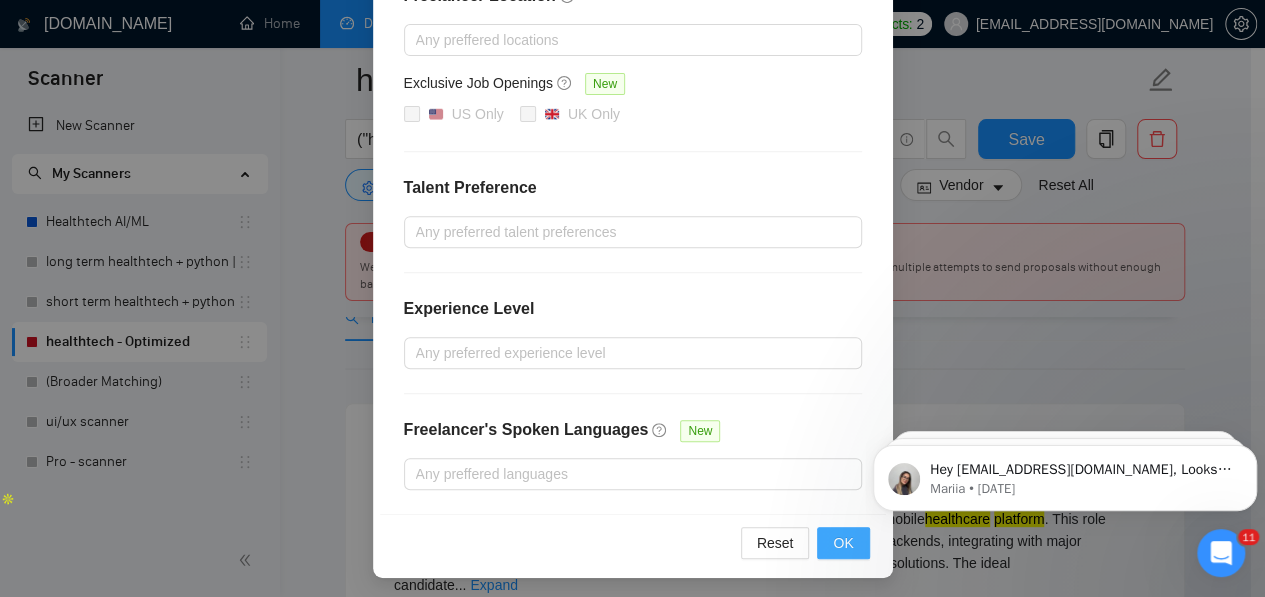 click on "OK" at bounding box center (843, 543) 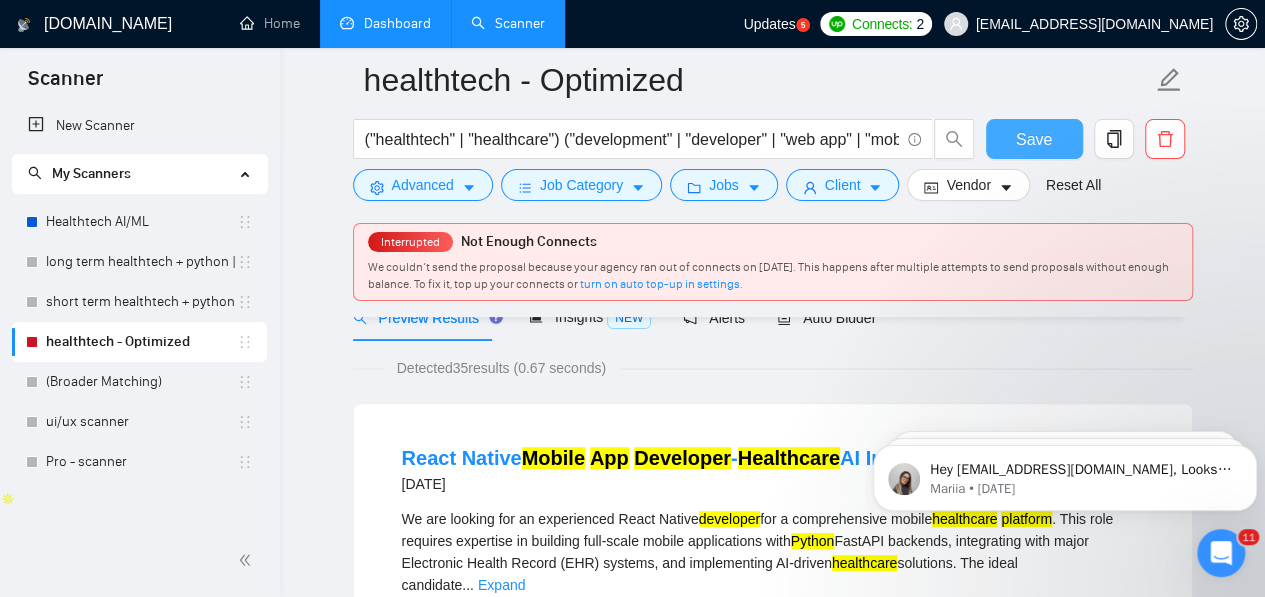 click on "Save" at bounding box center [1034, 139] 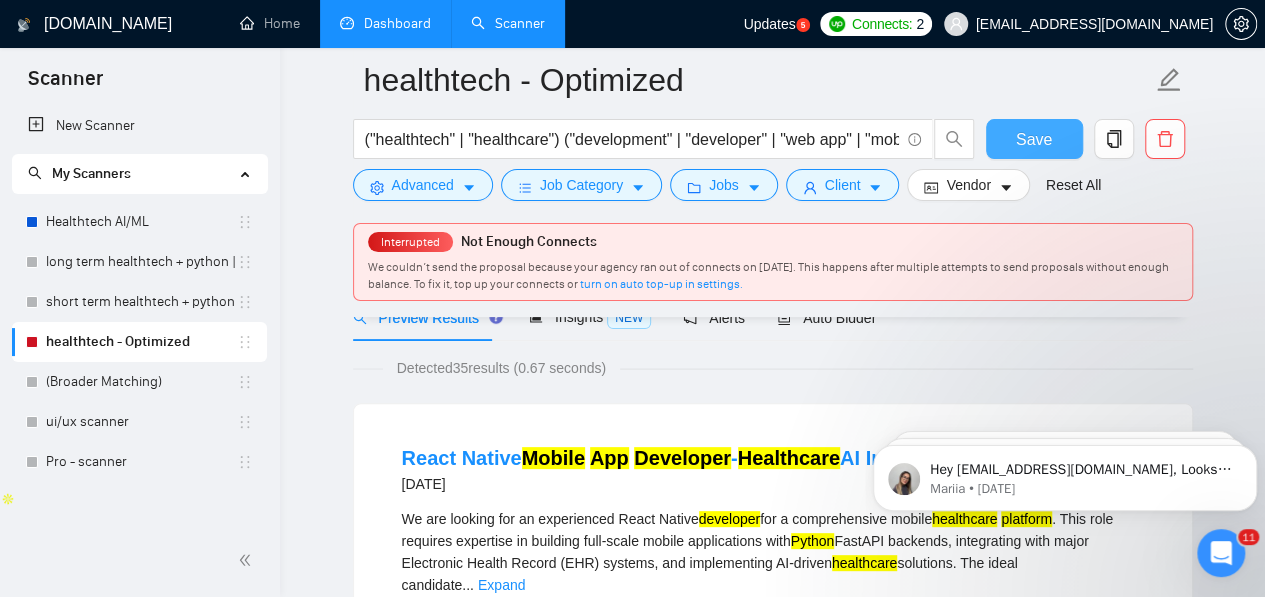 type 